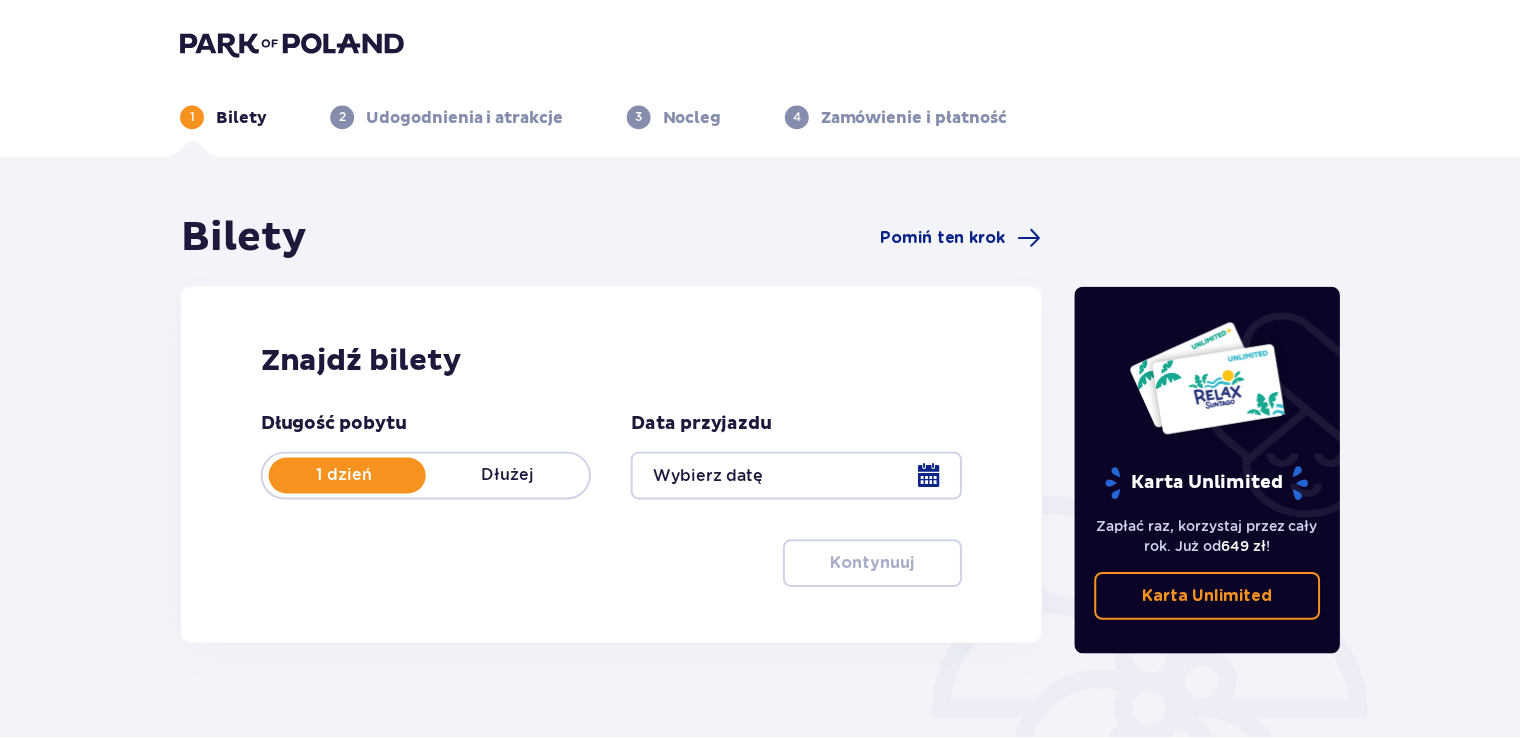 scroll, scrollTop: 0, scrollLeft: 0, axis: both 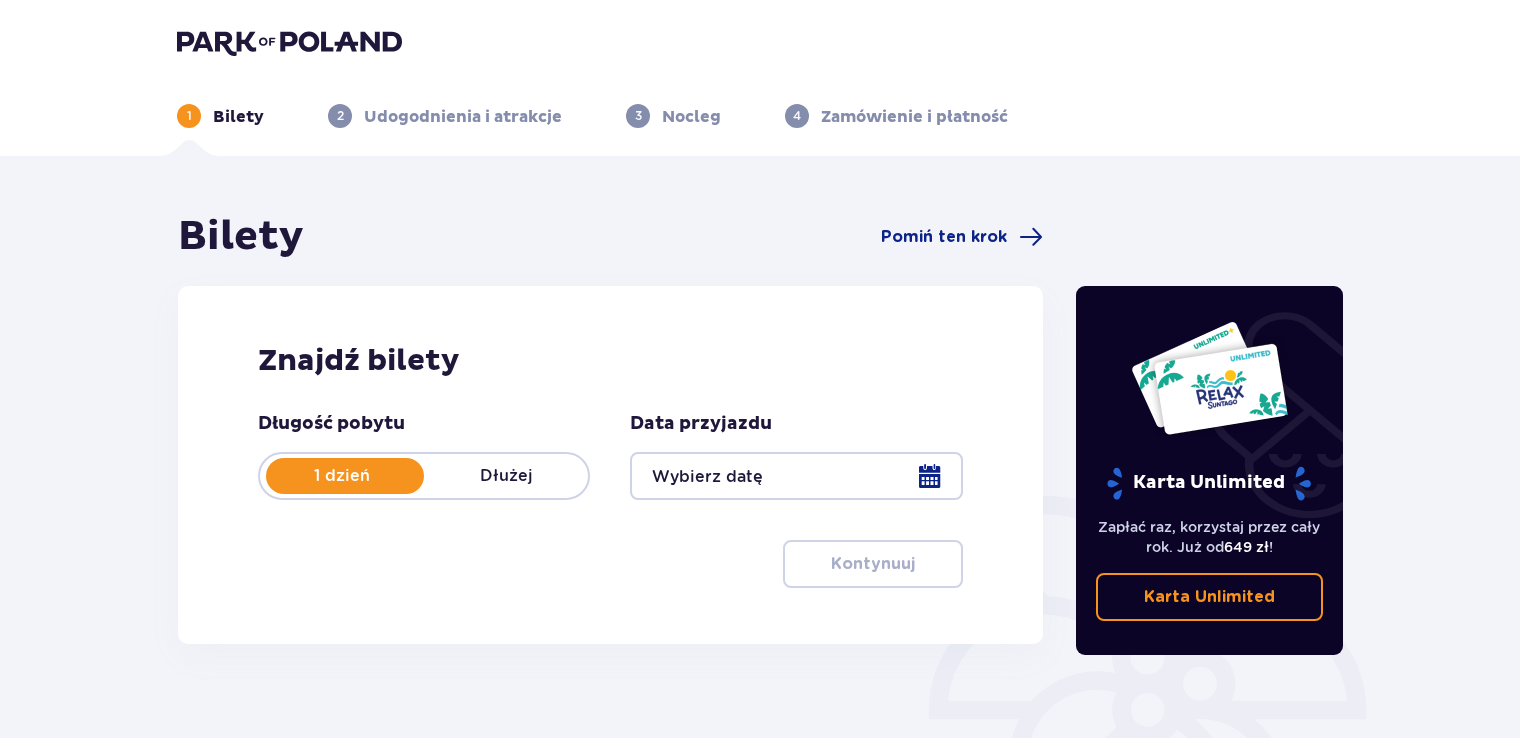 click at bounding box center (796, 476) 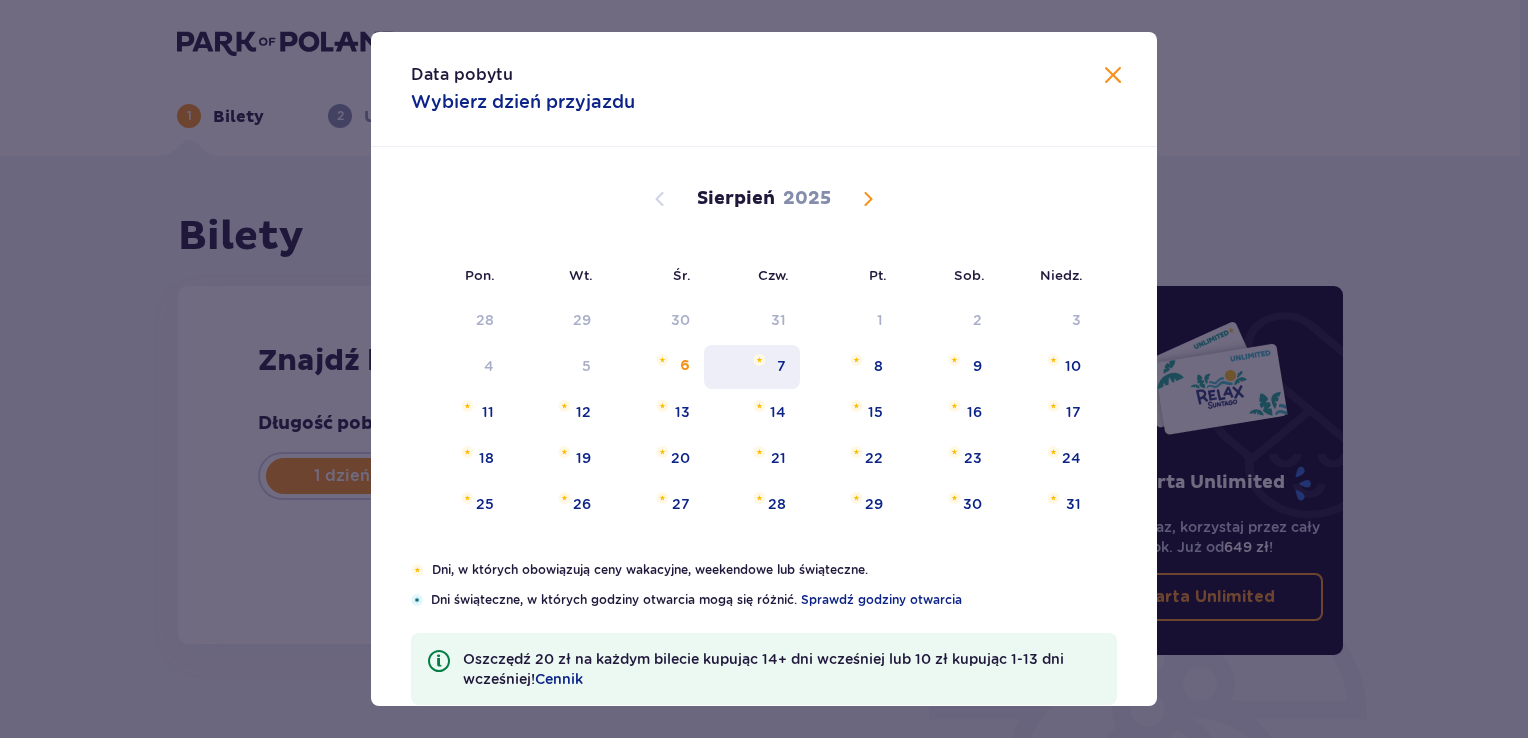 click on "7" at bounding box center [752, 367] 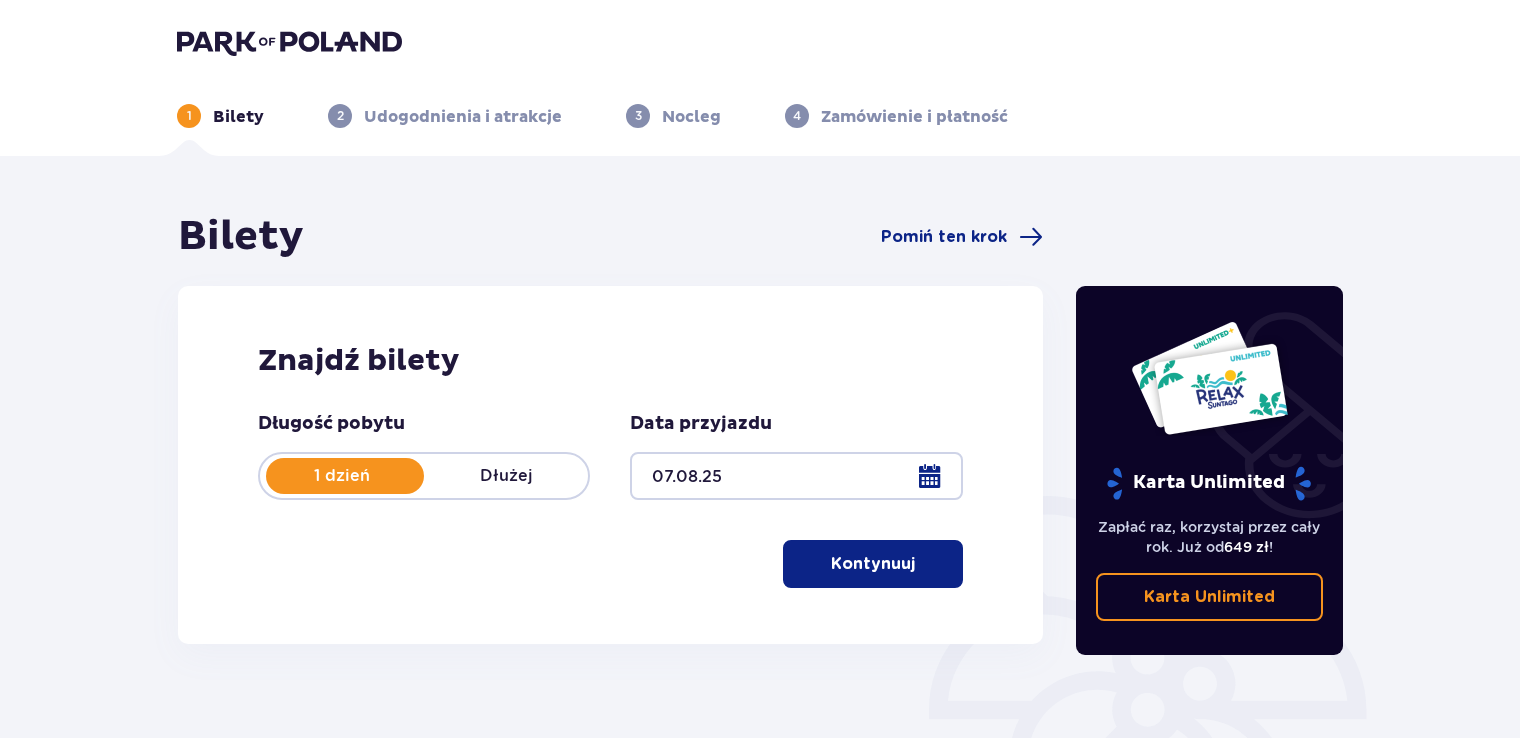 drag, startPoint x: 1518, startPoint y: 158, endPoint x: 1518, endPoint y: 170, distance: 12 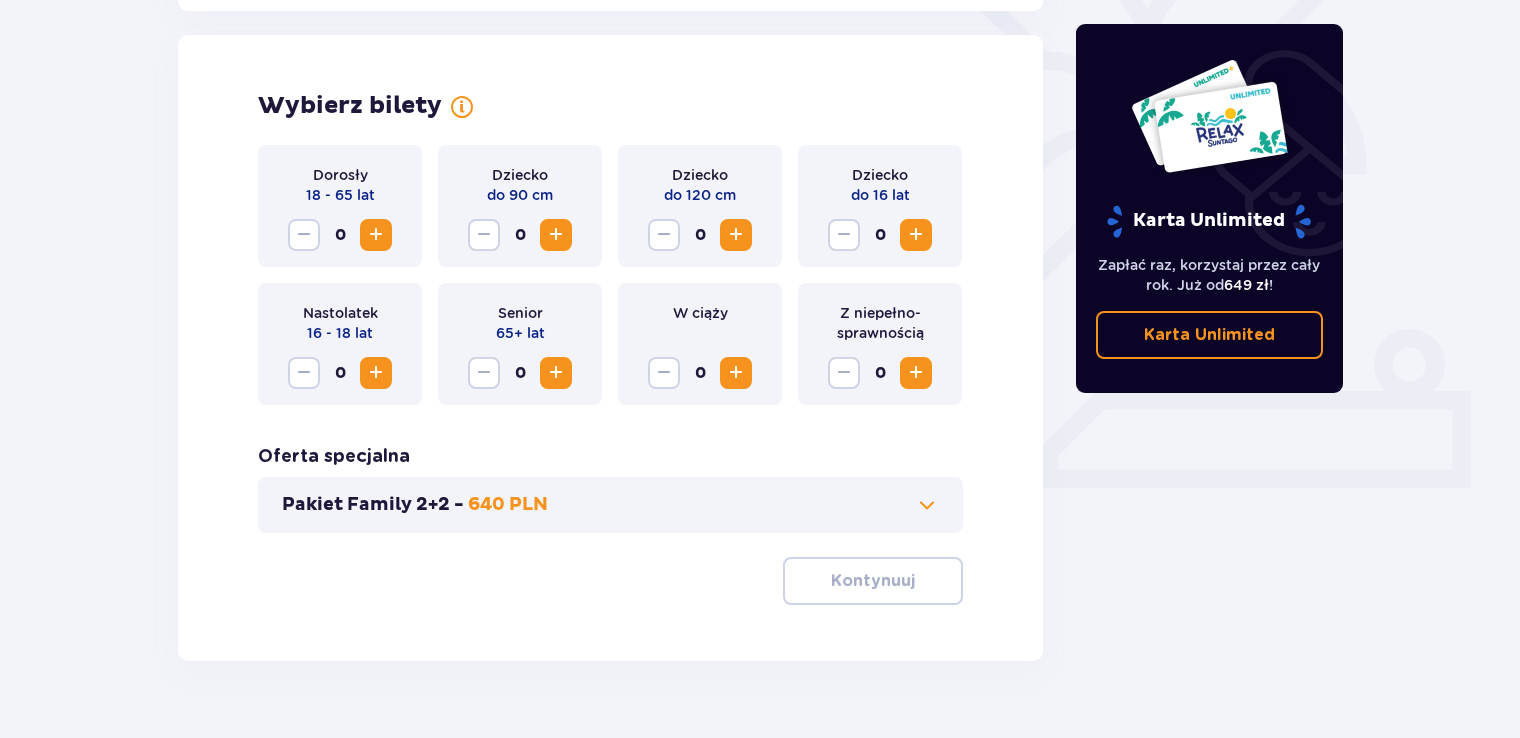 scroll, scrollTop: 556, scrollLeft: 0, axis: vertical 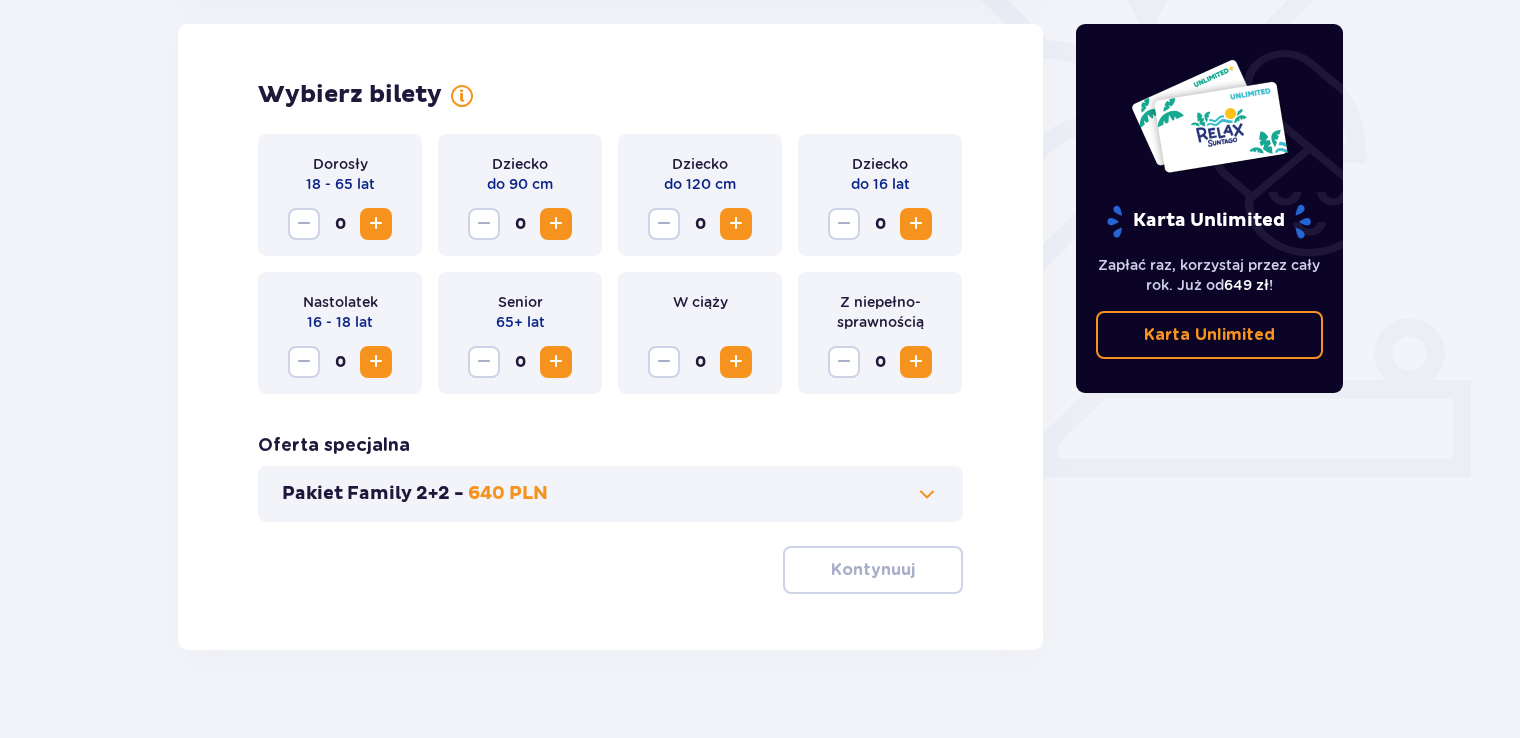 click at bounding box center (376, 224) 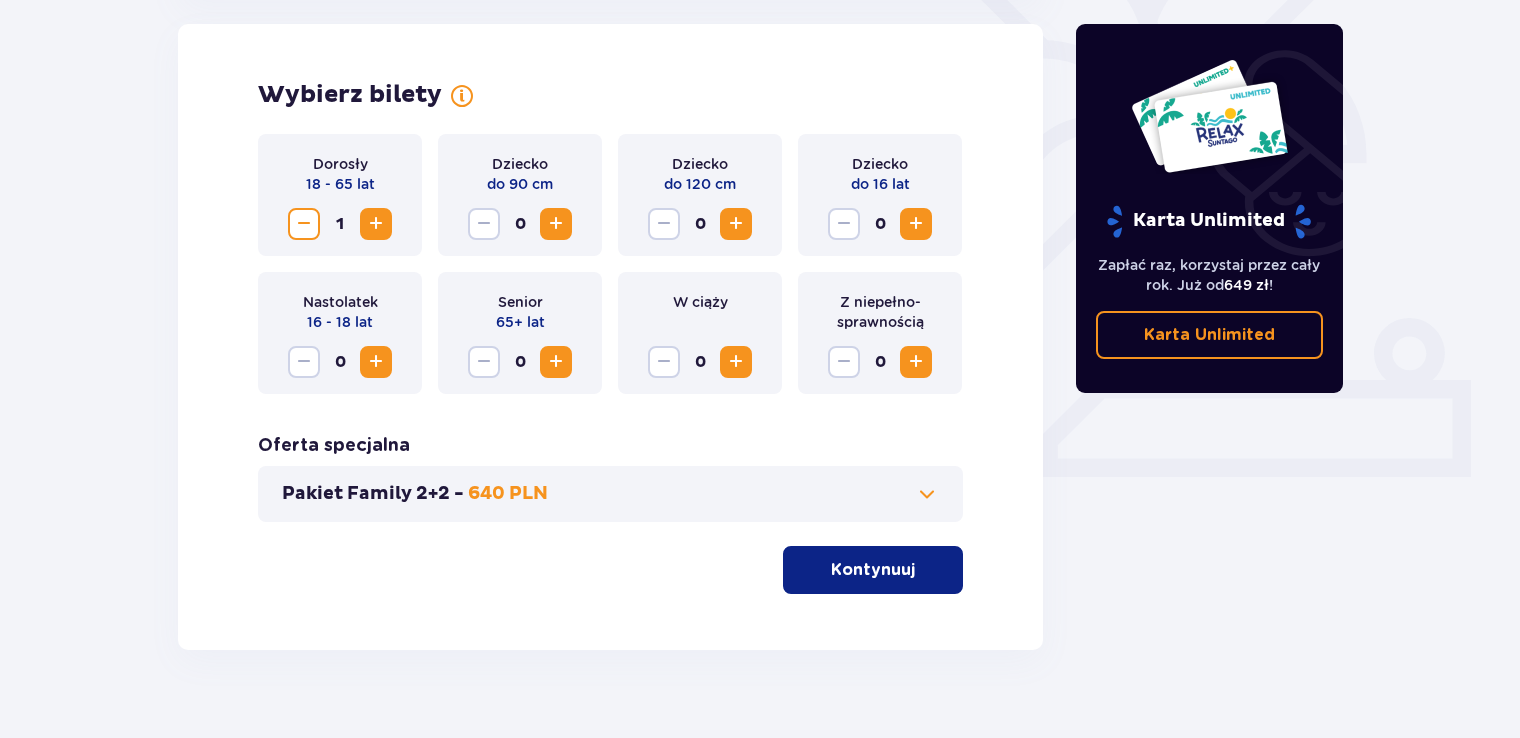 click at bounding box center [376, 224] 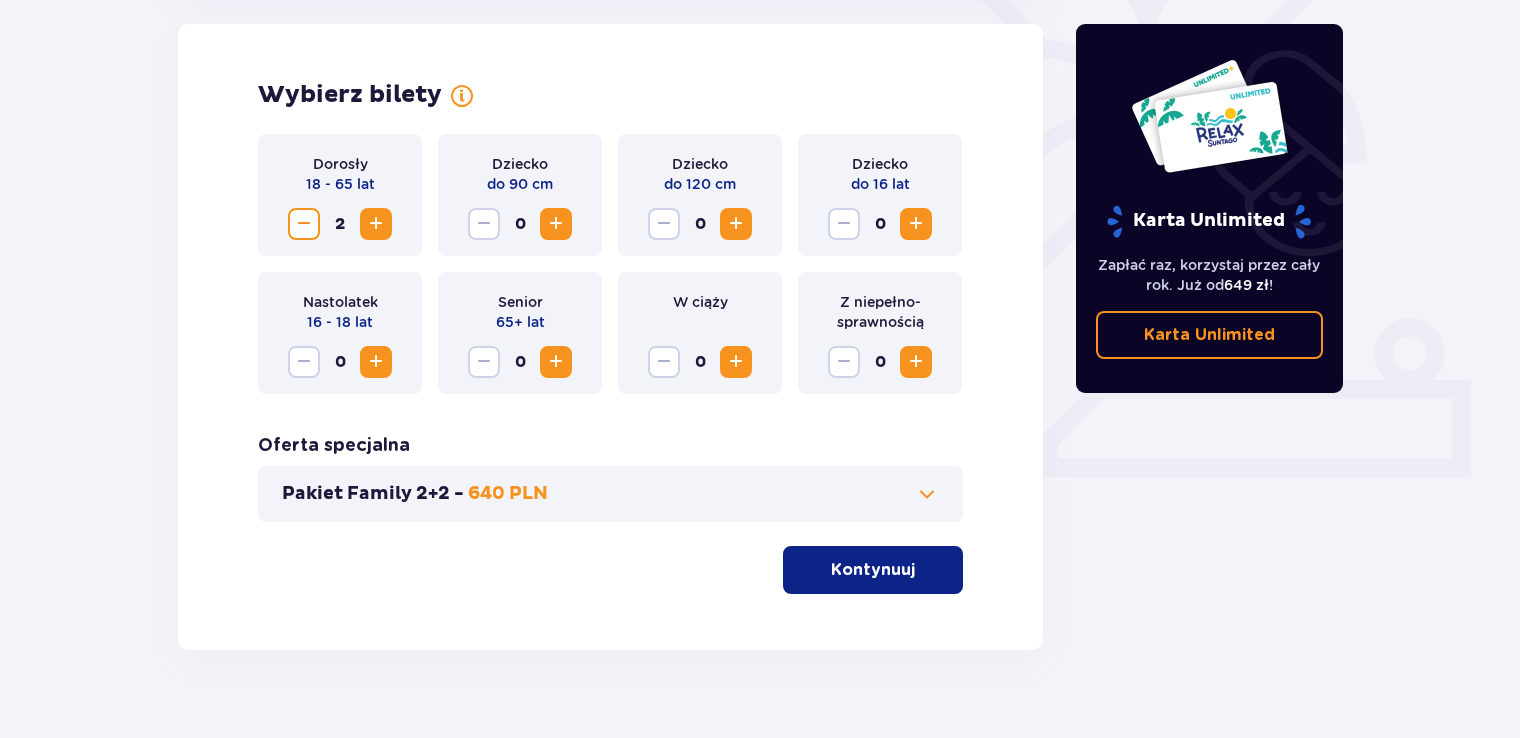 click at bounding box center [916, 224] 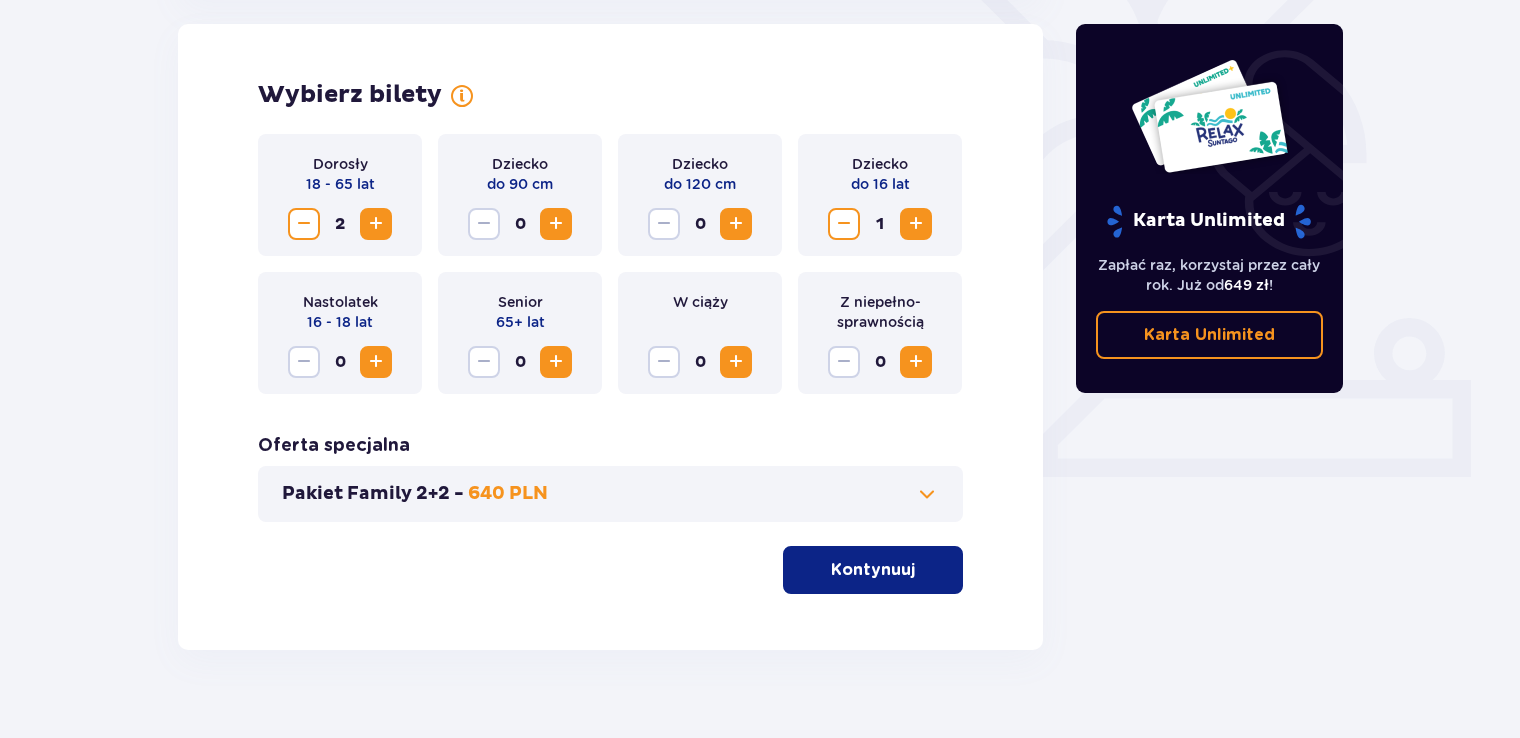 click at bounding box center [916, 224] 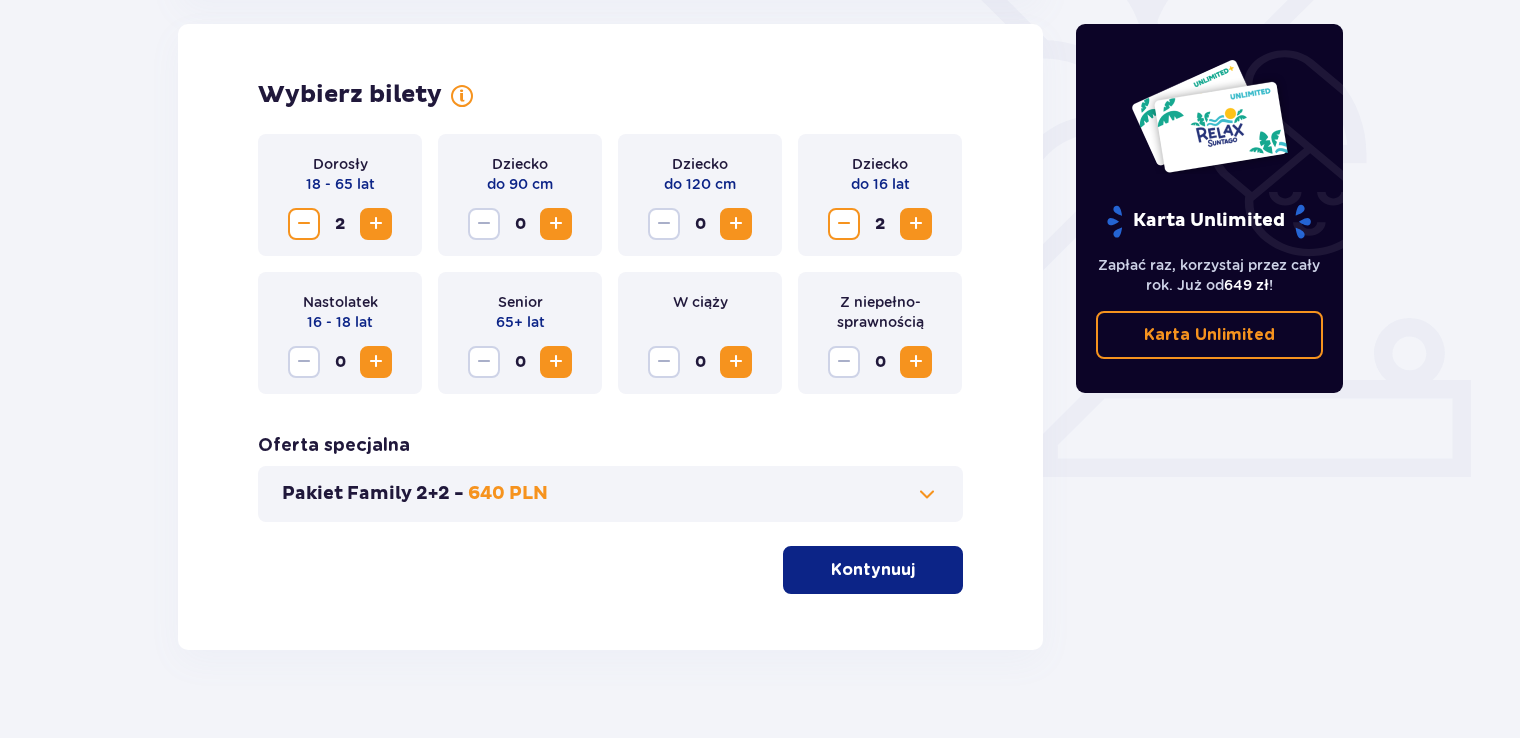 click at bounding box center (927, 494) 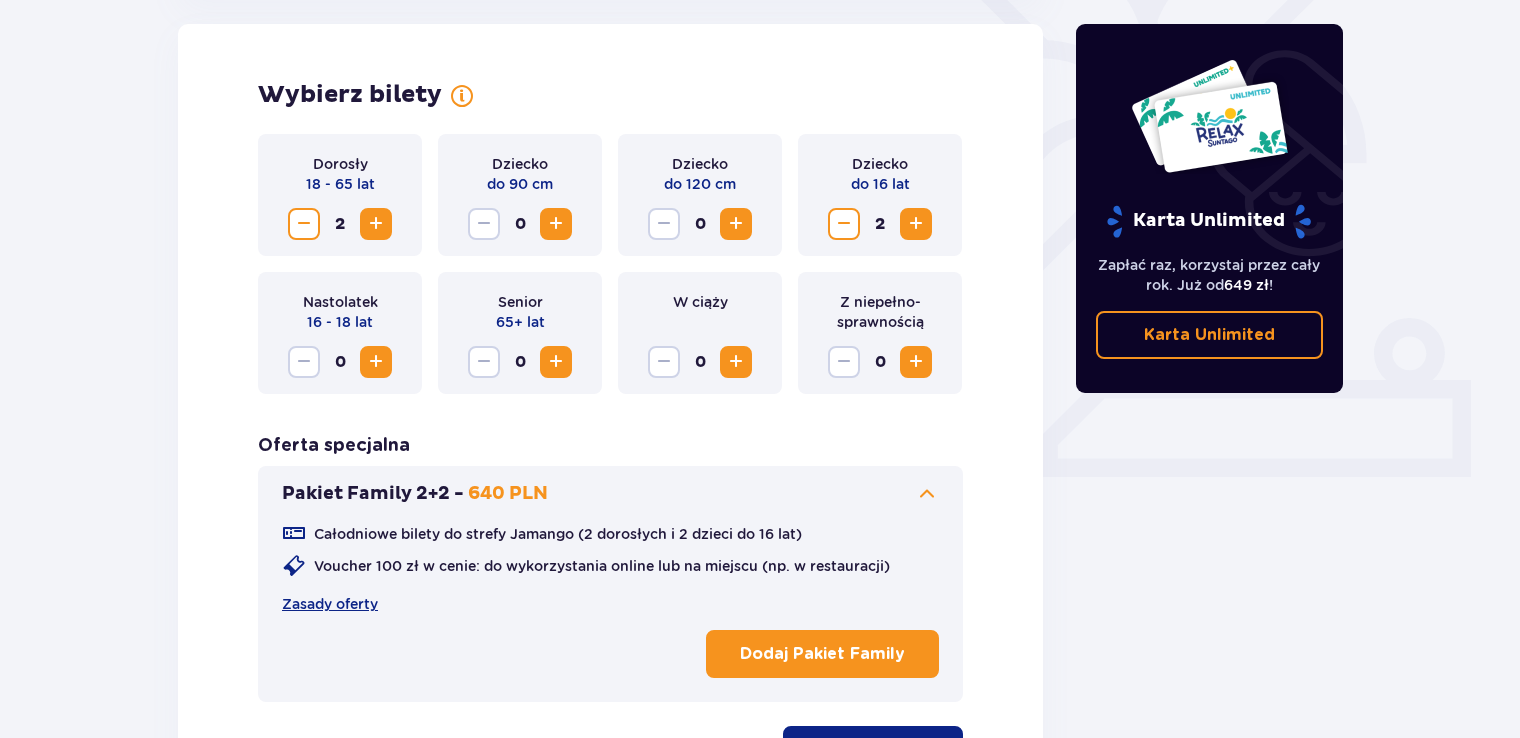 click on "Dodaj Pakiet Family" at bounding box center (822, 654) 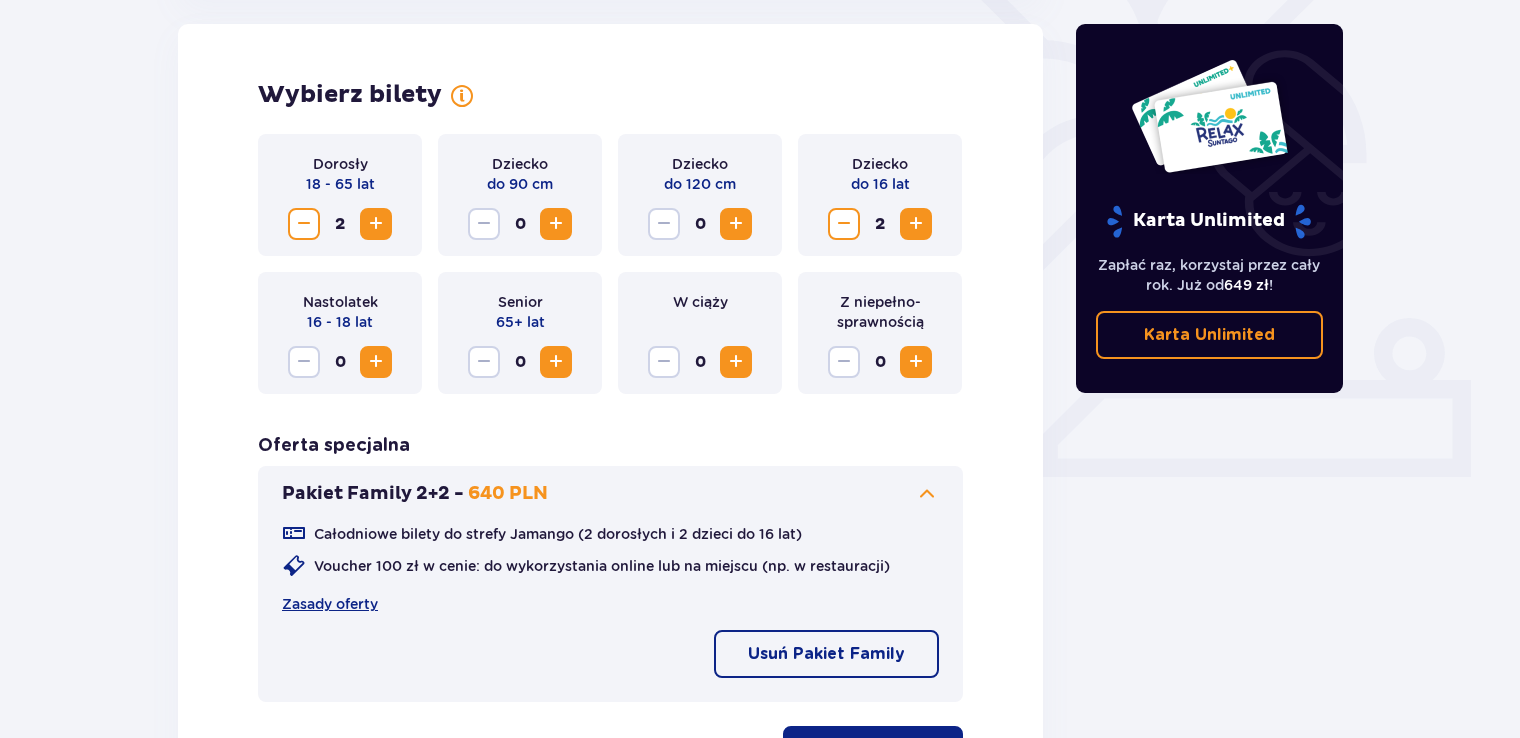 drag, startPoint x: 1516, startPoint y: 373, endPoint x: 1512, endPoint y: 414, distance: 41.19466 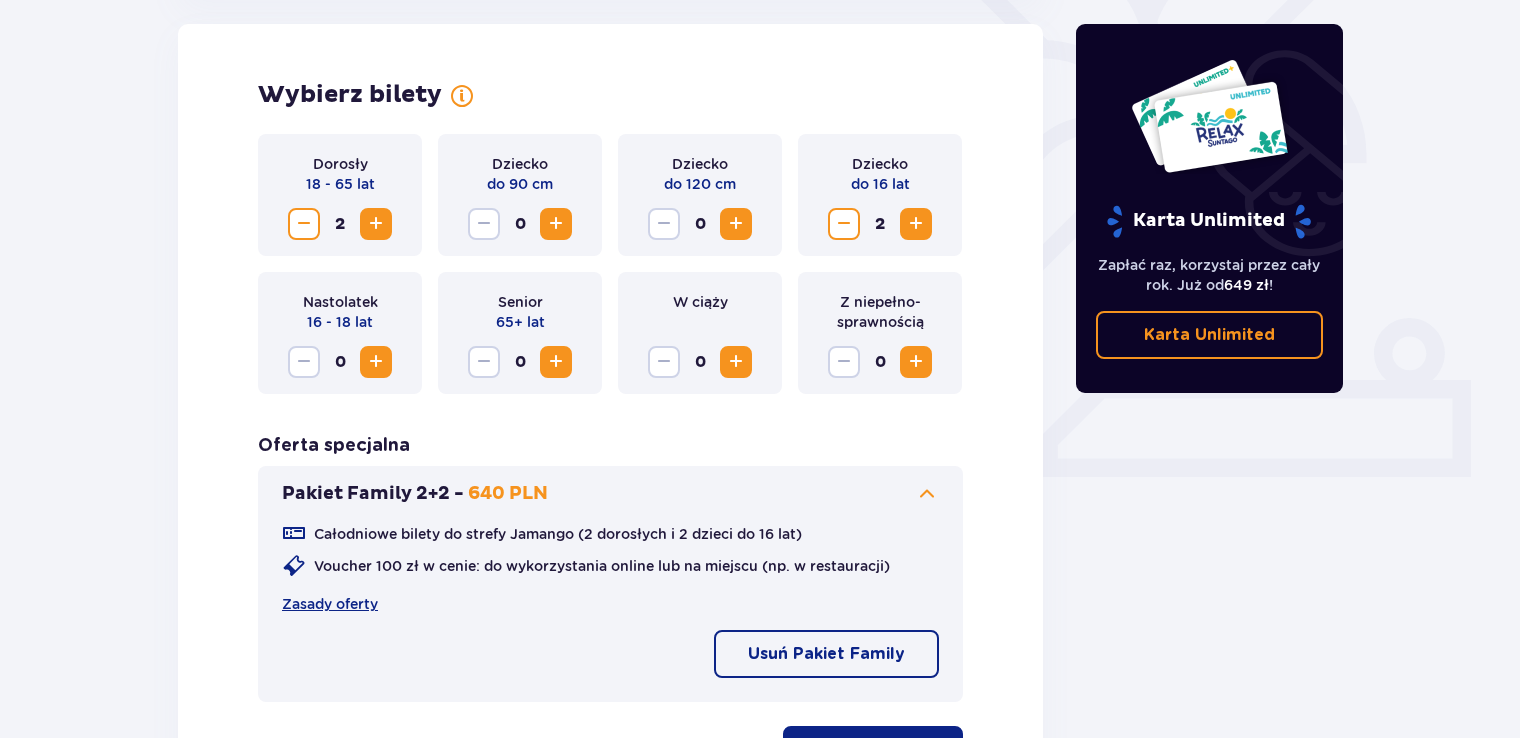 drag, startPoint x: 1515, startPoint y: 390, endPoint x: 1531, endPoint y: 481, distance: 92.39589 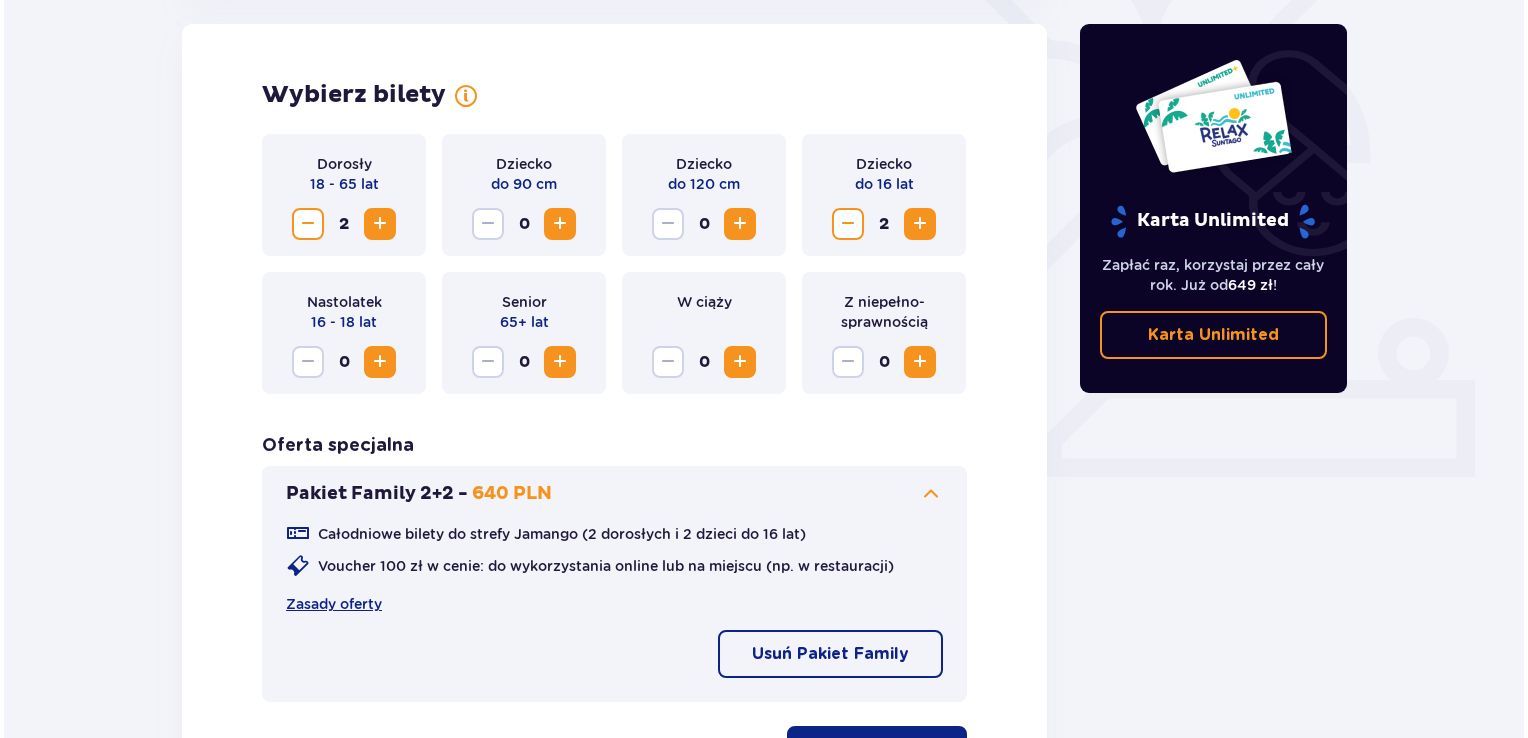 scroll, scrollTop: 656, scrollLeft: 0, axis: vertical 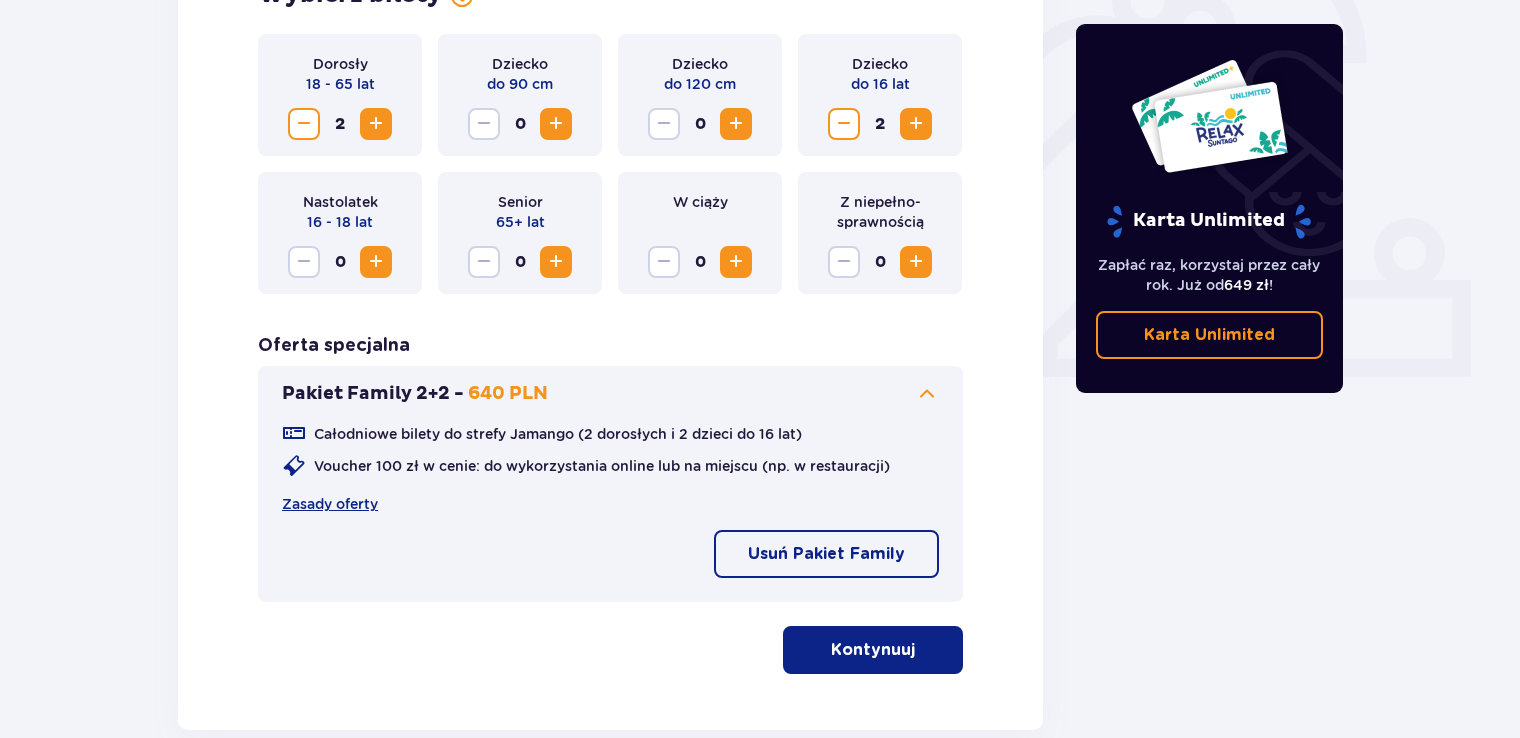 click on "Kontynuuj" at bounding box center (873, 650) 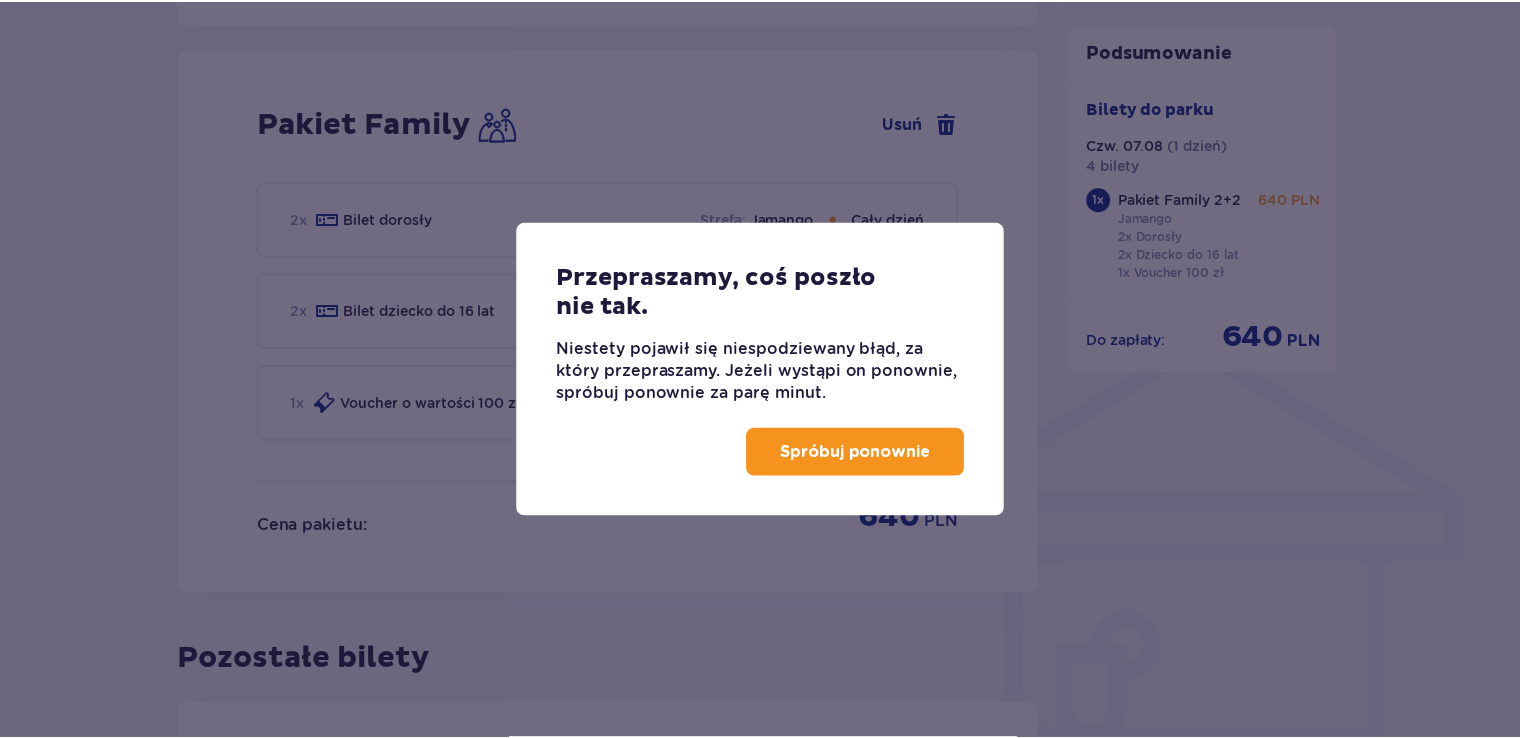 scroll, scrollTop: 1290, scrollLeft: 0, axis: vertical 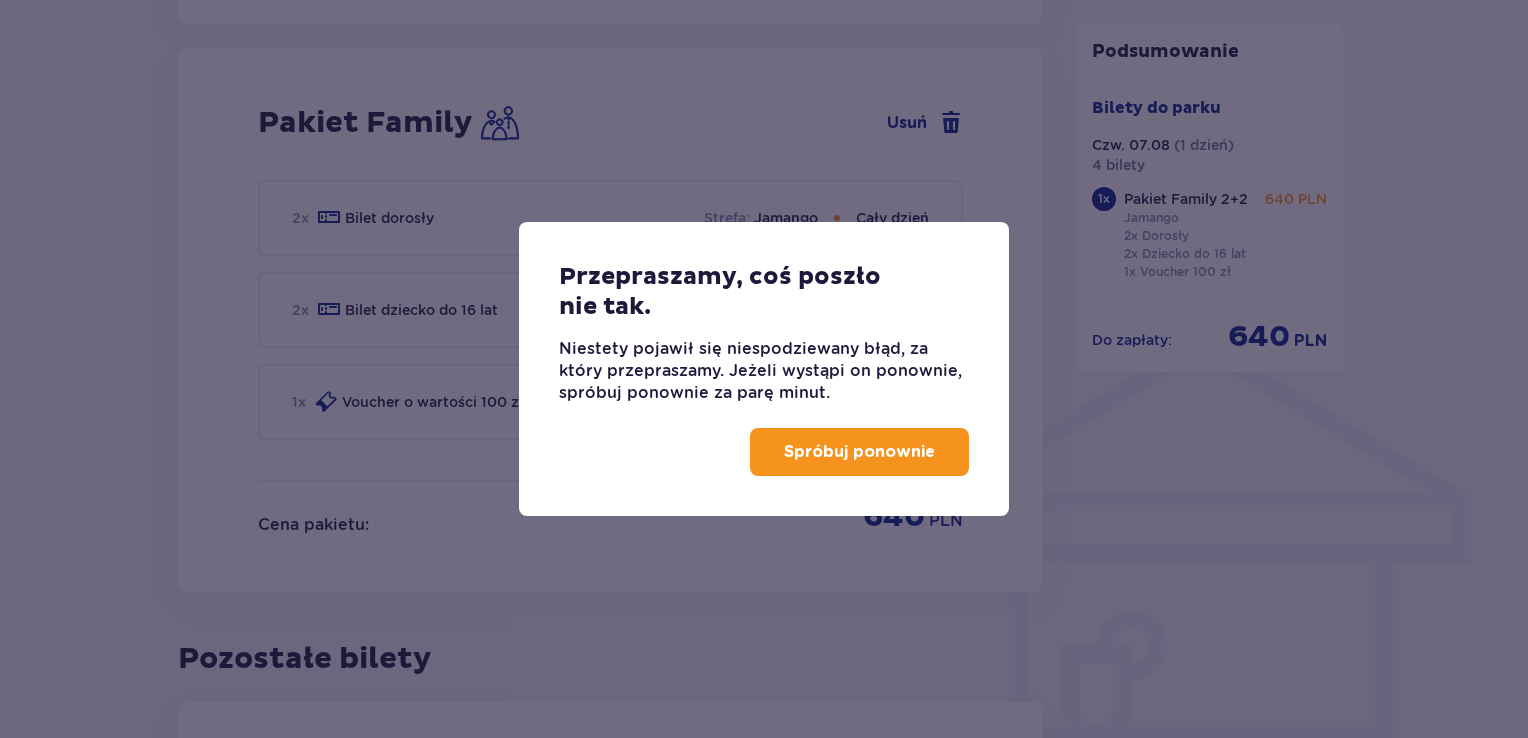 click on "Spróbuj ponownie" at bounding box center (859, 452) 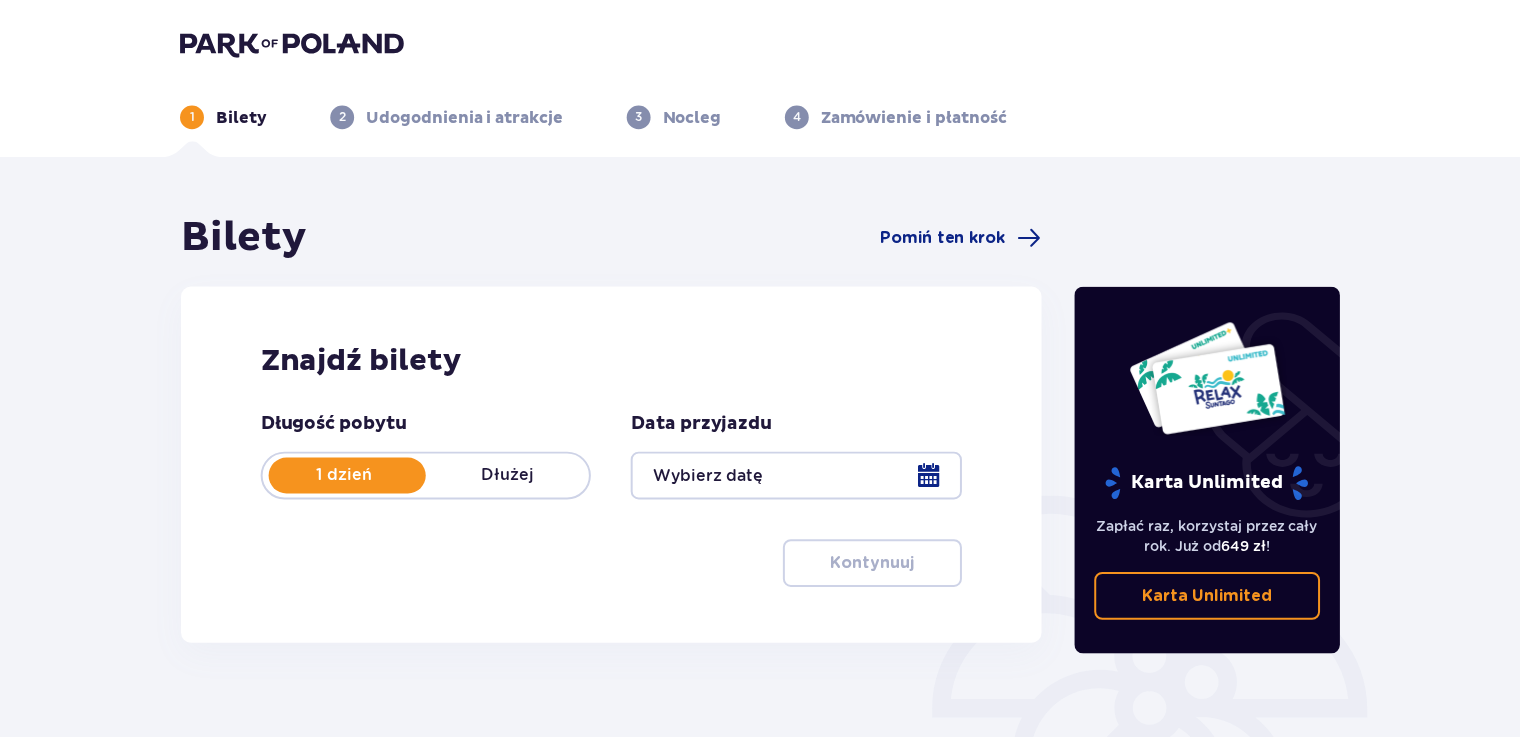 scroll, scrollTop: 0, scrollLeft: 0, axis: both 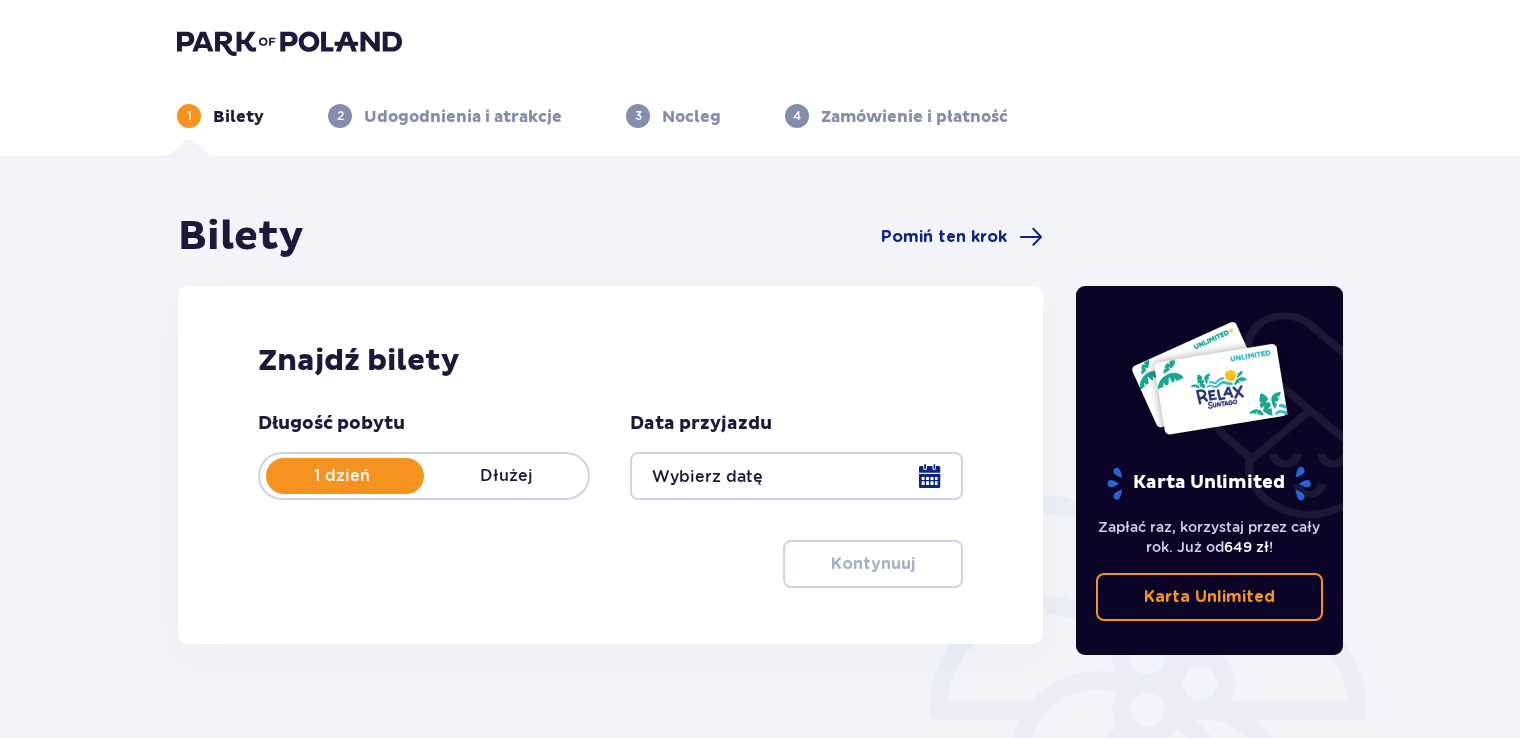 click at bounding box center (796, 476) 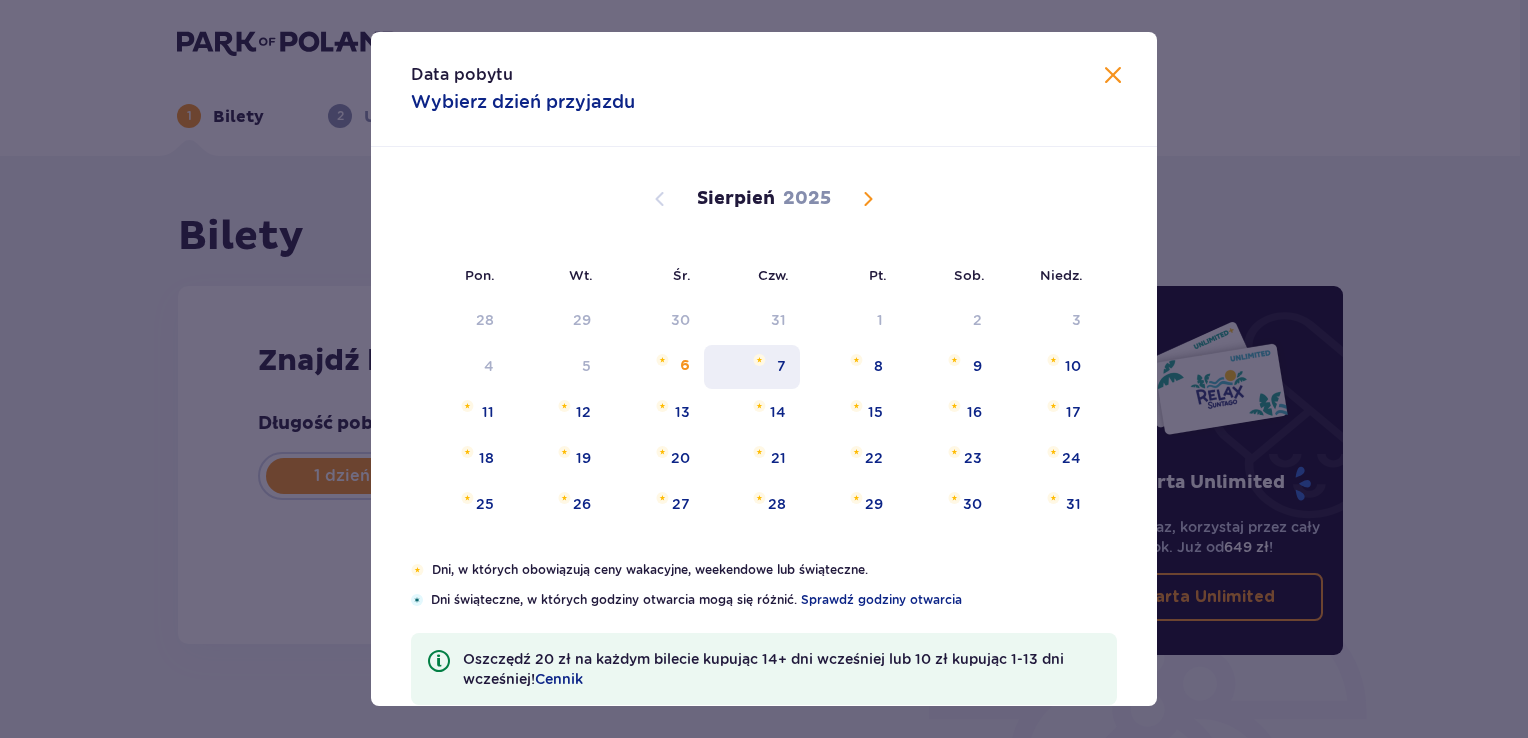 click on "7" at bounding box center [781, 366] 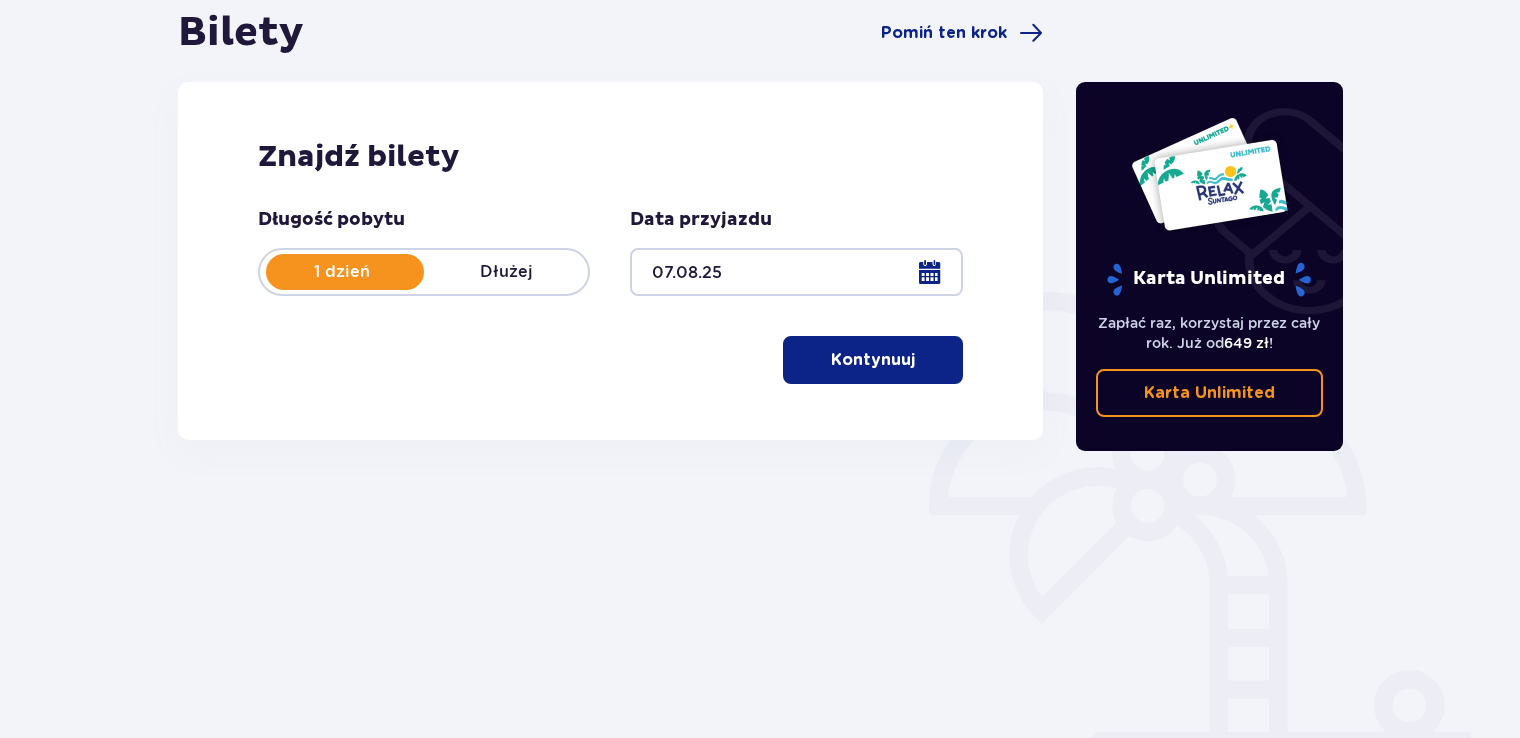 scroll, scrollTop: 280, scrollLeft: 0, axis: vertical 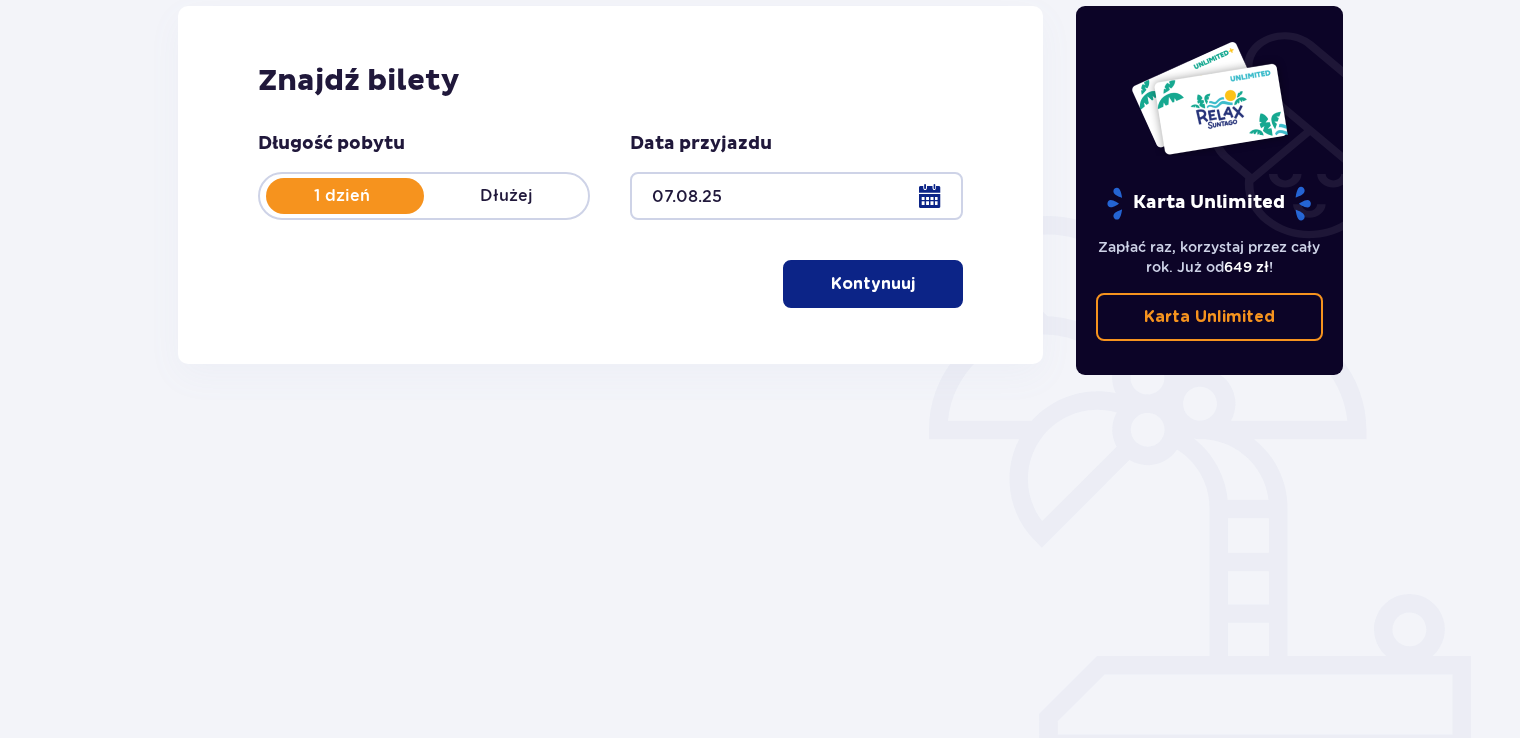 click on "Kontynuuj" at bounding box center [873, 284] 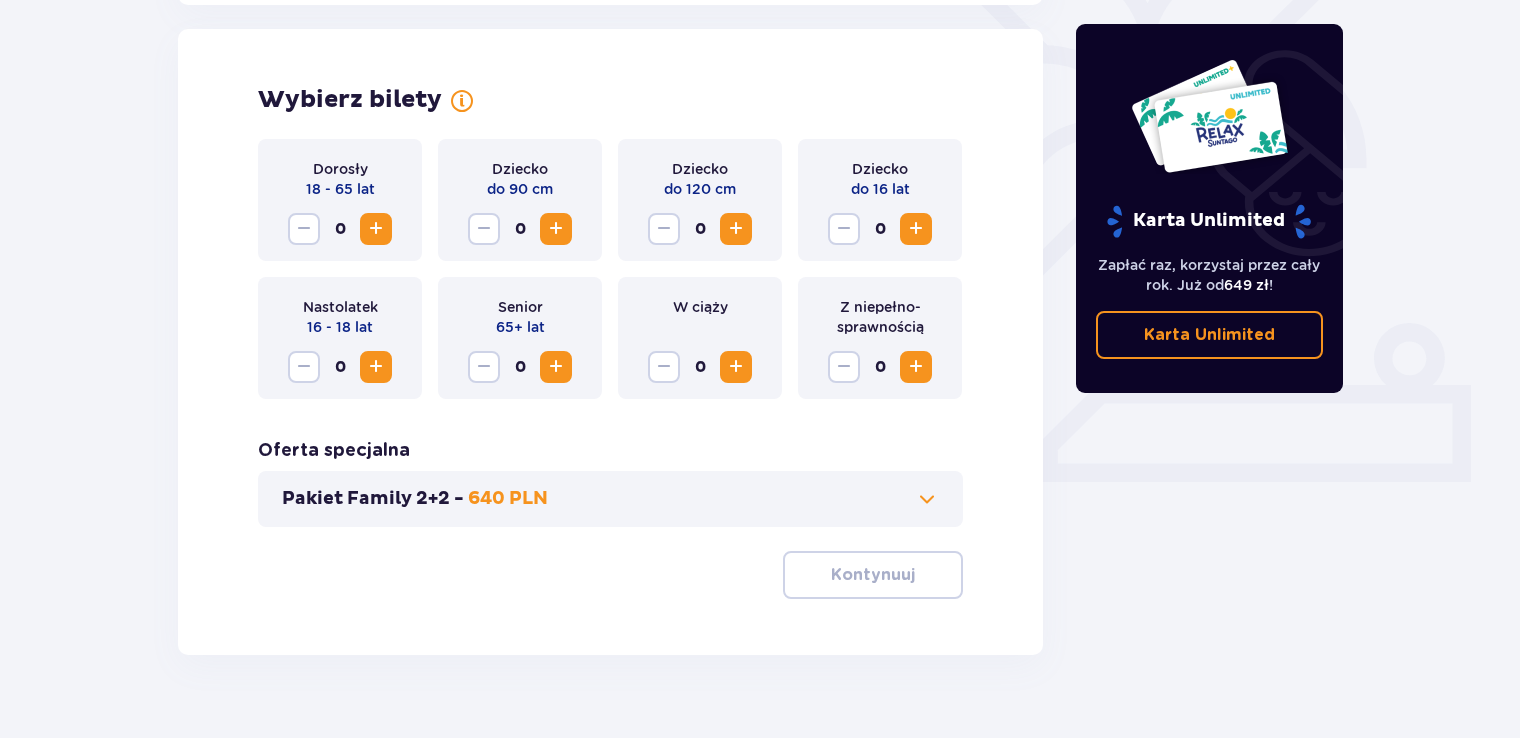 scroll, scrollTop: 556, scrollLeft: 0, axis: vertical 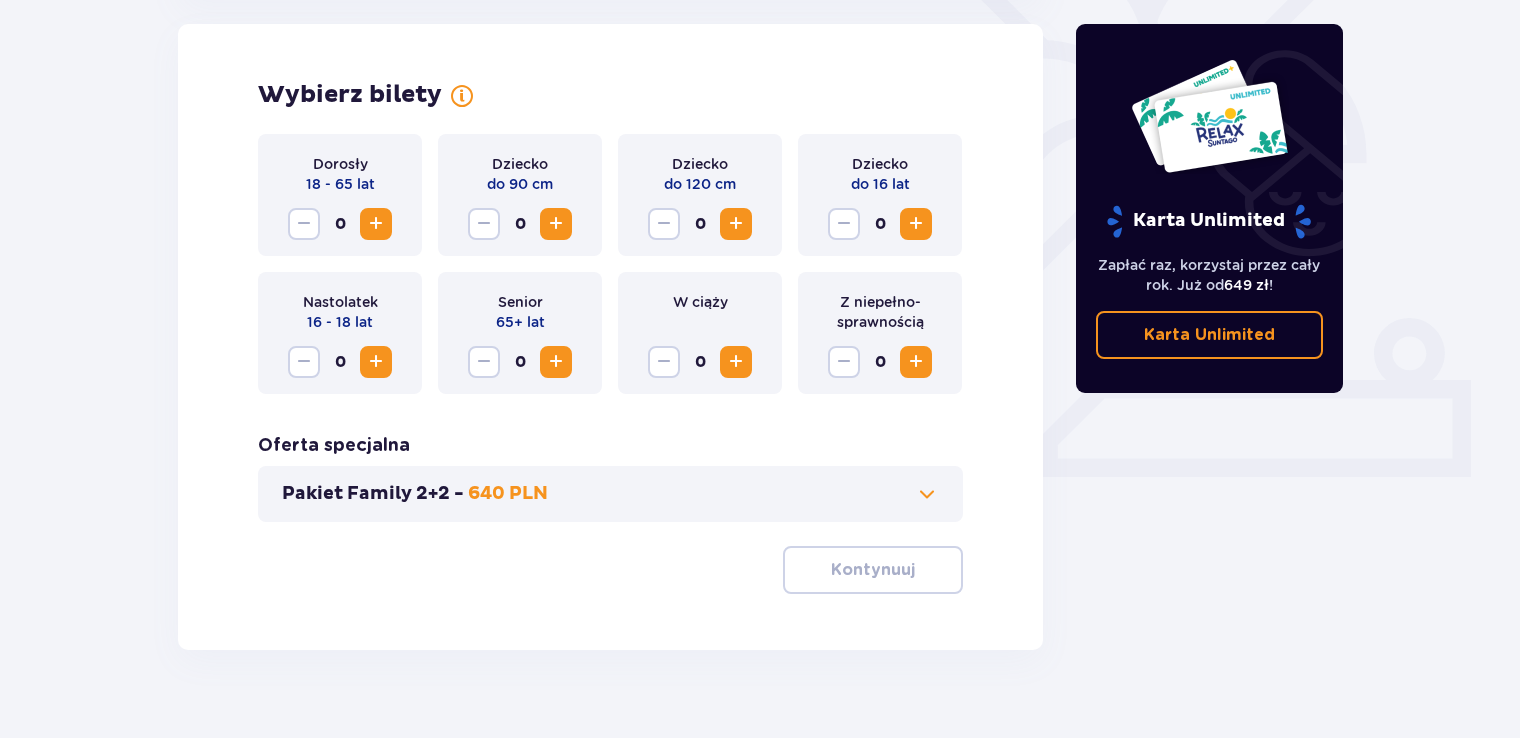 click at bounding box center (376, 224) 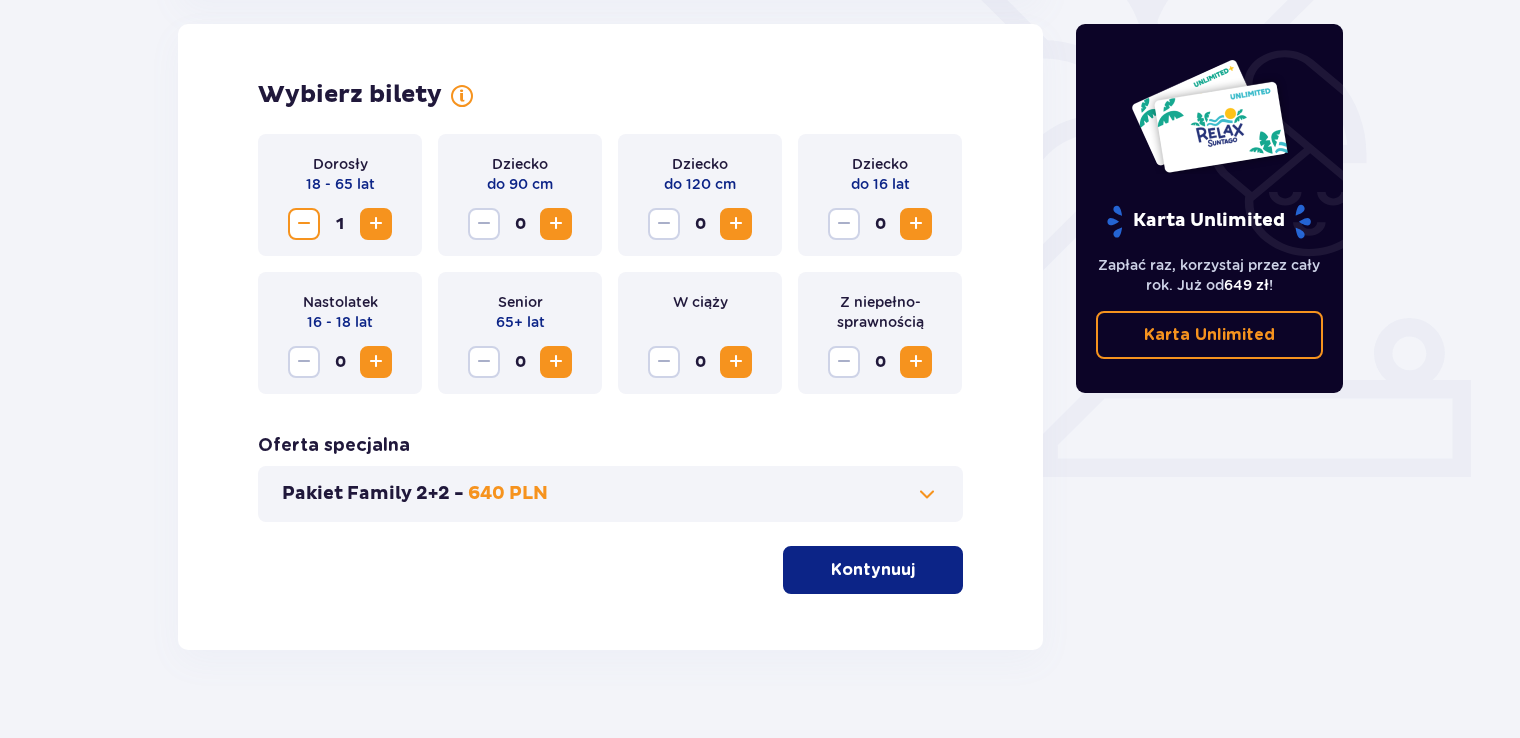 click at bounding box center (376, 224) 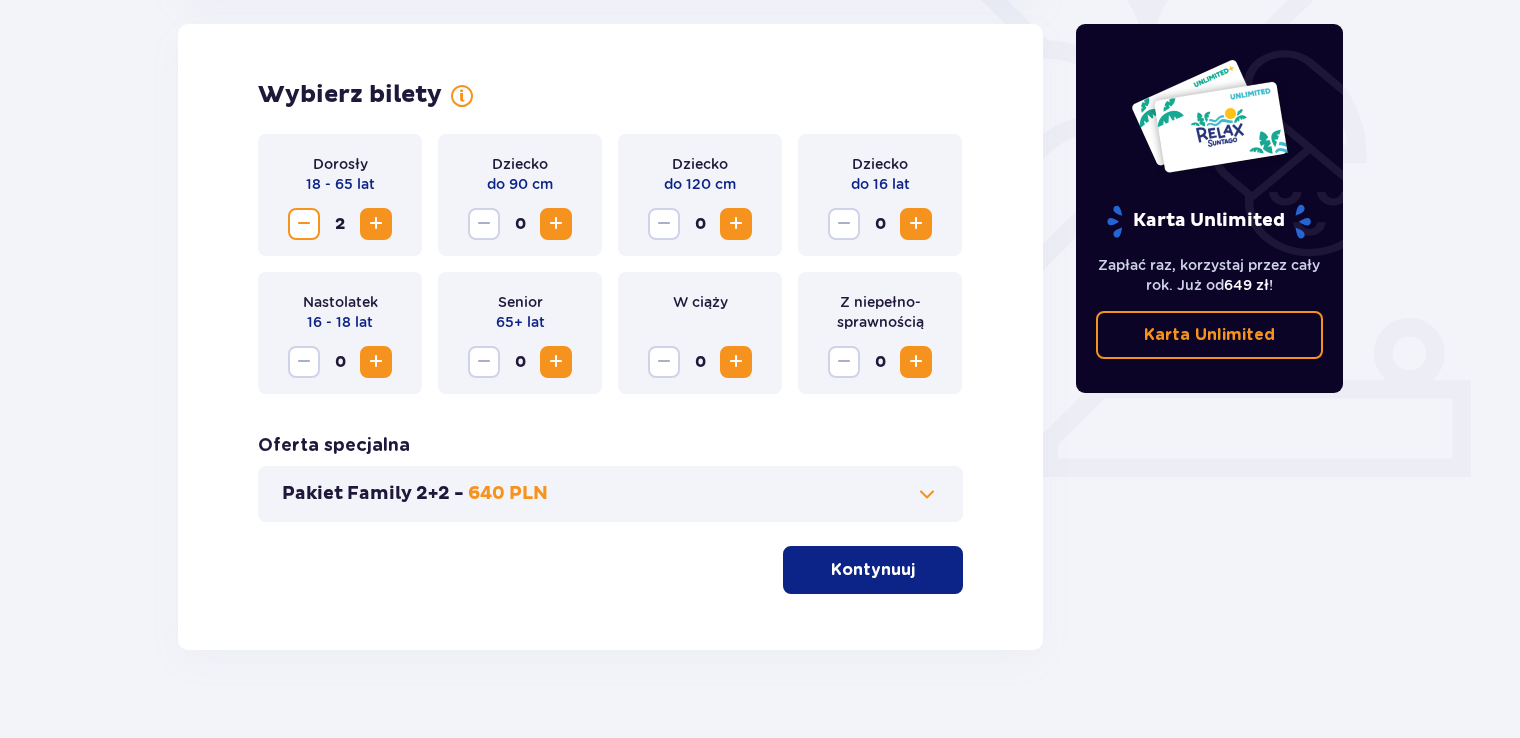 click at bounding box center [916, 224] 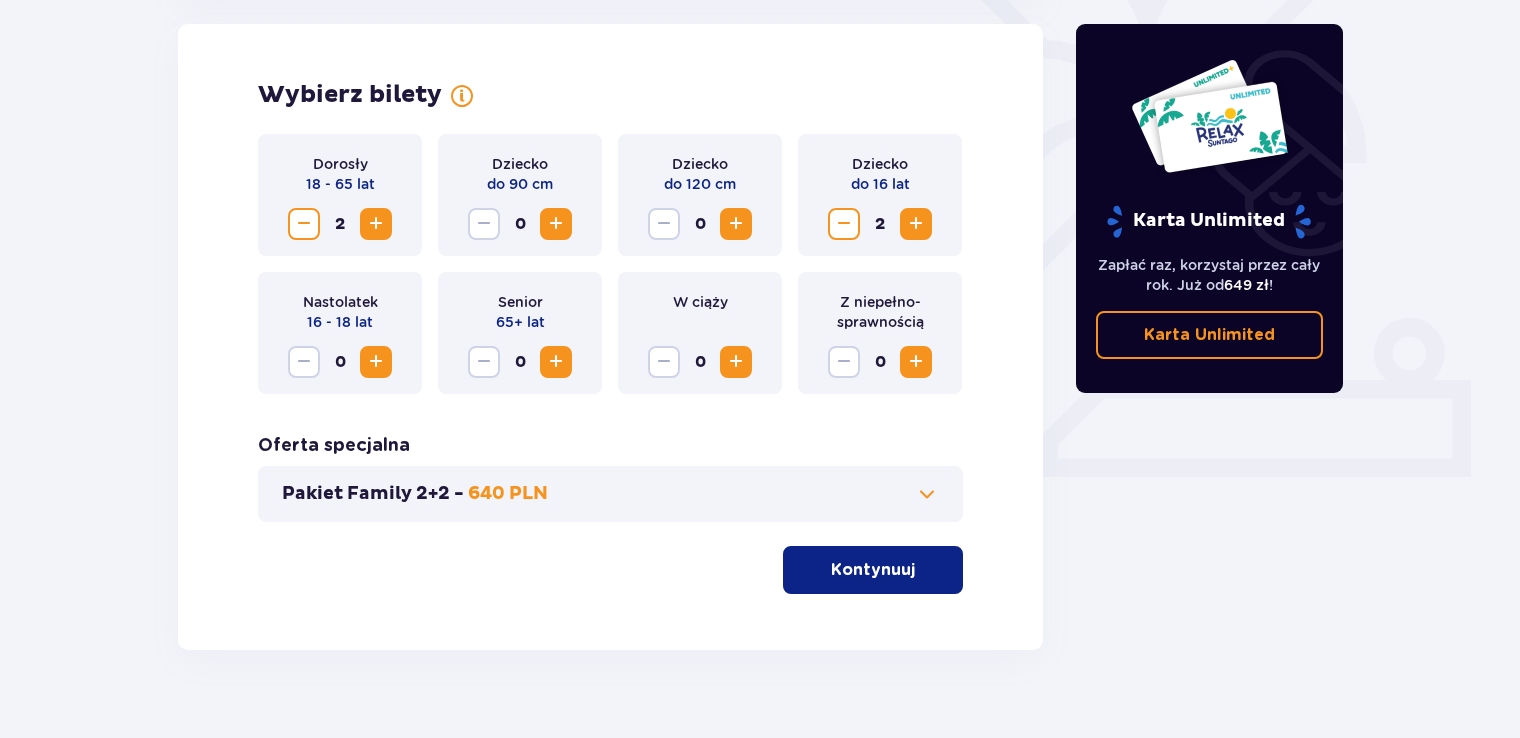 click at bounding box center [927, 494] 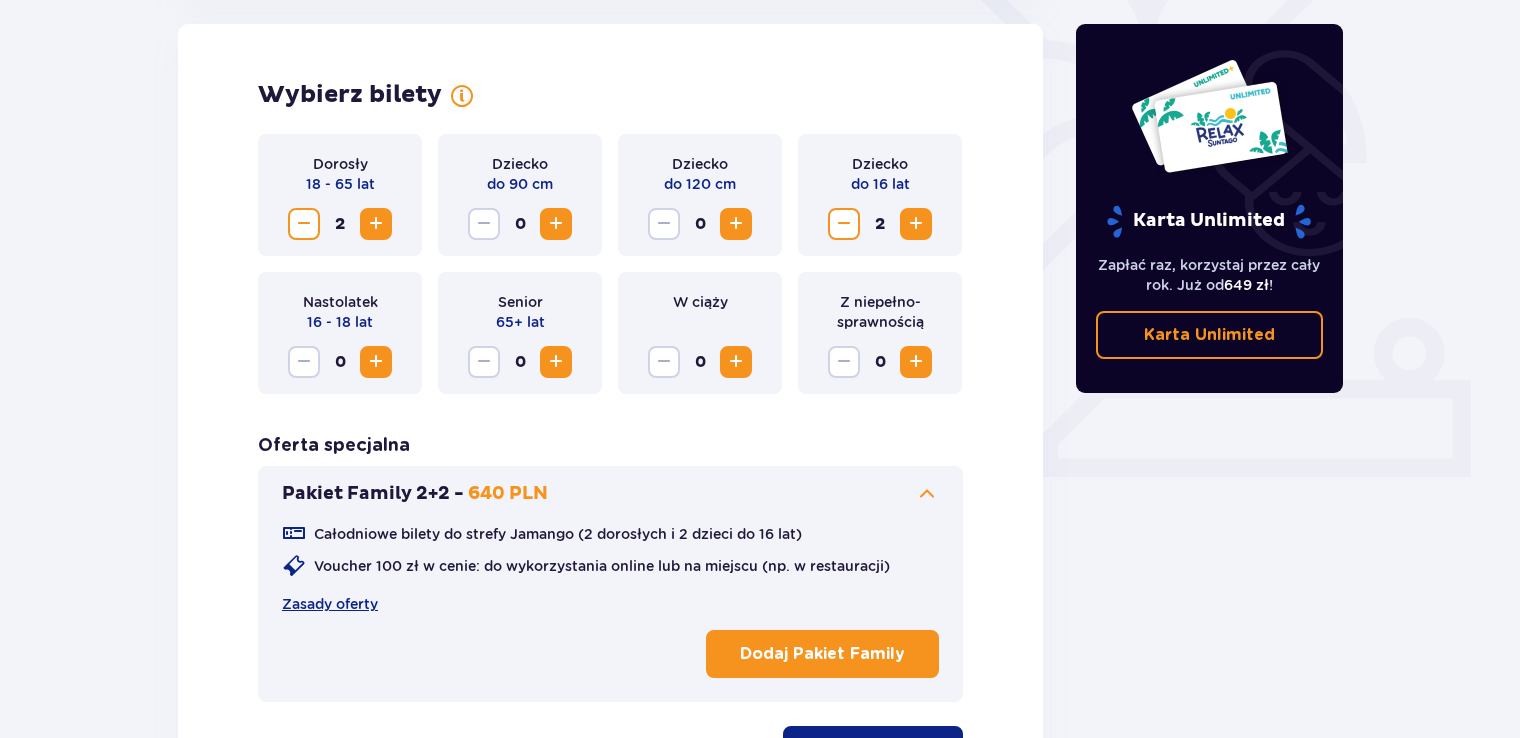 click on "Dodaj Pakiet Family" at bounding box center [822, 654] 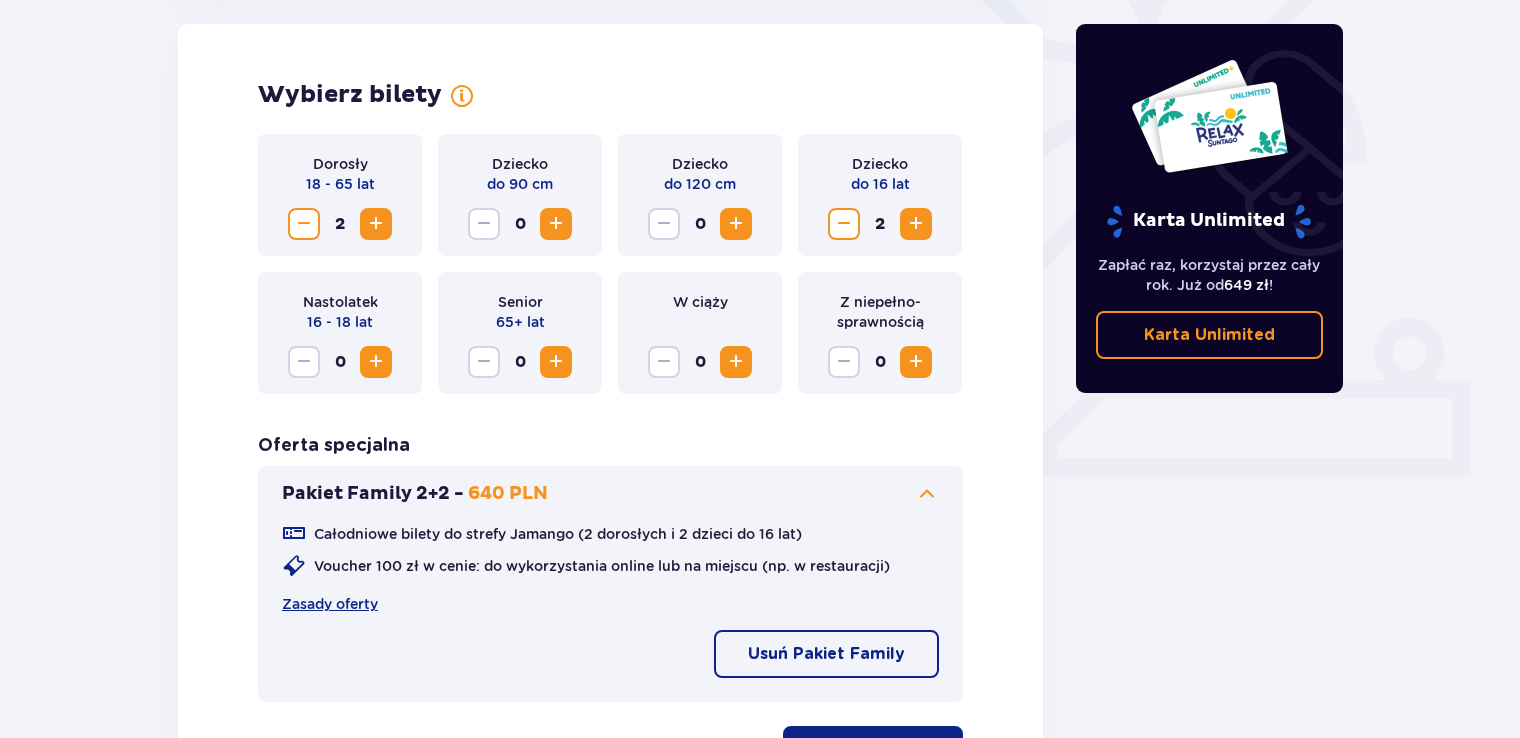 drag, startPoint x: 1519, startPoint y: 466, endPoint x: 1527, endPoint y: 612, distance: 146.21901 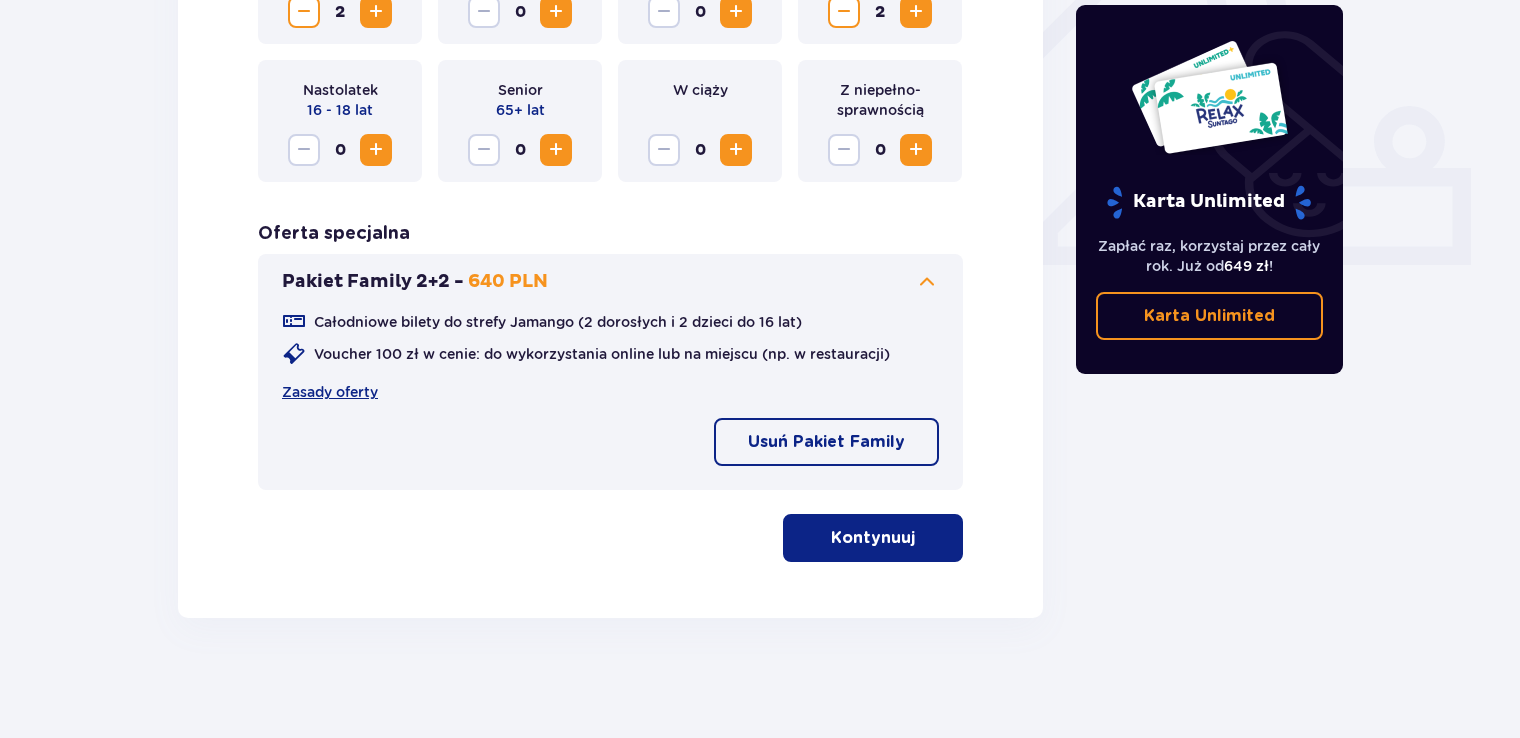 click at bounding box center [919, 538] 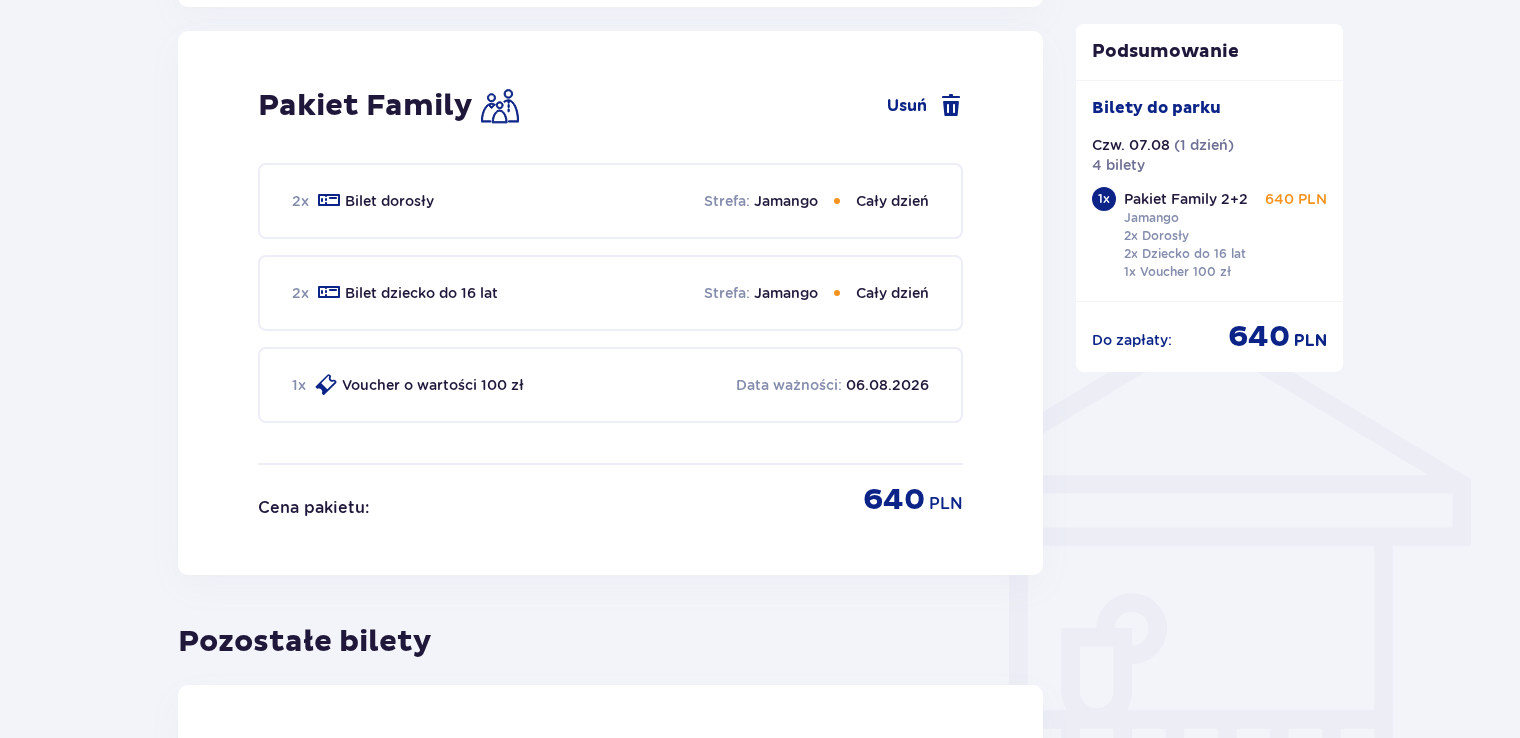 scroll, scrollTop: 1314, scrollLeft: 0, axis: vertical 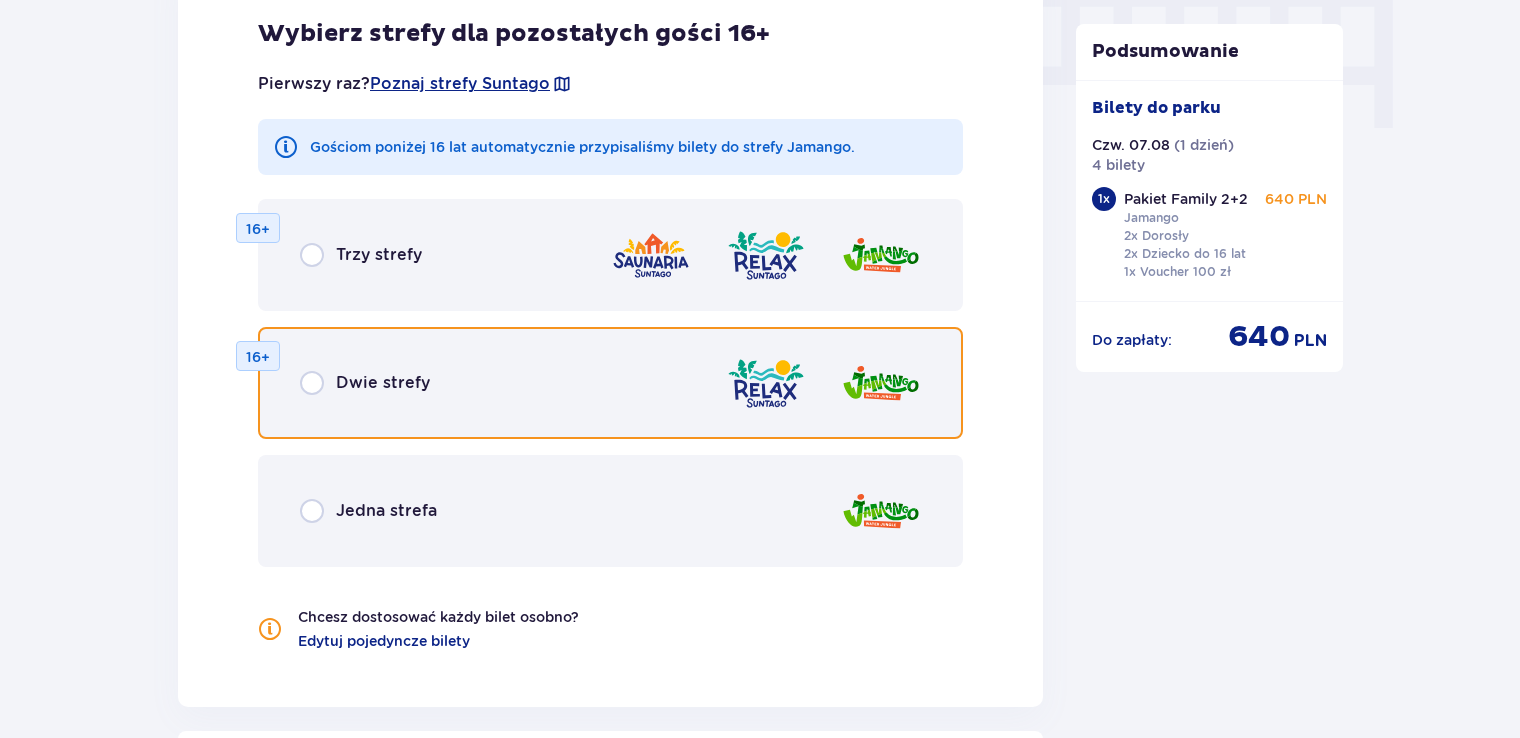 click at bounding box center [312, 383] 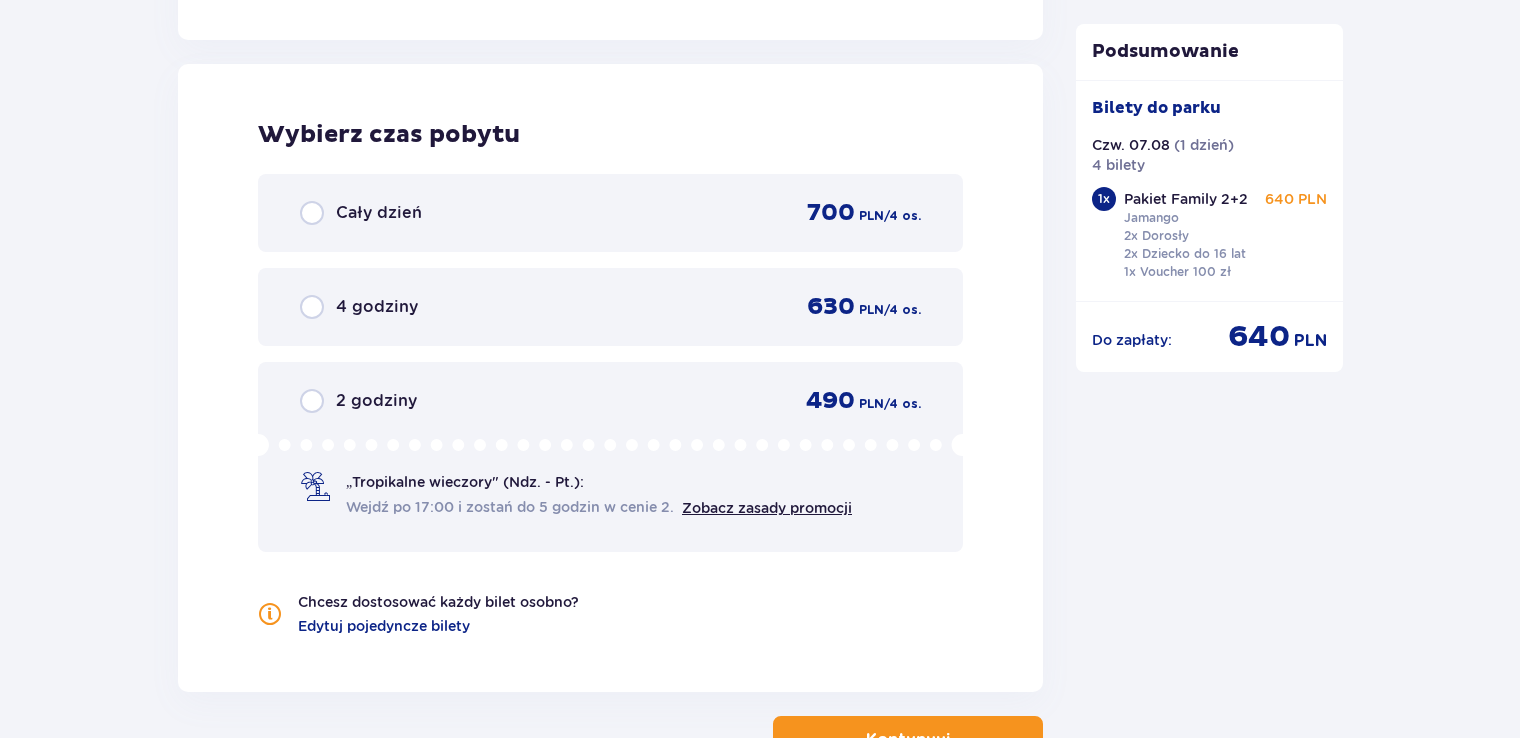 scroll, scrollTop: 2709, scrollLeft: 0, axis: vertical 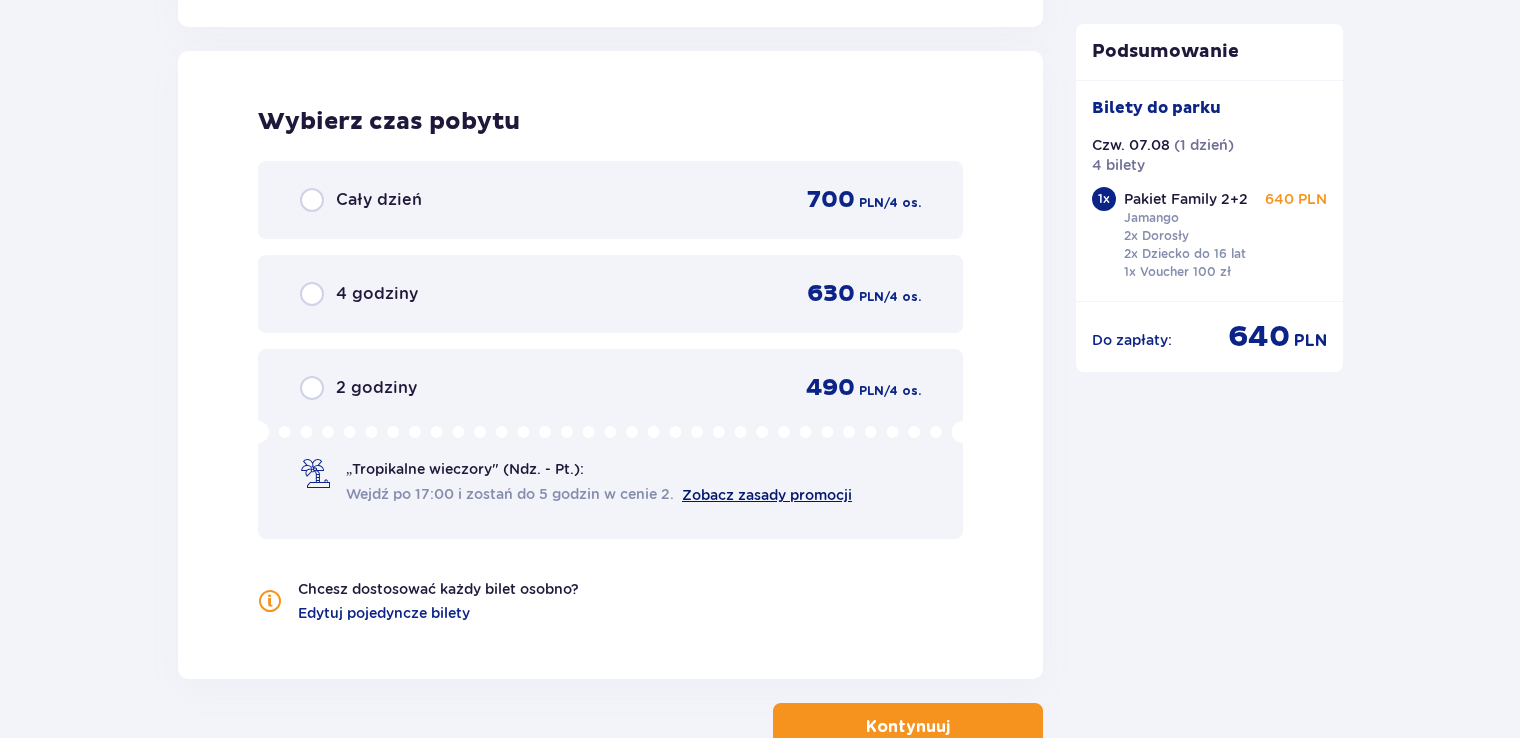 click on "Zobacz zasady promocji" at bounding box center (767, 495) 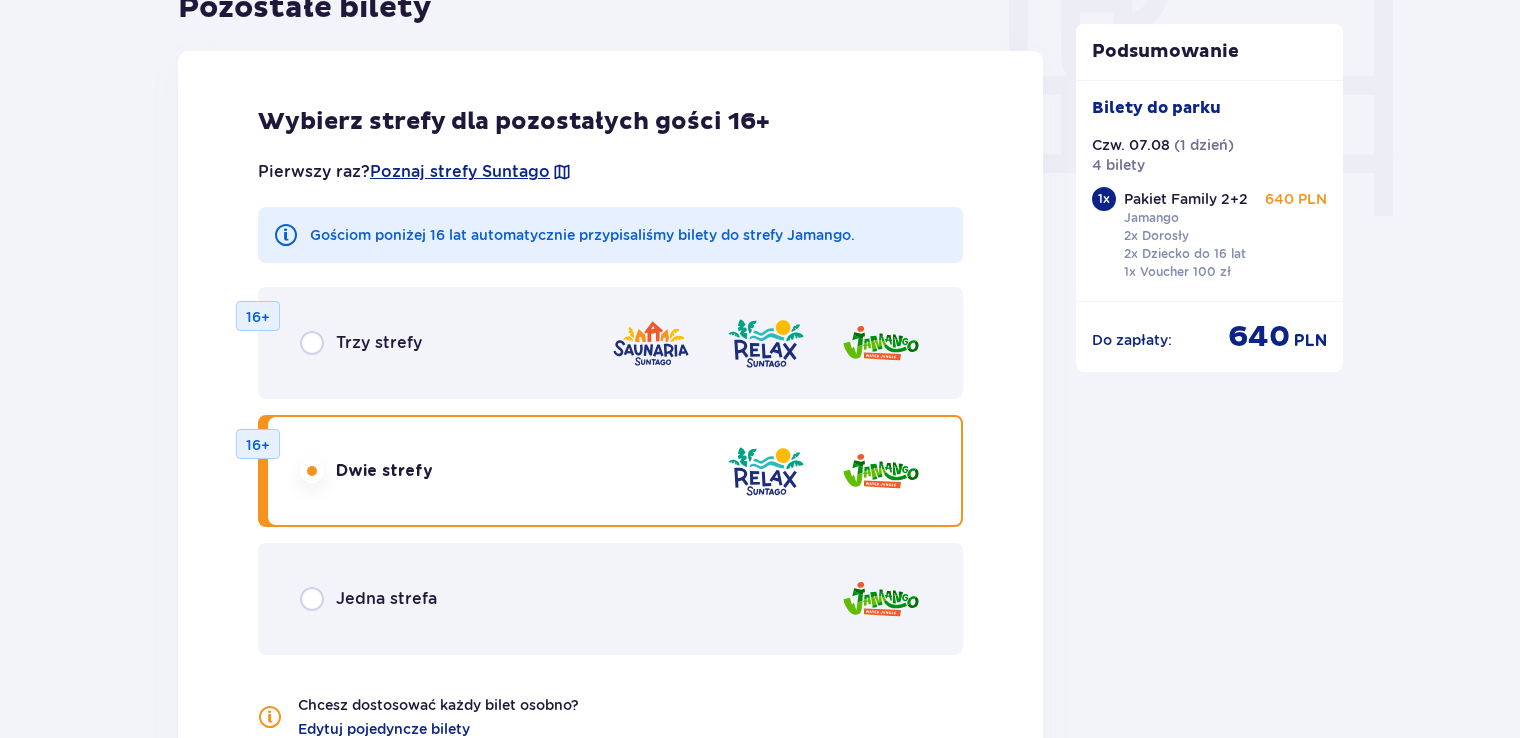 scroll, scrollTop: 1914, scrollLeft: 0, axis: vertical 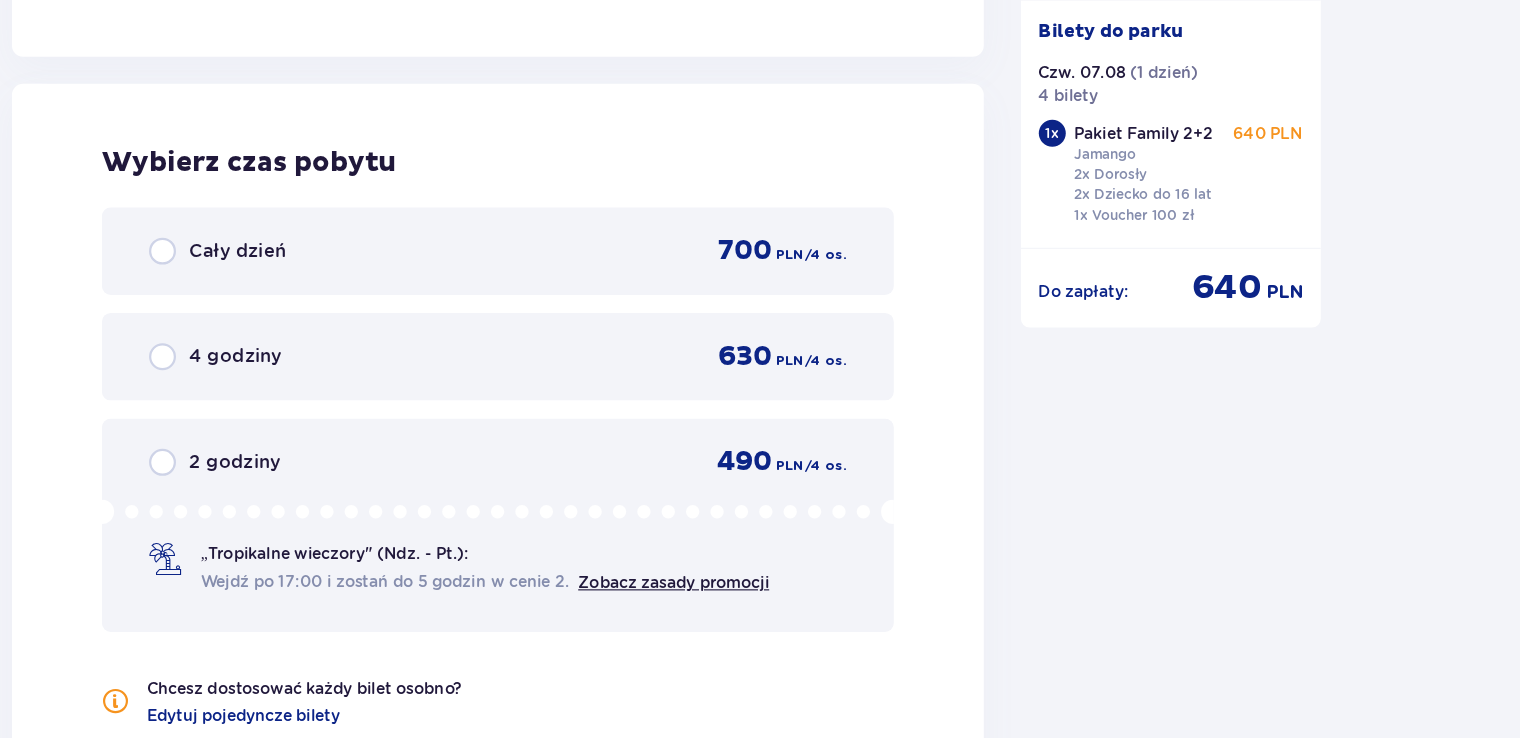 click on "„Tropikalne wieczory" (Ndz. - Pt.):" at bounding box center [465, 573] 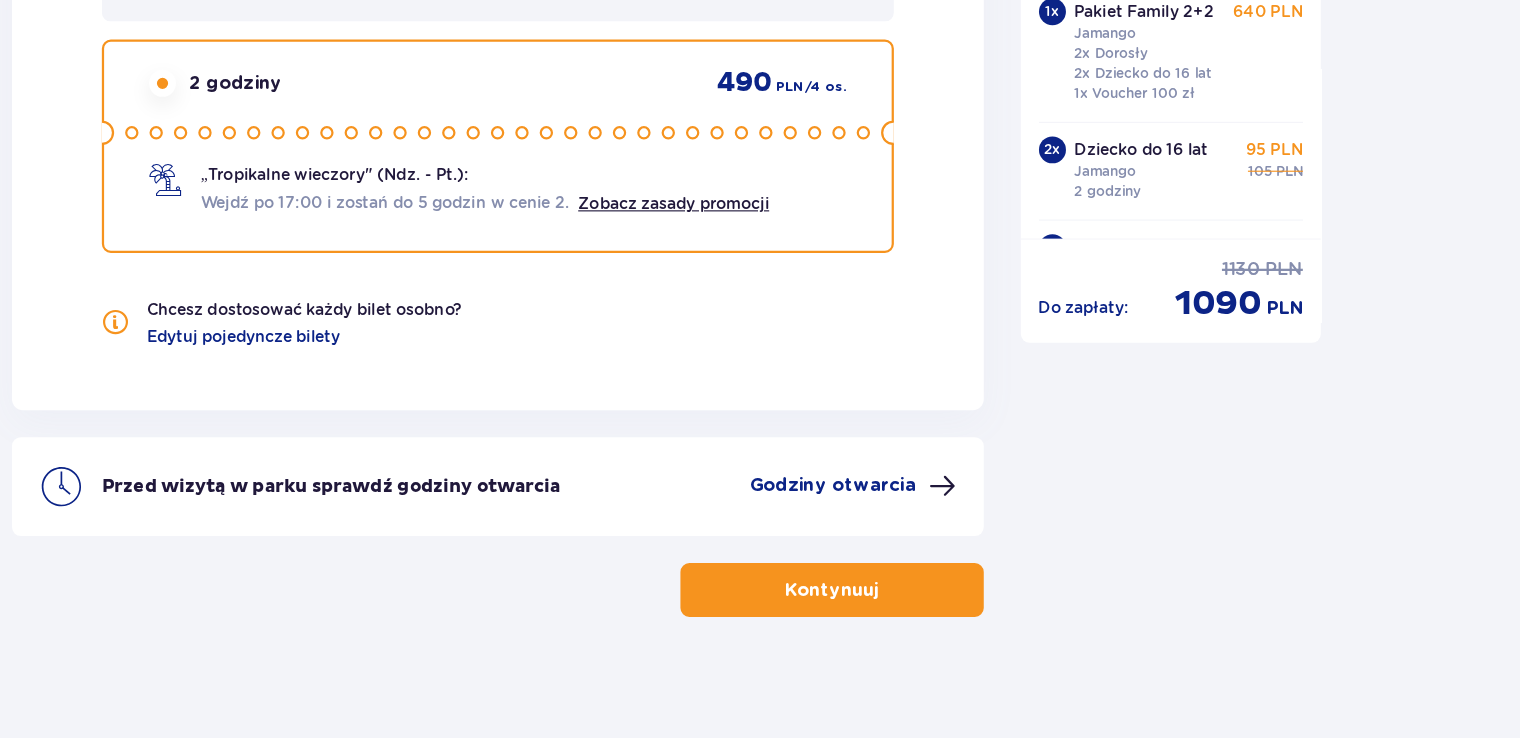 scroll, scrollTop: 2949, scrollLeft: 0, axis: vertical 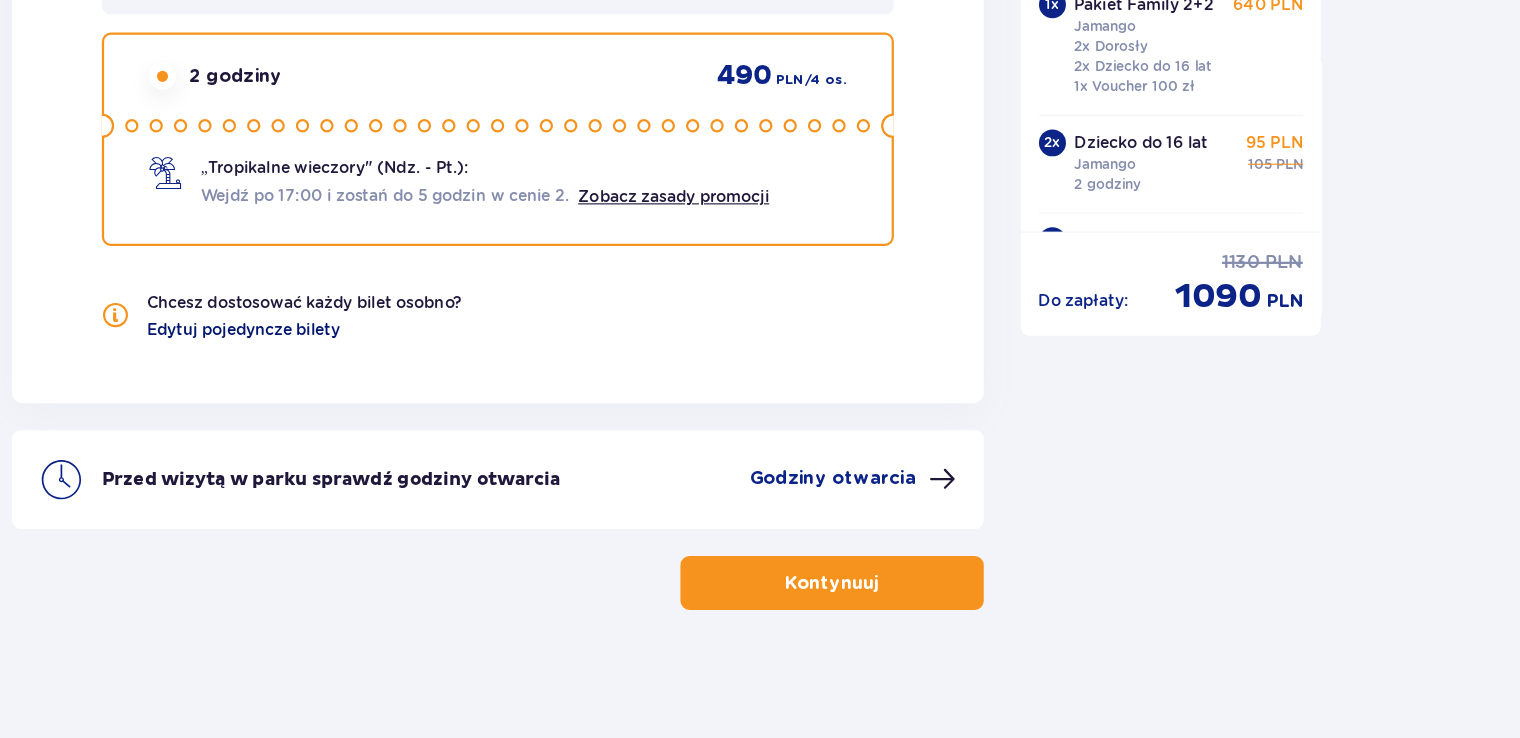 click on "Edytuj pojedyncze bilety" at bounding box center [384, 373] 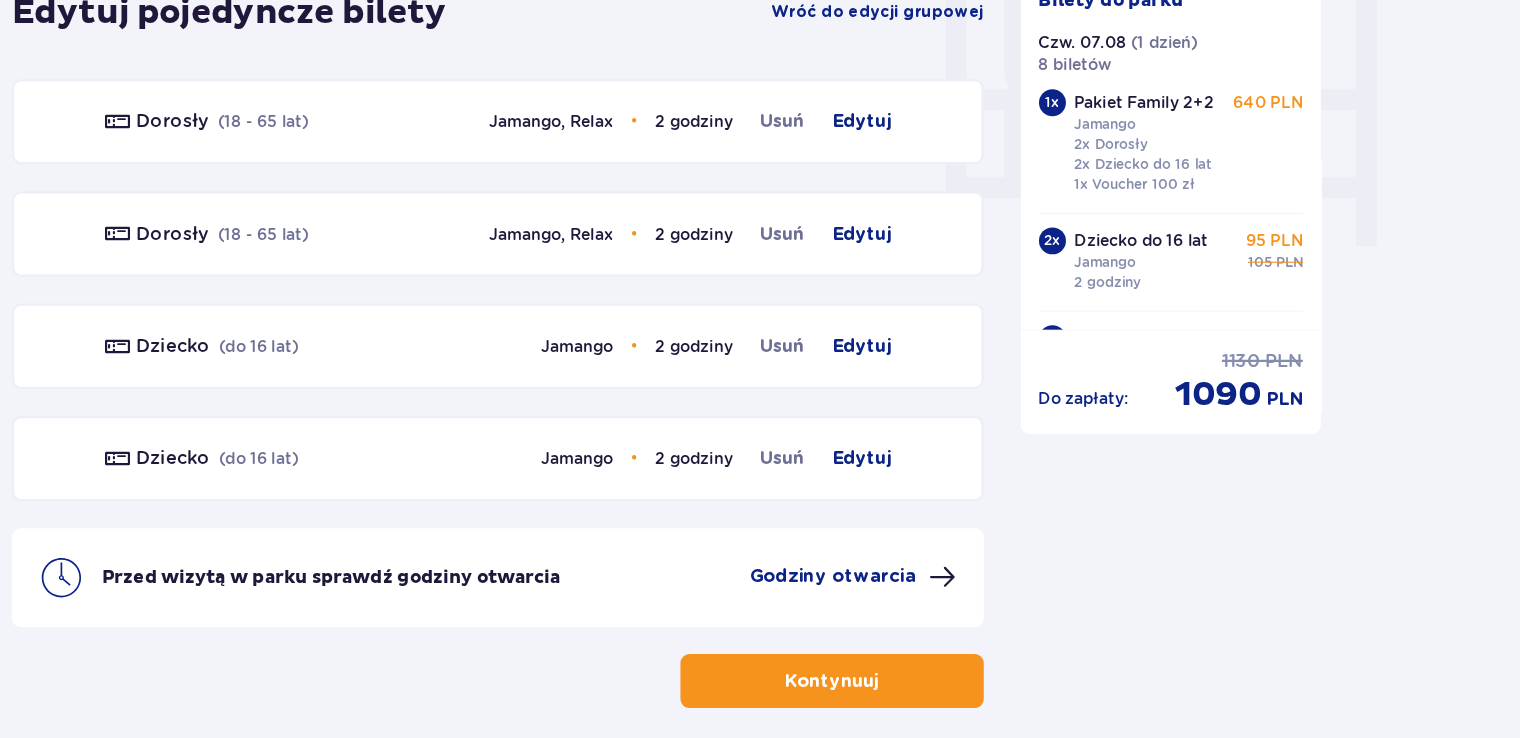 scroll, scrollTop: 1855, scrollLeft: 0, axis: vertical 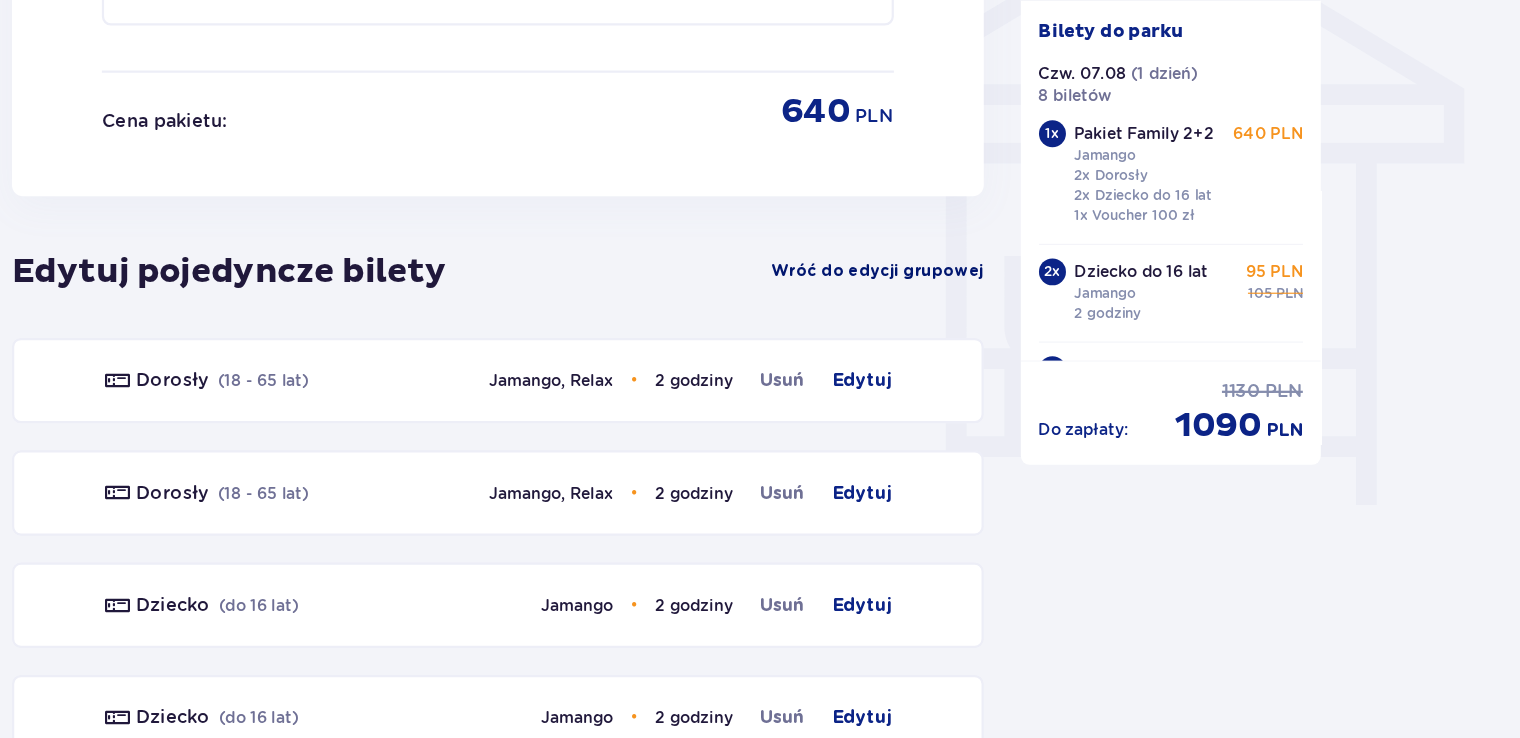 click on "Wróć do edycji grupowej" at bounding box center (948, 322) 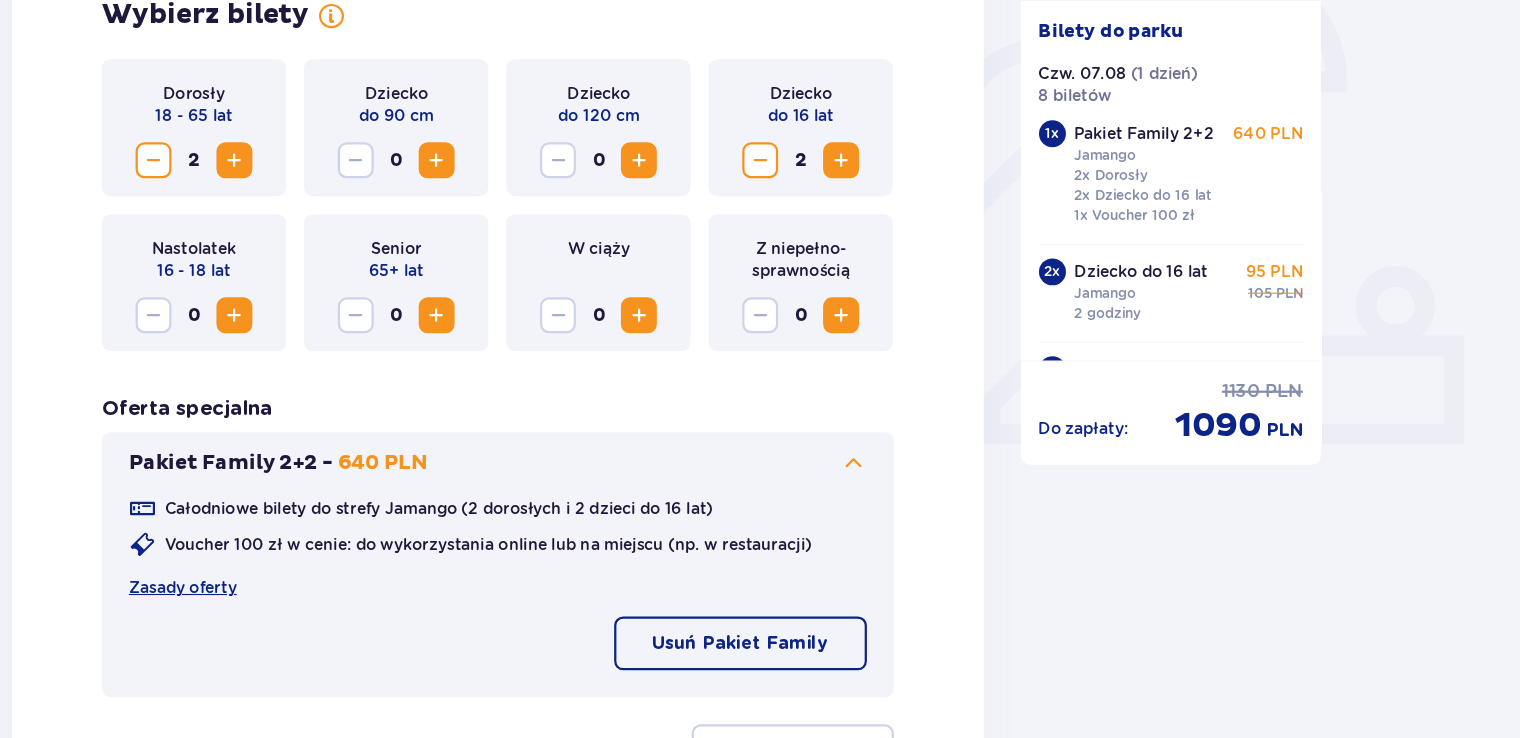 scroll, scrollTop: 556, scrollLeft: 0, axis: vertical 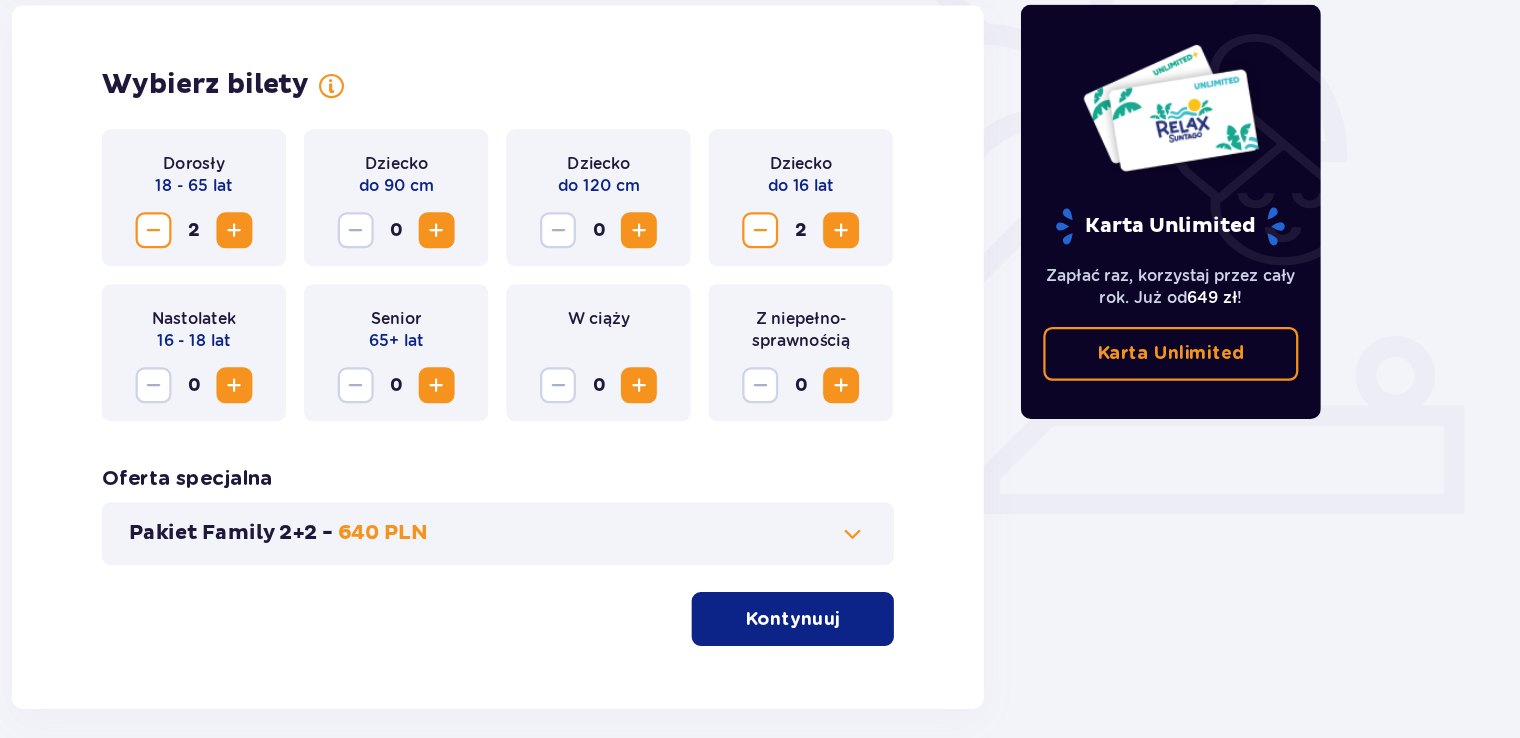 click at bounding box center [927, 495] 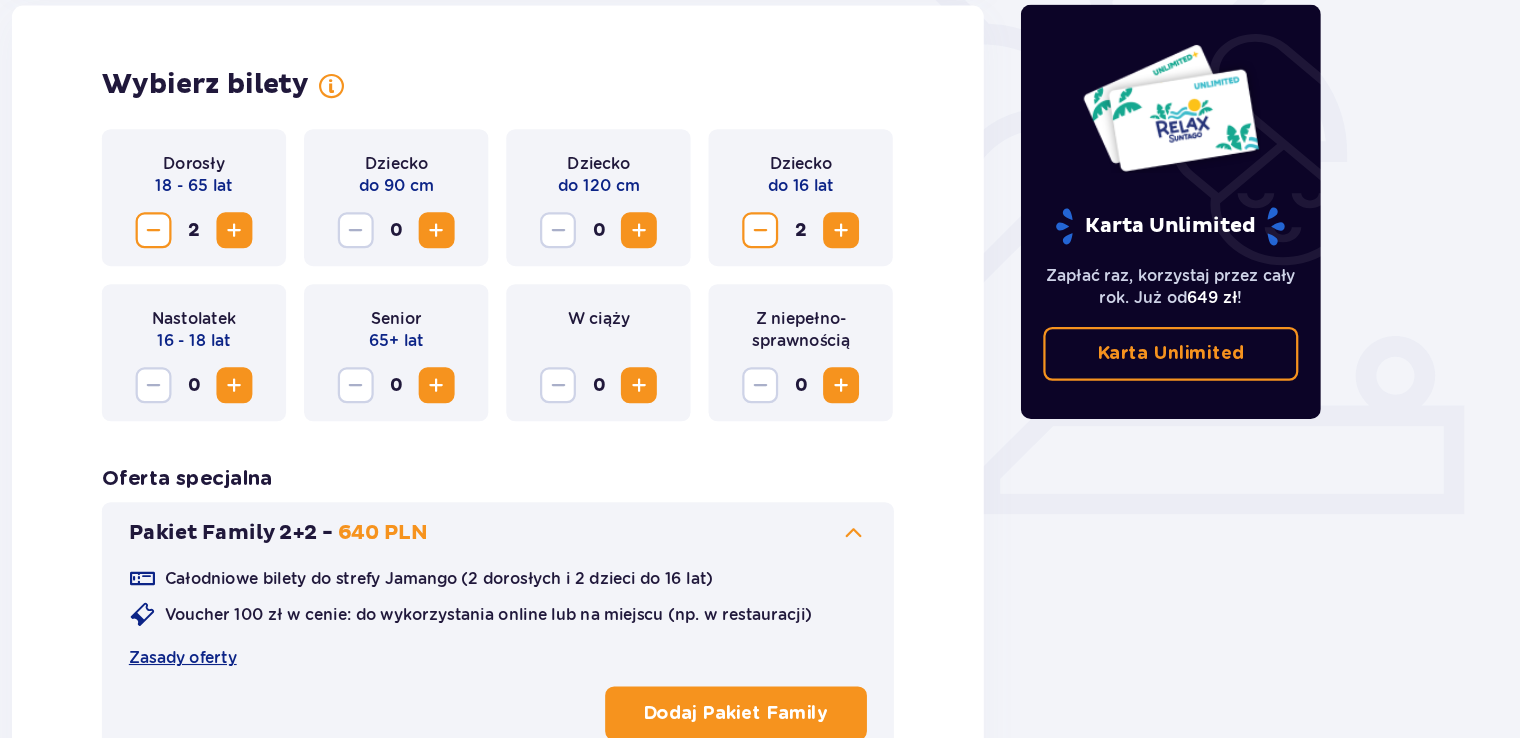 scroll, scrollTop: 556, scrollLeft: 0, axis: vertical 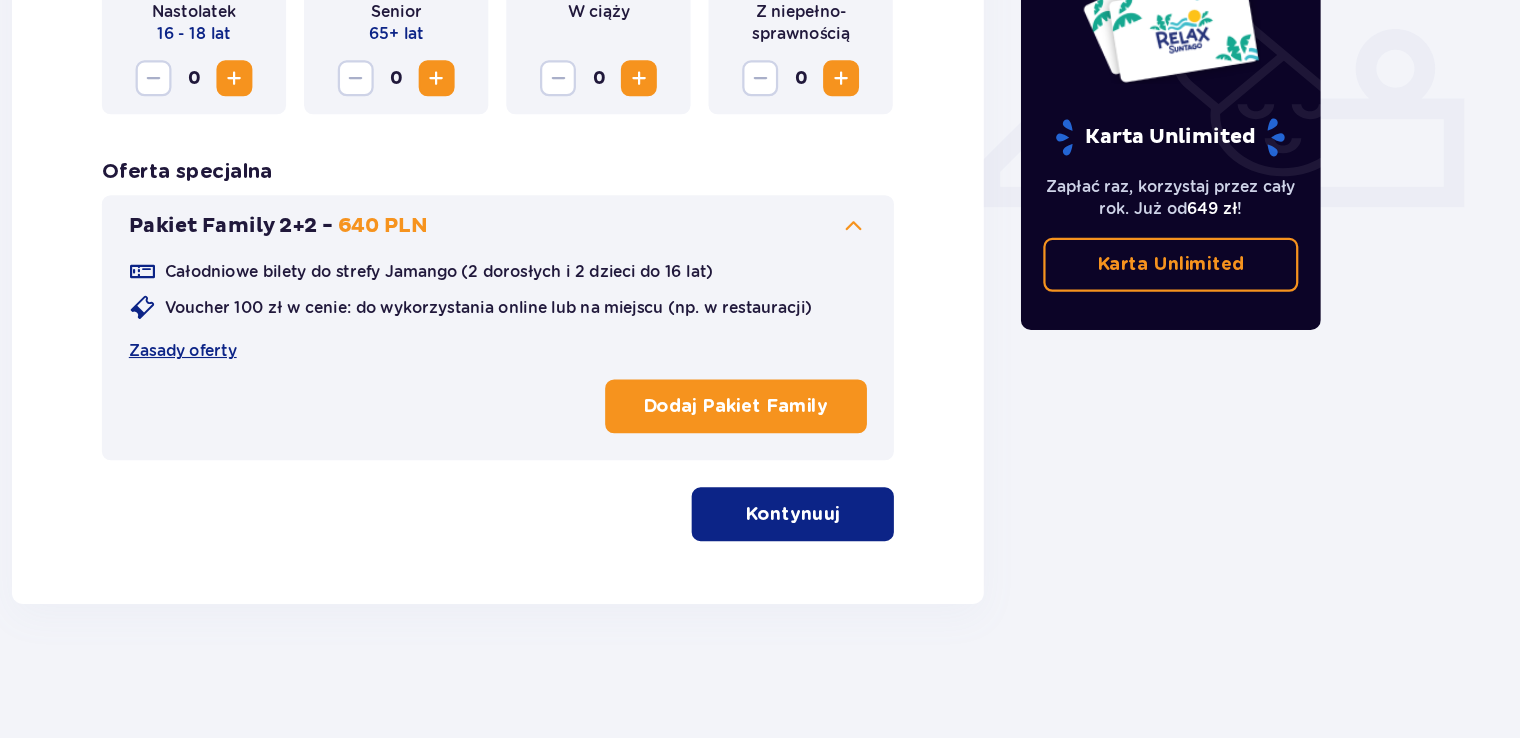 click on "Dodaj Pakiet Family" at bounding box center [822, 442] 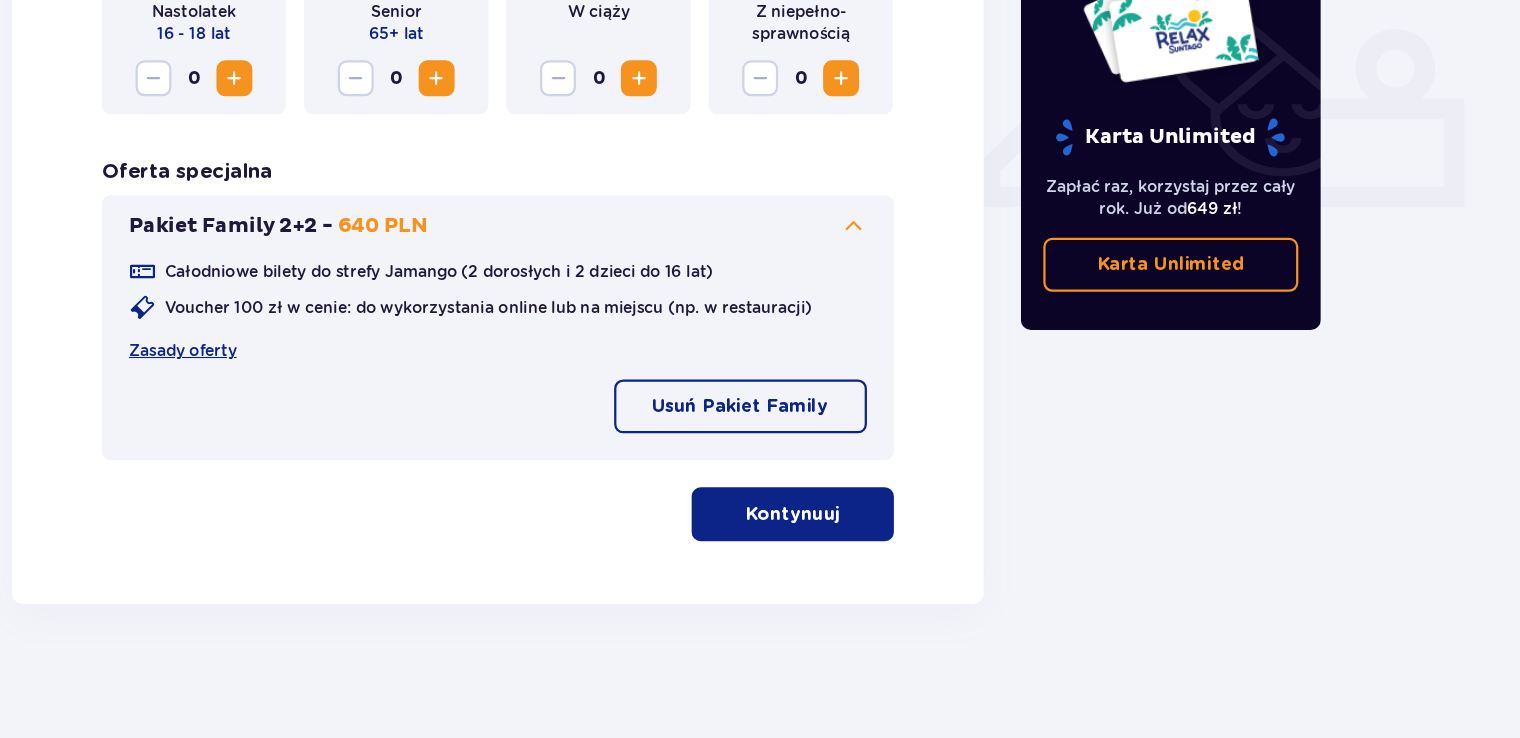 click on "Kontynuuj" at bounding box center [873, 538] 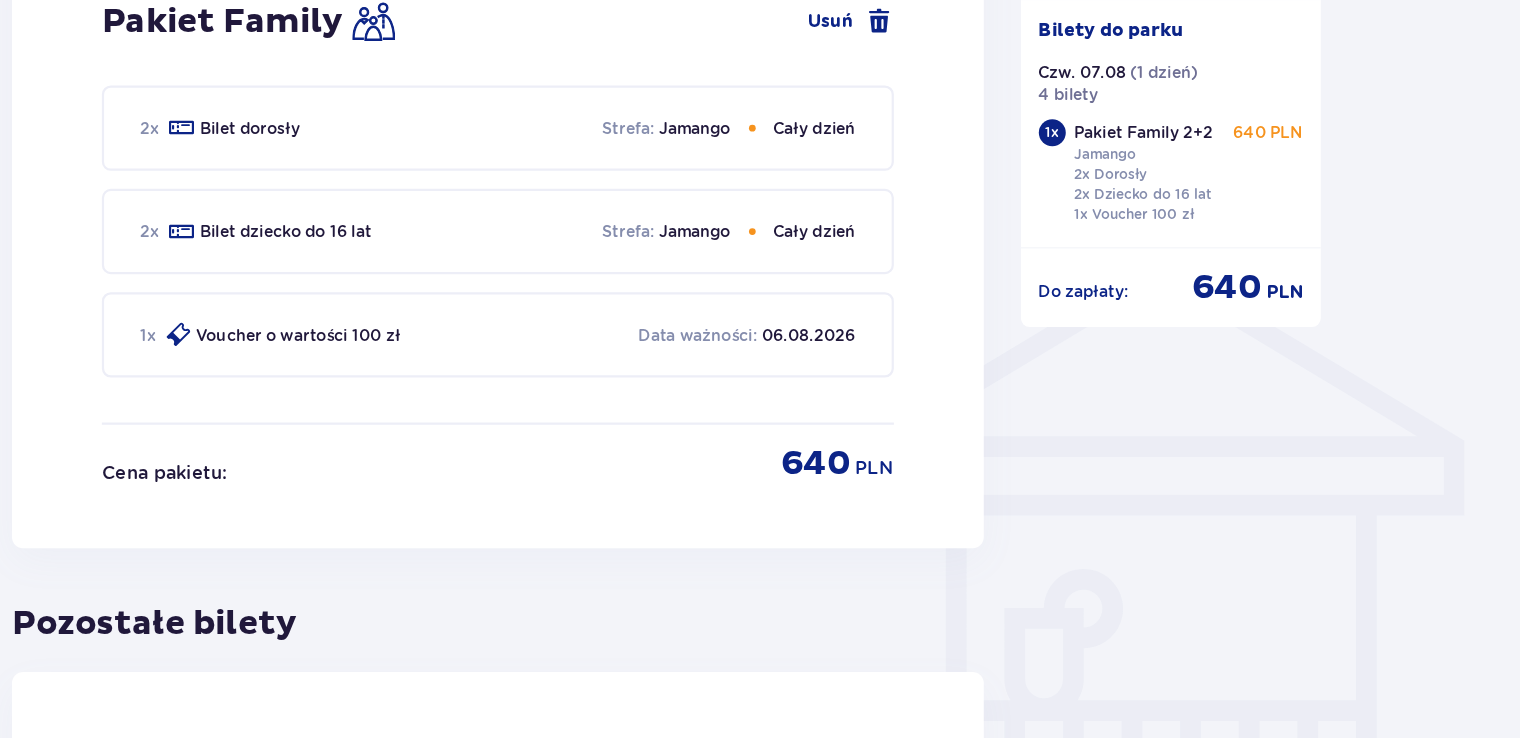 scroll, scrollTop: 1314, scrollLeft: 0, axis: vertical 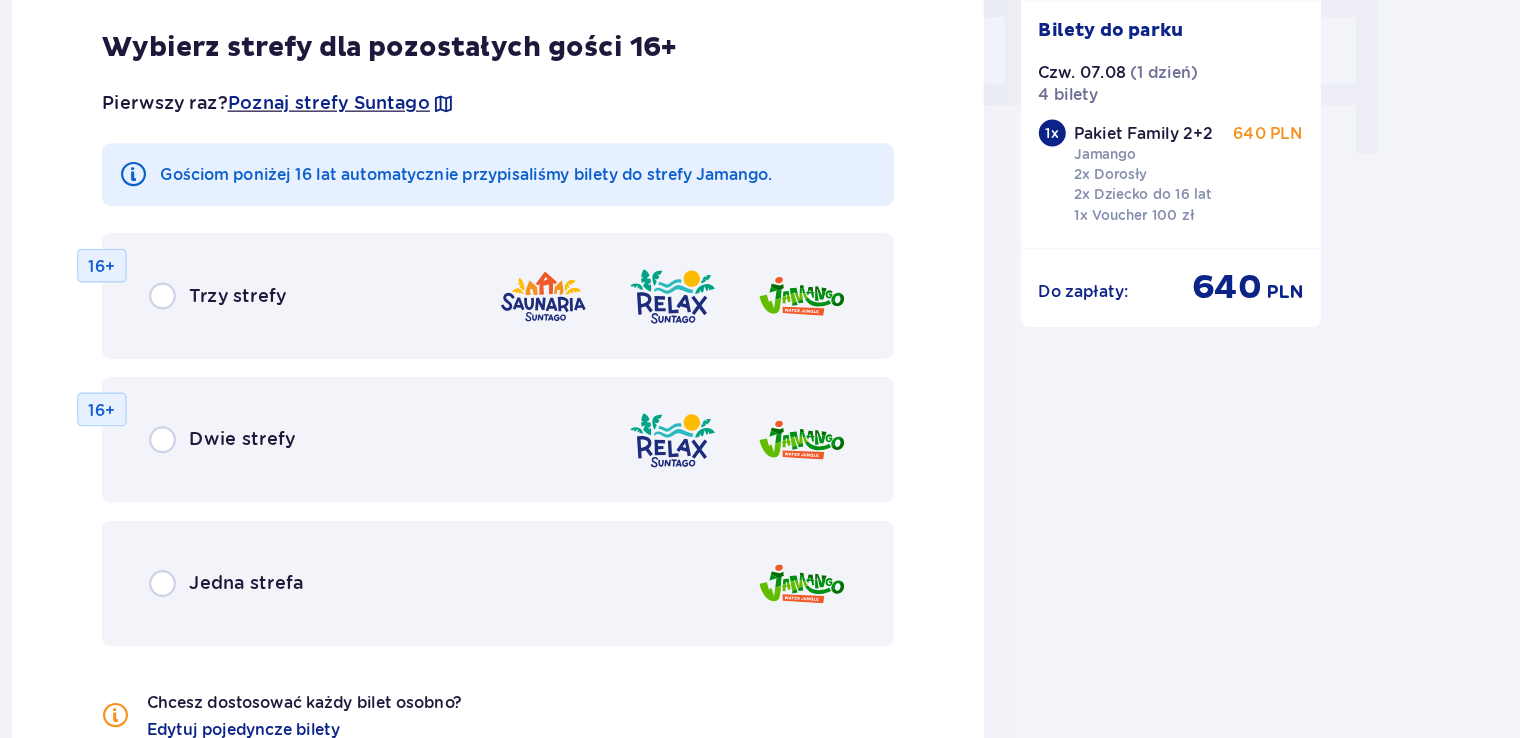 click on "Dwie strefy" at bounding box center [383, 472] 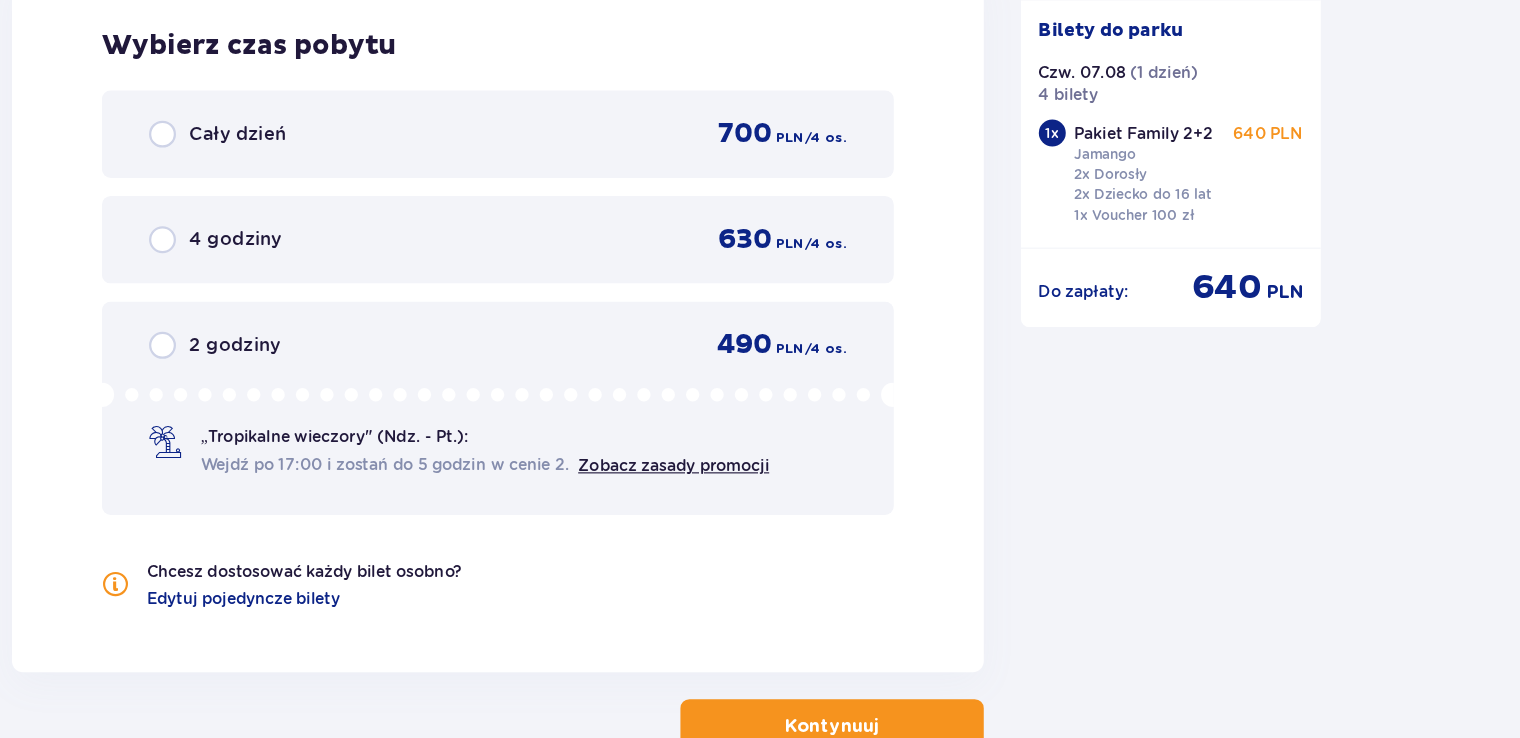 scroll, scrollTop: 2709, scrollLeft: 0, axis: vertical 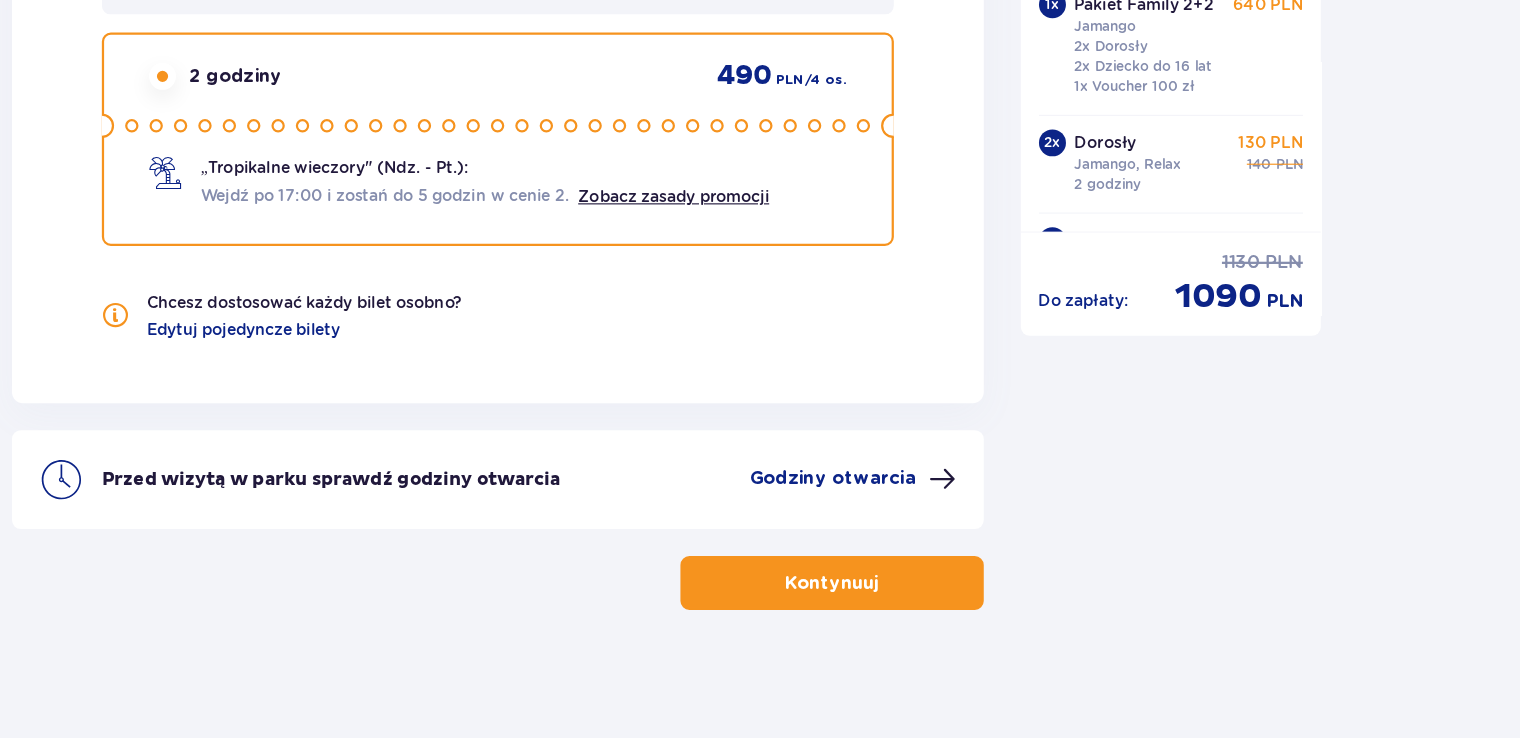 click on "2 godziny   490 PLN / 4 os. „Tropikalne wieczory" (Ndz. - Pt.): Wejdź po 17:00 i zostań do 5 godzin w cenie 2. Zobacz zasady promocji" at bounding box center (610, 204) 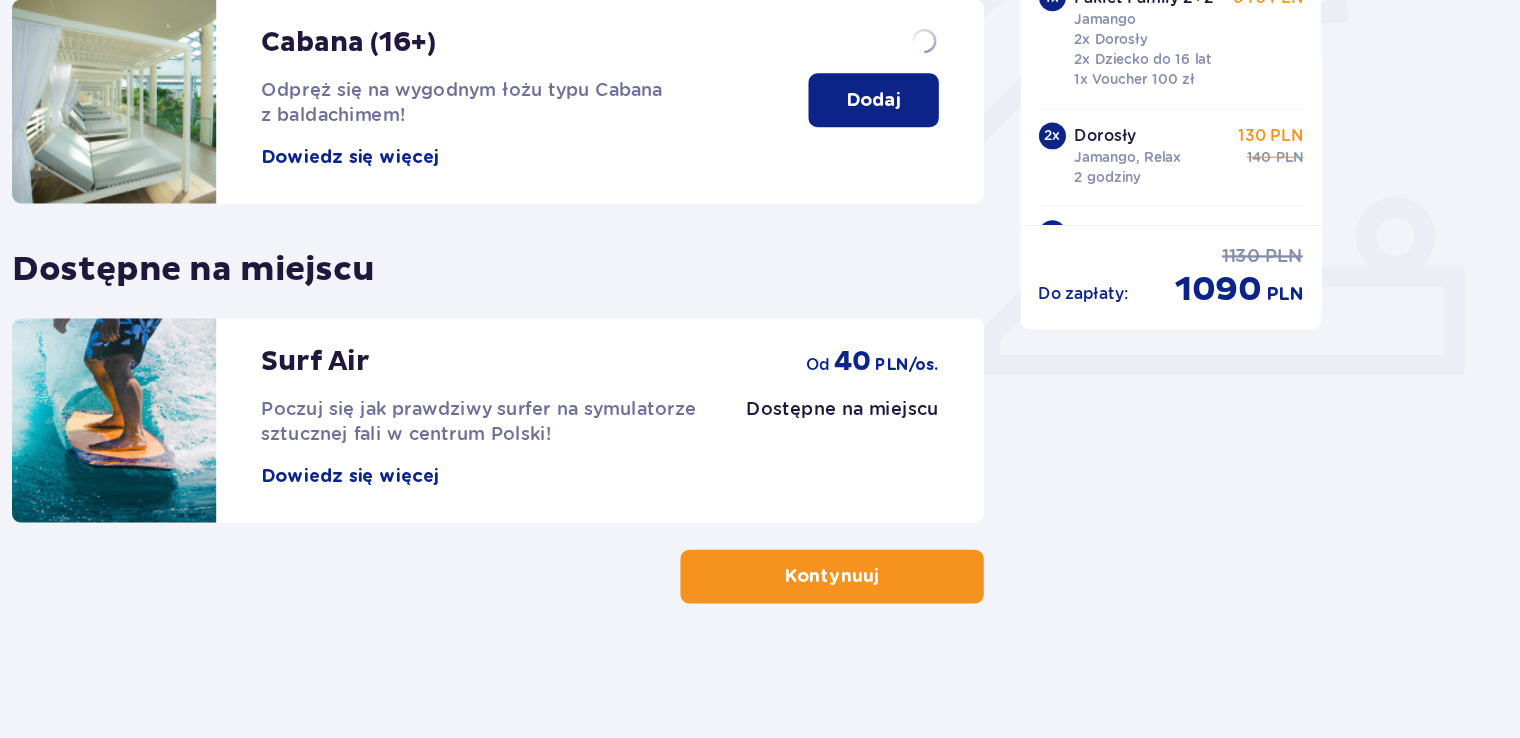 scroll, scrollTop: 0, scrollLeft: 0, axis: both 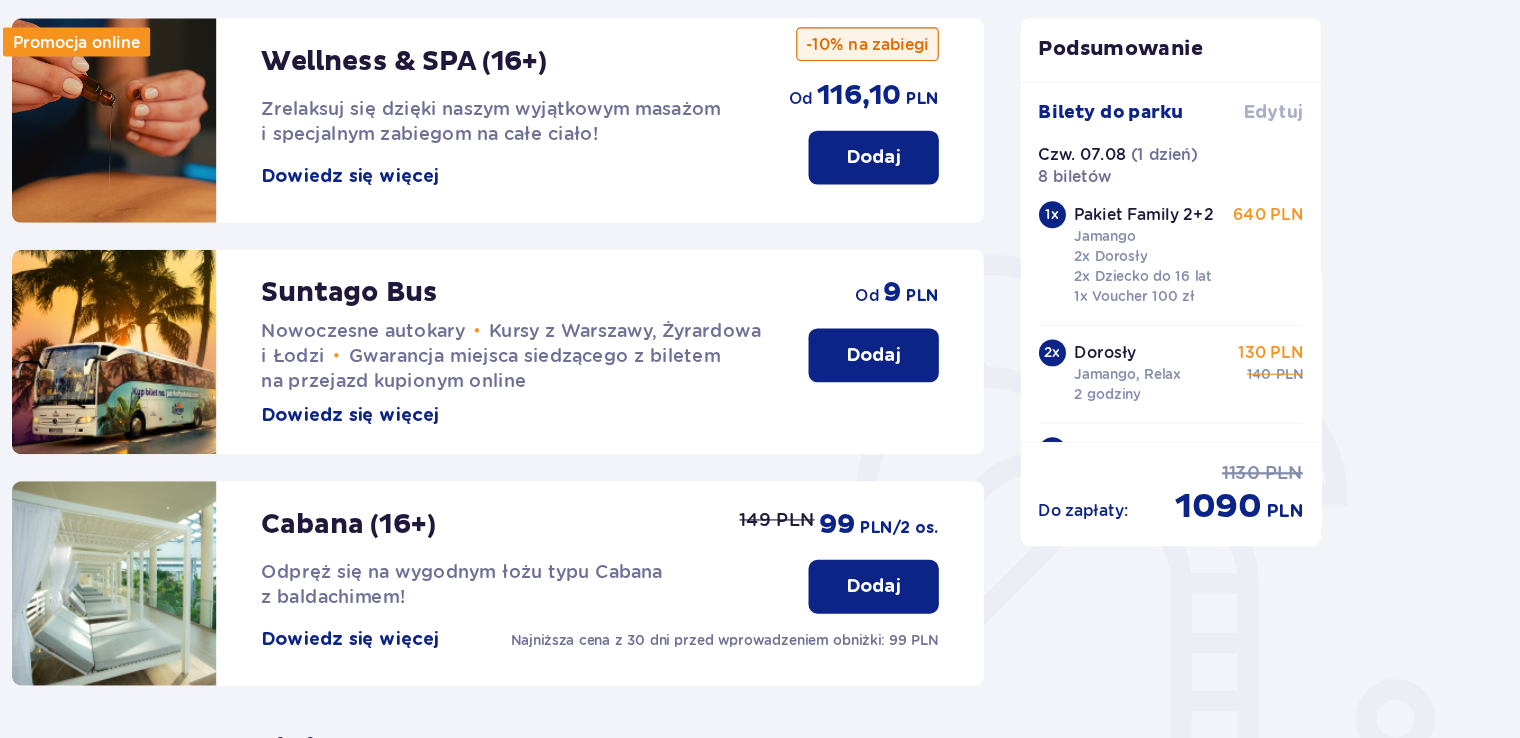 click on "Edytuj" at bounding box center [1300, 181] 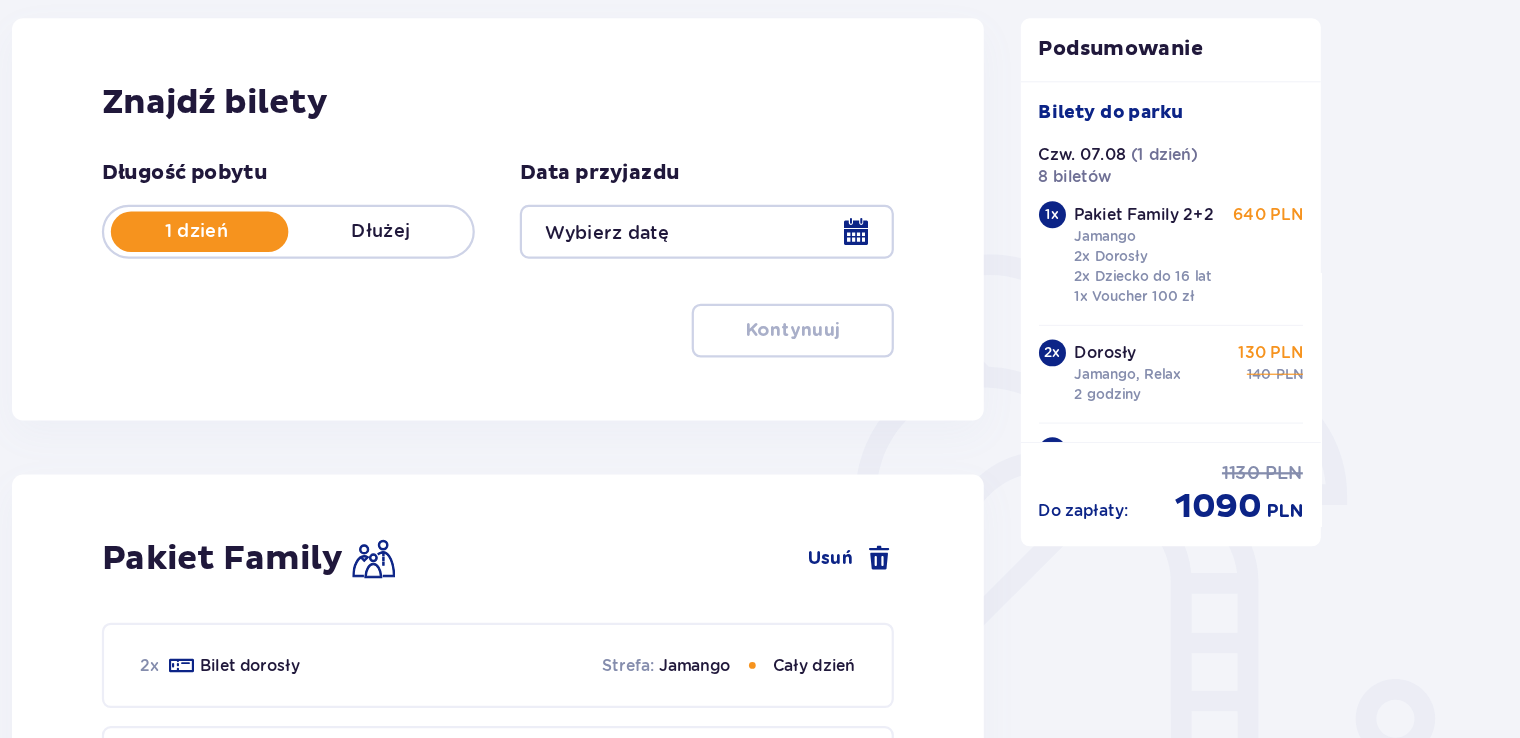 scroll, scrollTop: 0, scrollLeft: 0, axis: both 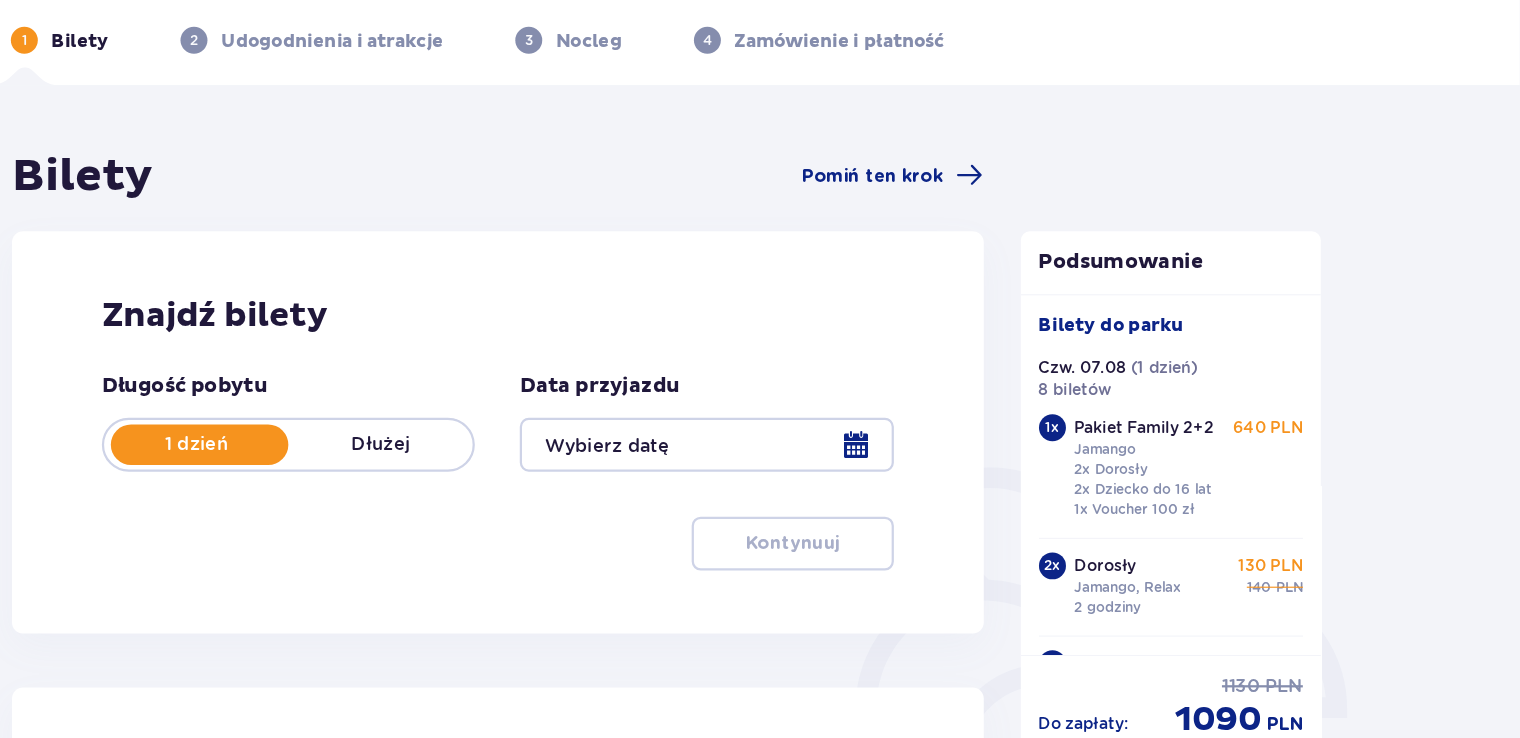 type on "07.08.25" 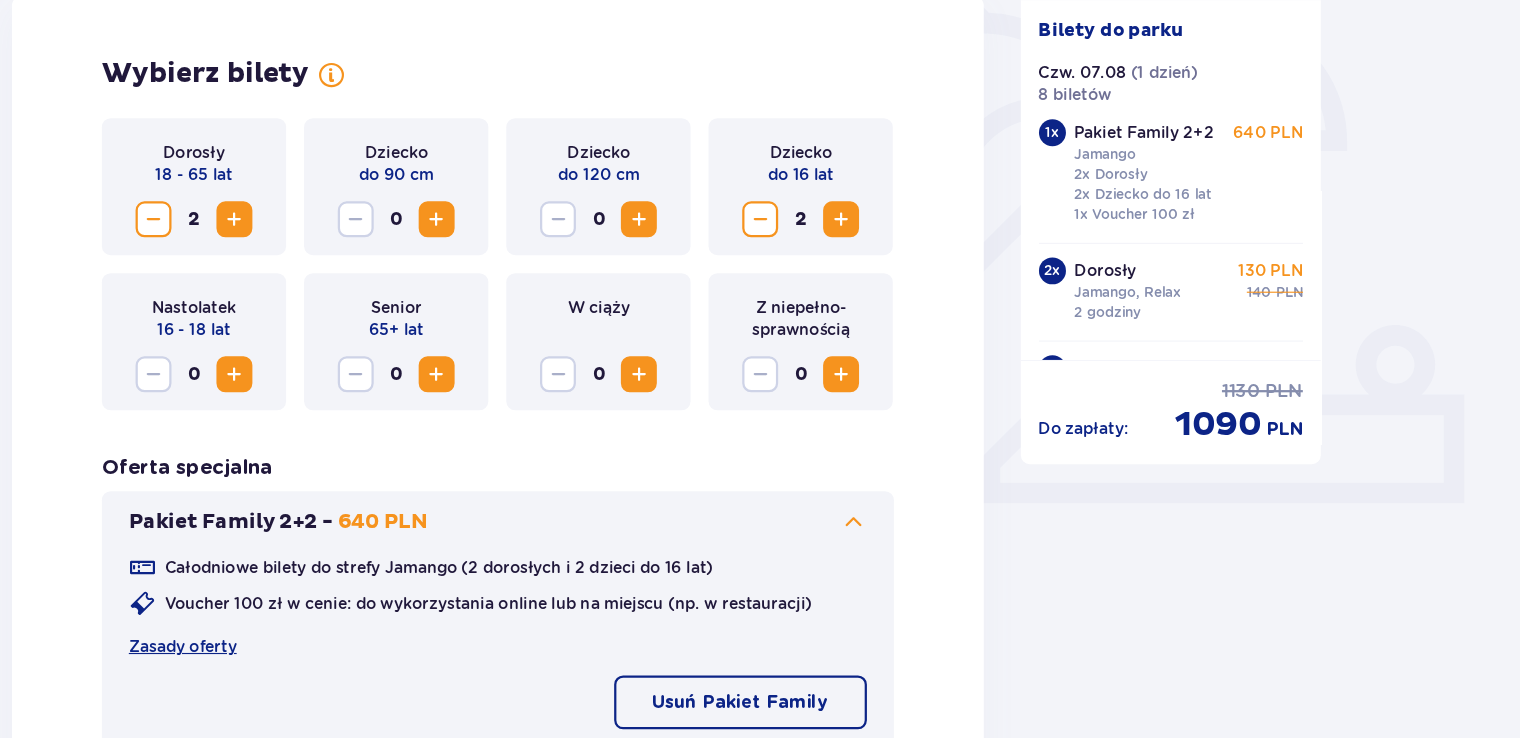 scroll, scrollTop: 511, scrollLeft: 0, axis: vertical 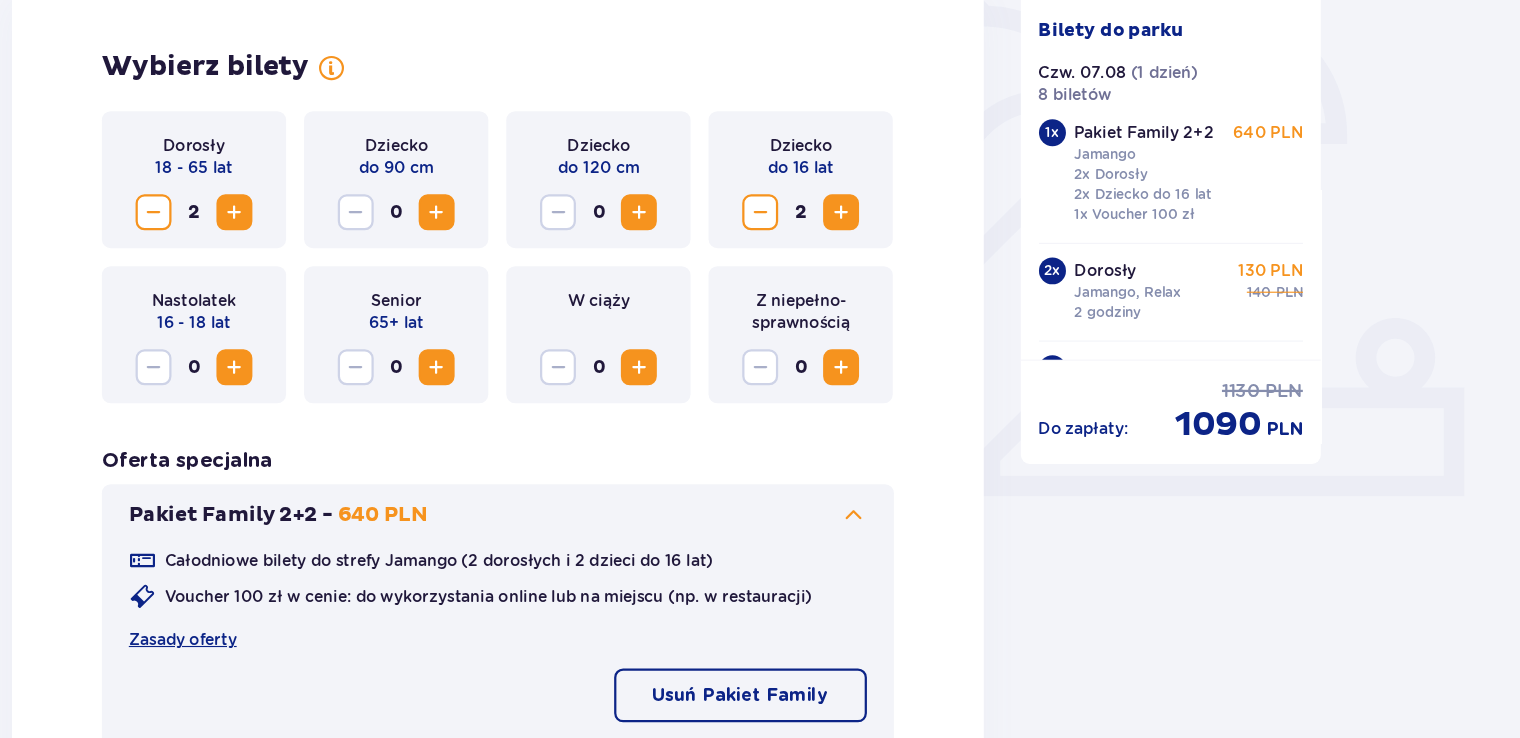 click on "Usuń Pakiet Family" at bounding box center [826, 699] 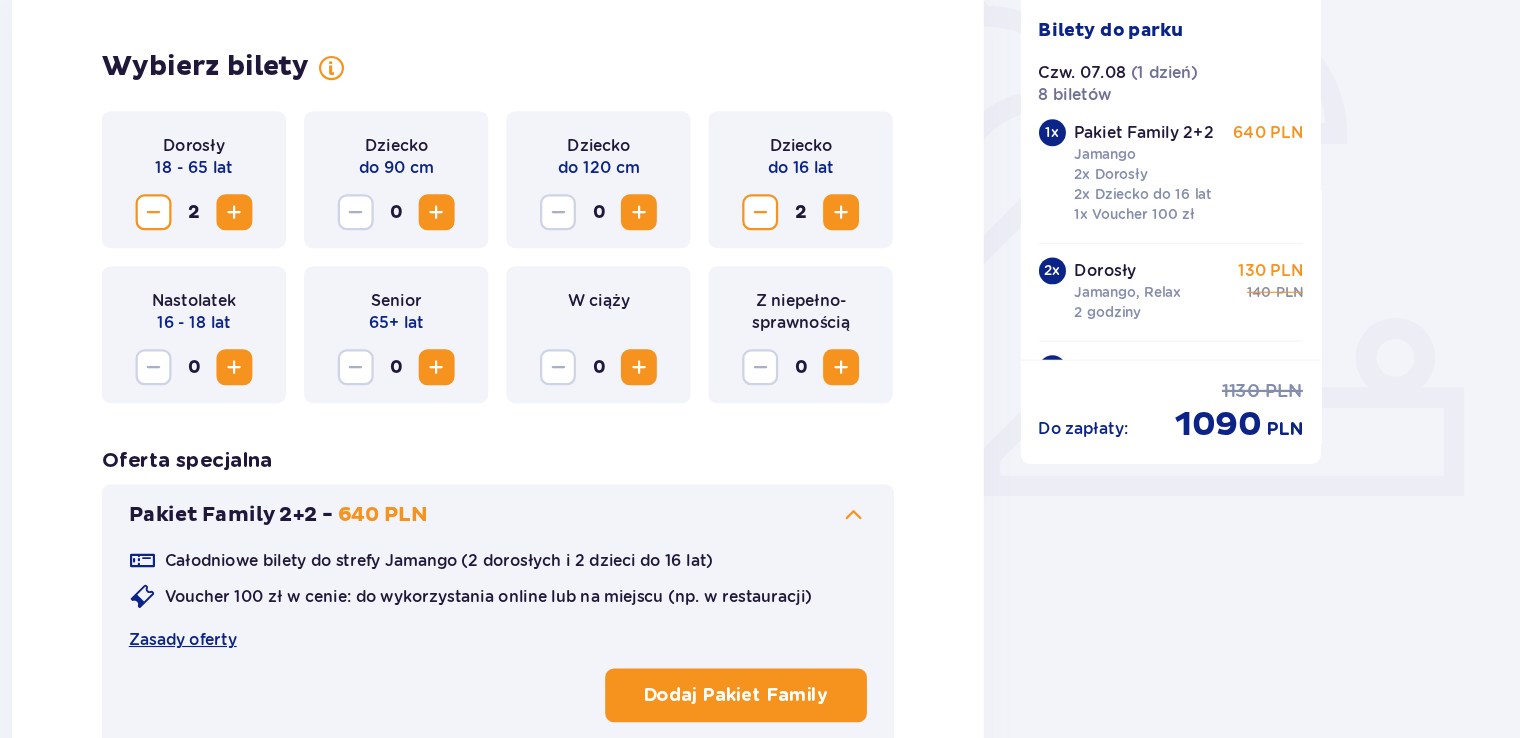 click at bounding box center (304, 269) 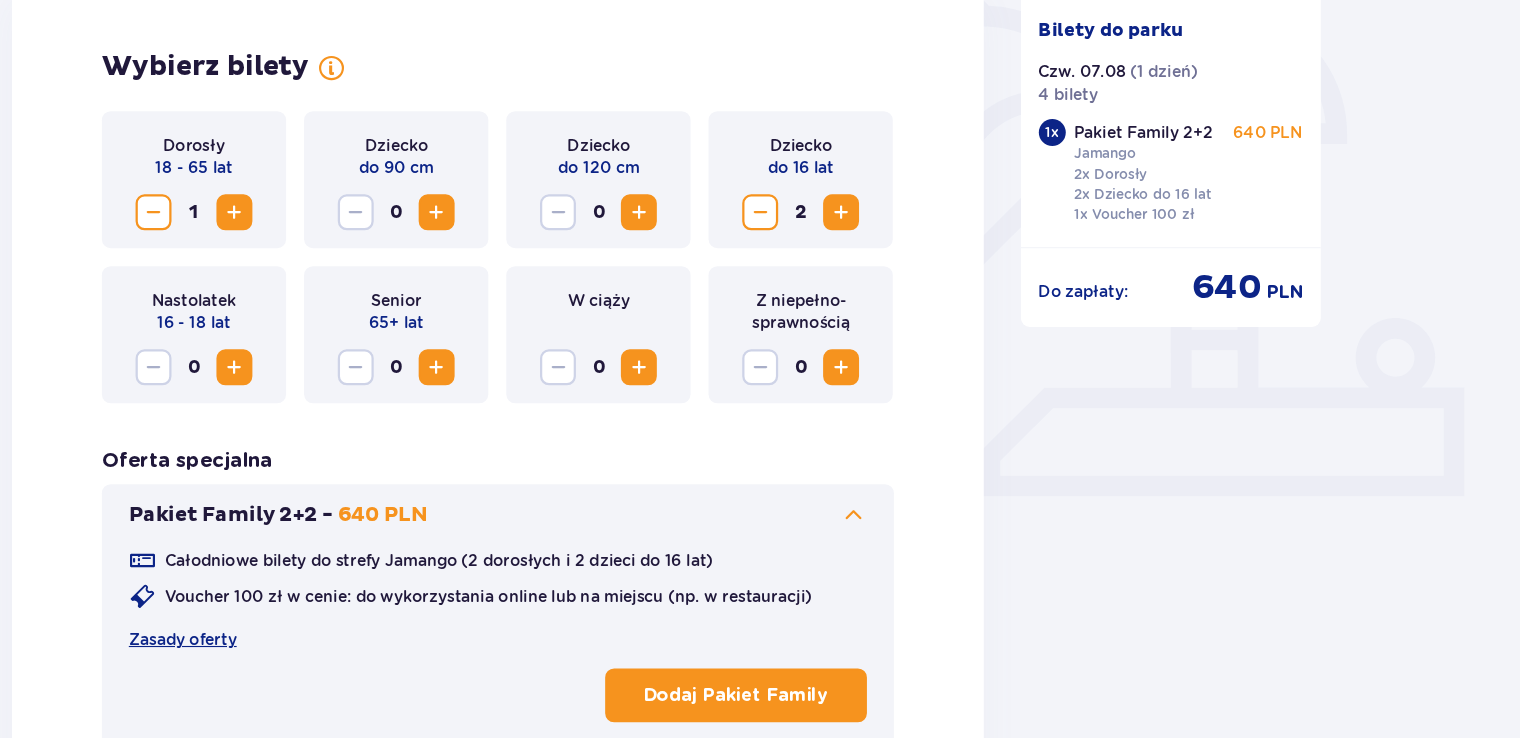 click at bounding box center (304, 269) 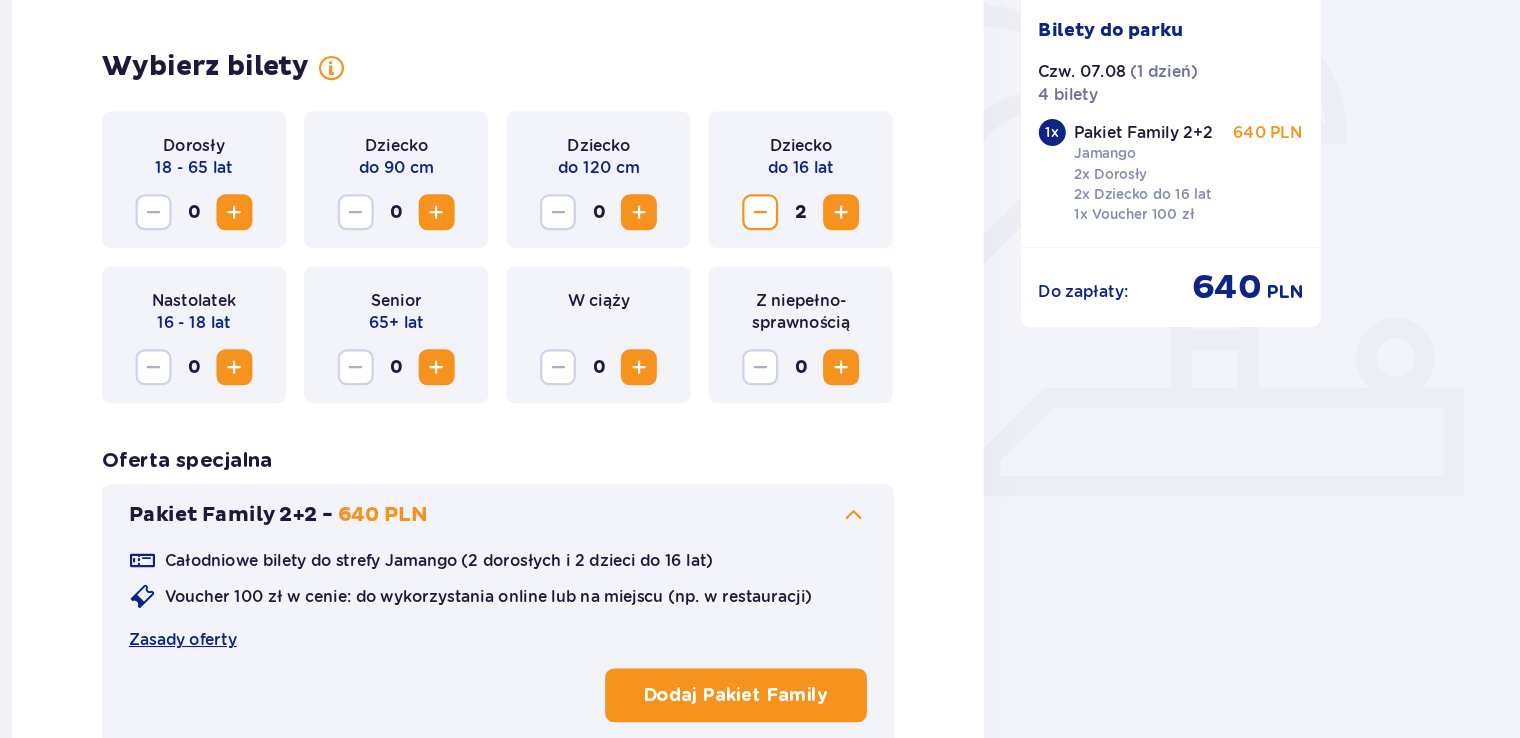 click at bounding box center [844, 269] 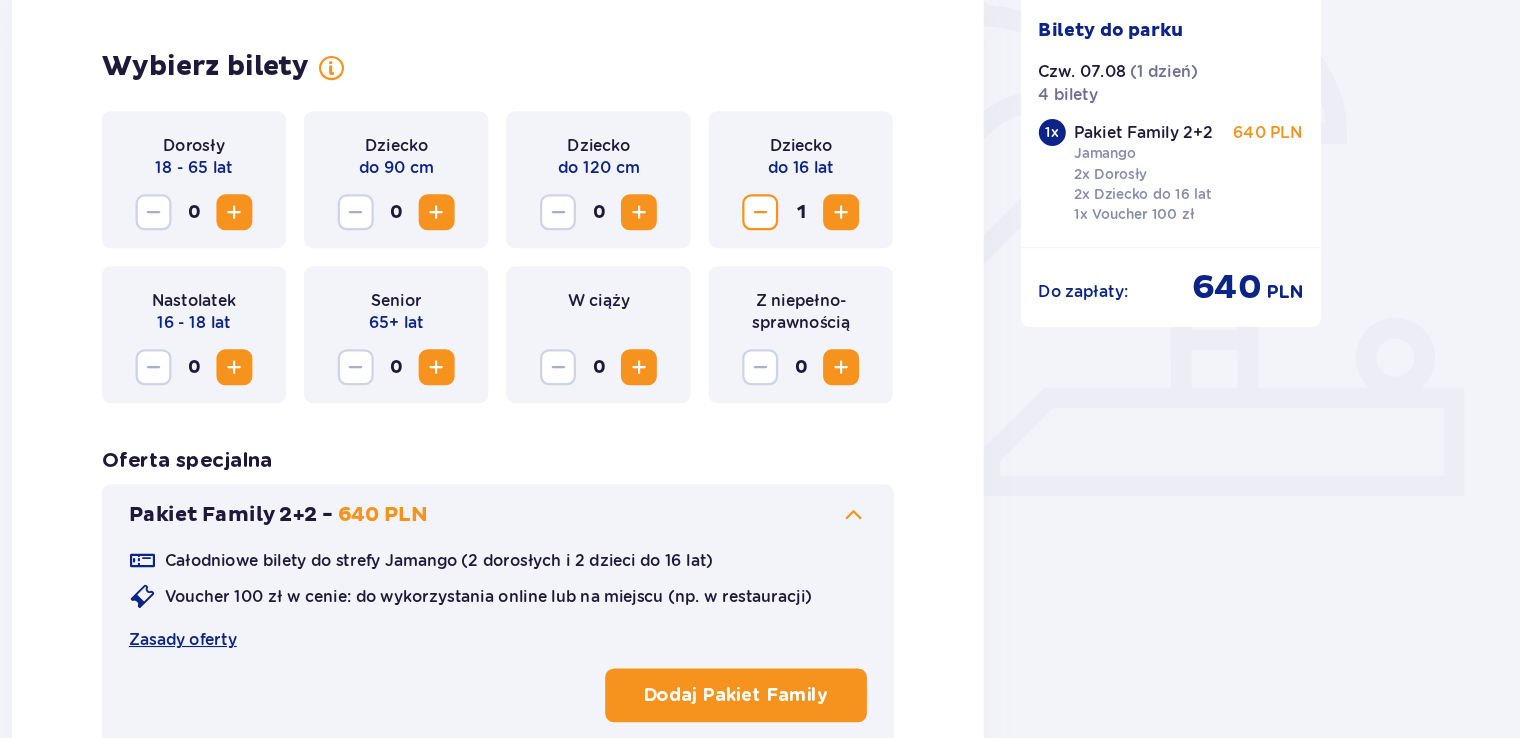 click at bounding box center (844, 269) 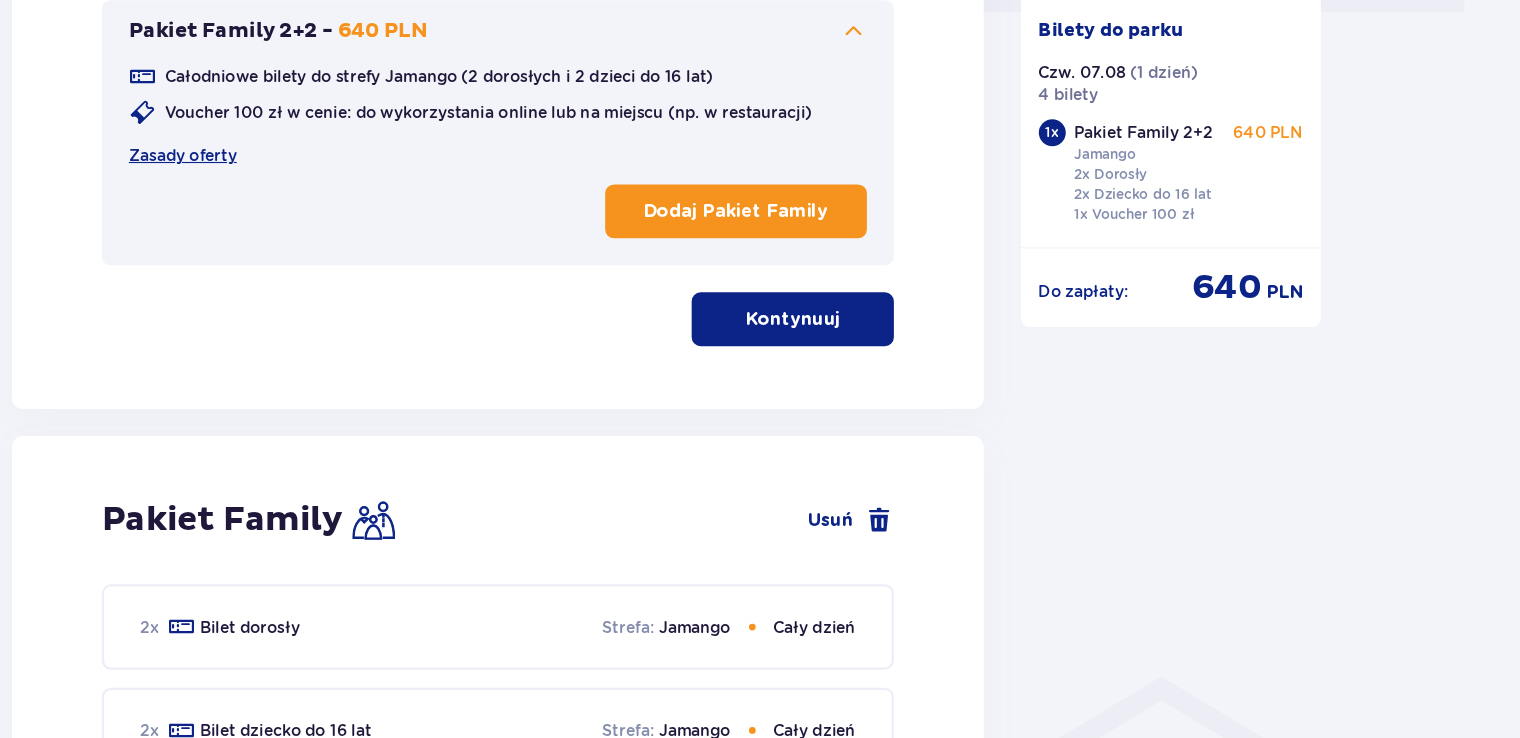 scroll, scrollTop: 1080, scrollLeft: 0, axis: vertical 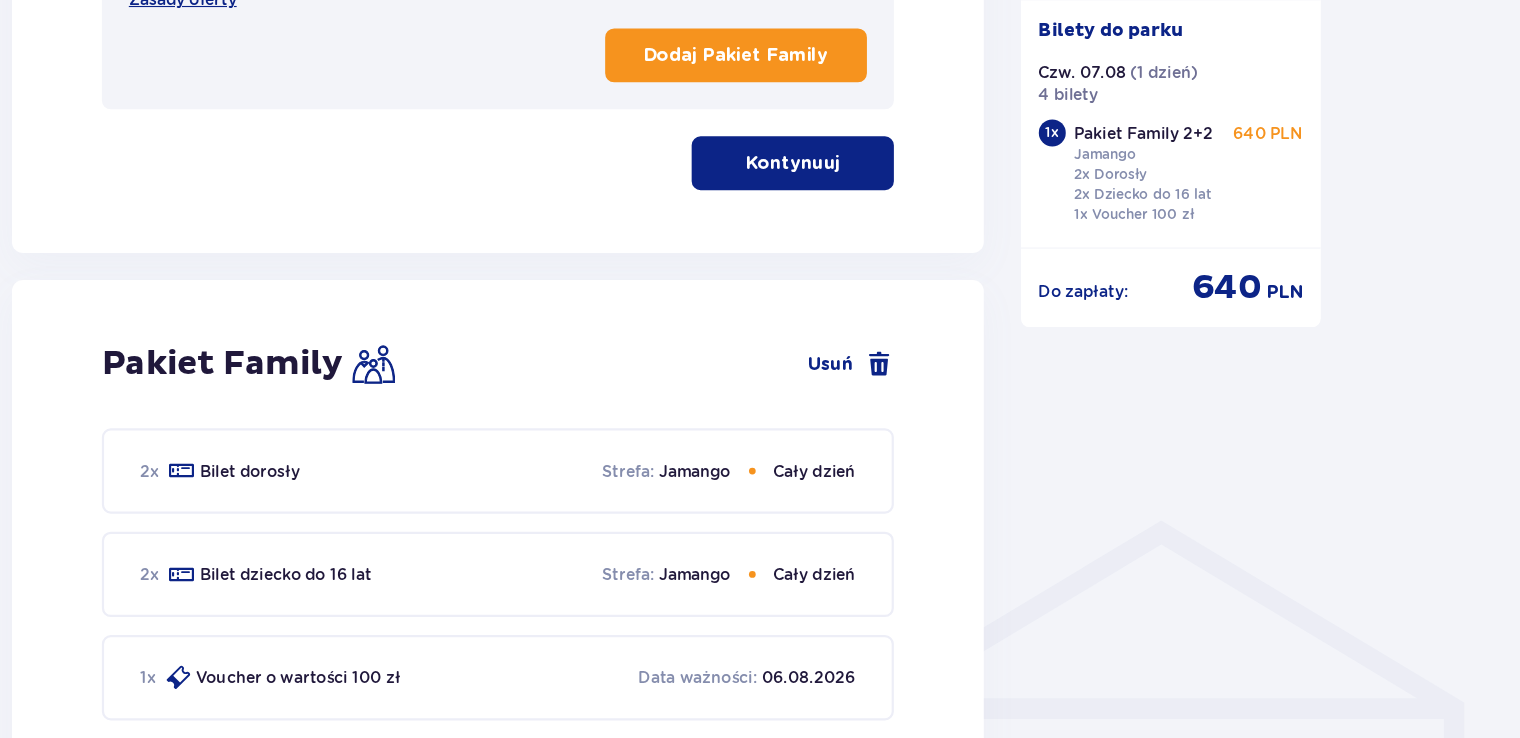 click on "Kontynuuj" at bounding box center (873, 226) 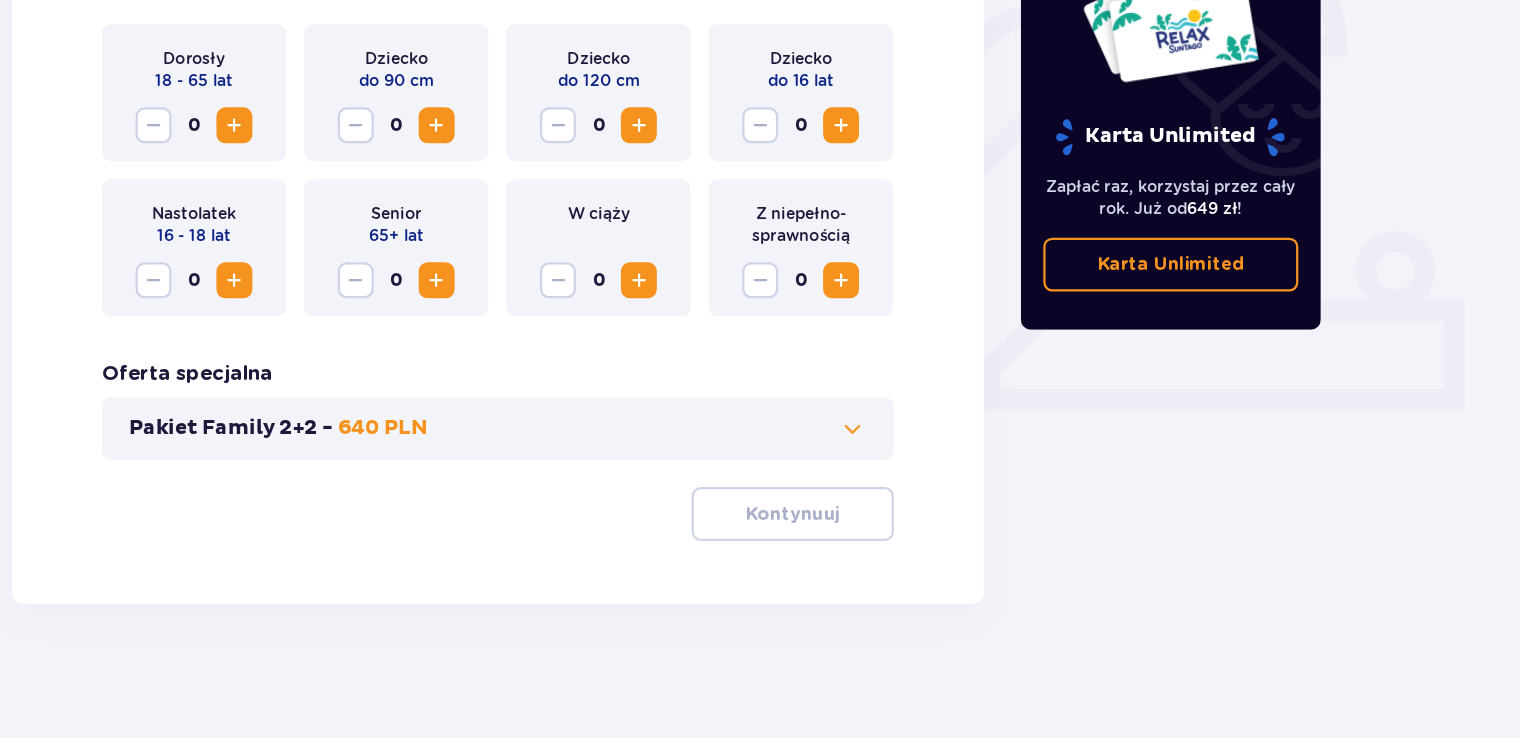 scroll, scrollTop: 0, scrollLeft: 0, axis: both 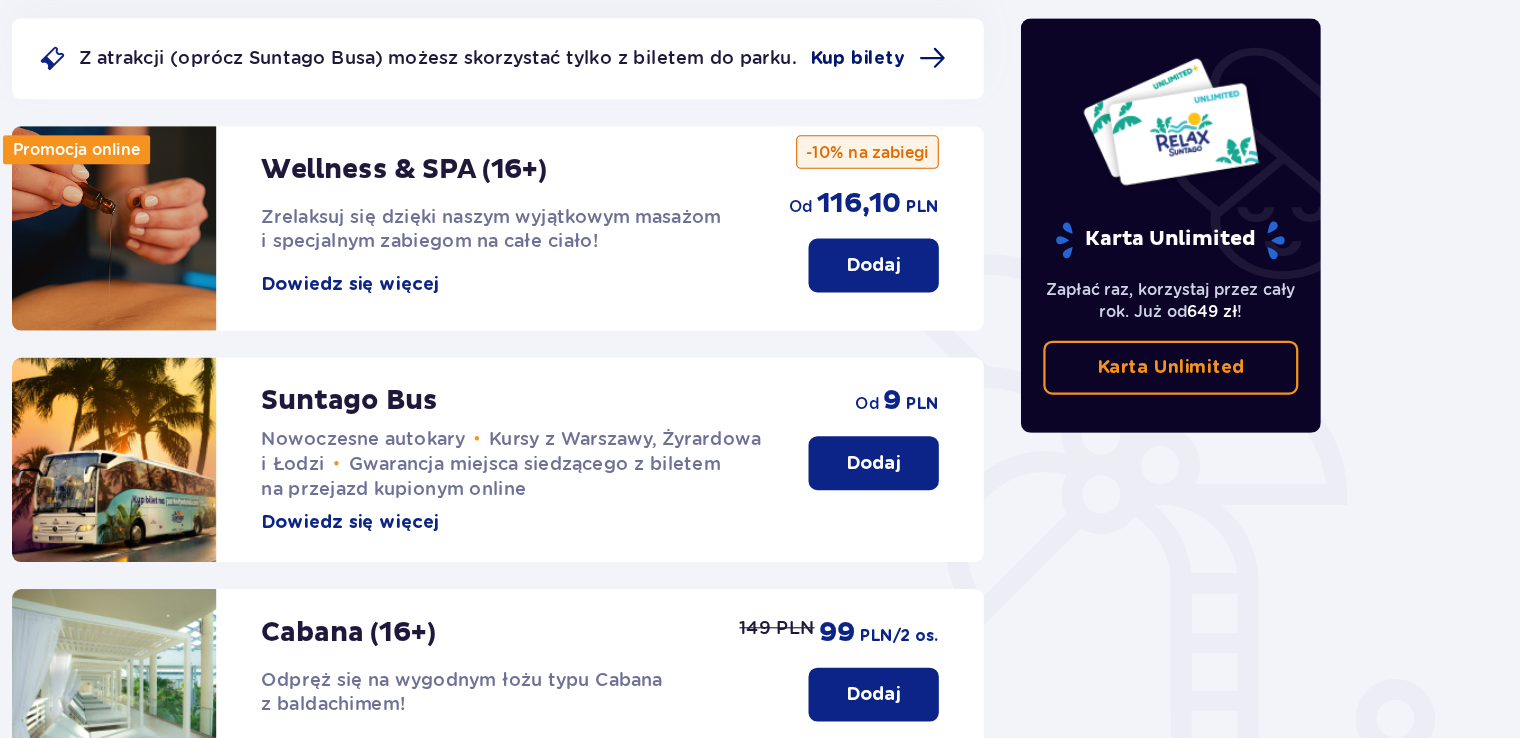 click at bounding box center [997, 133] 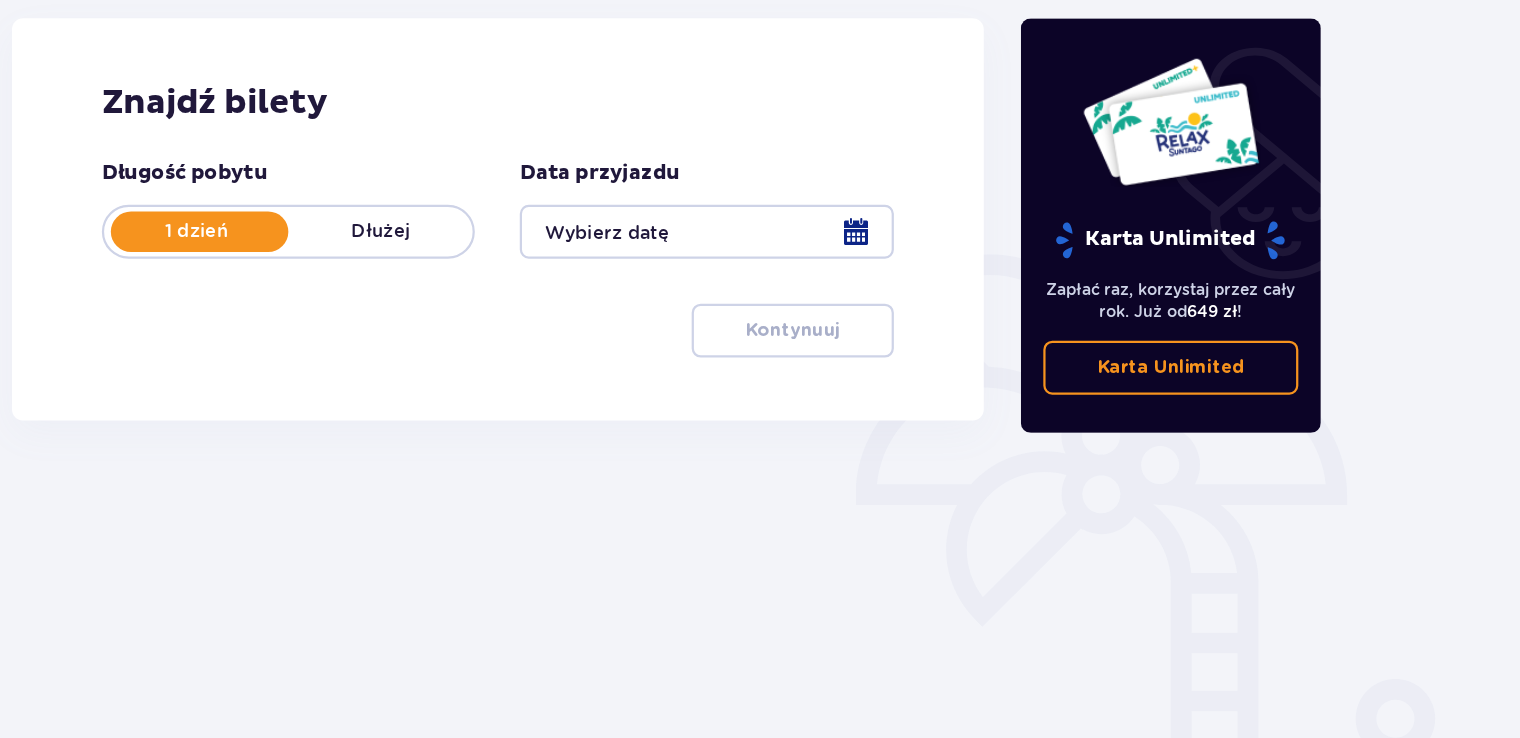 scroll, scrollTop: 0, scrollLeft: 0, axis: both 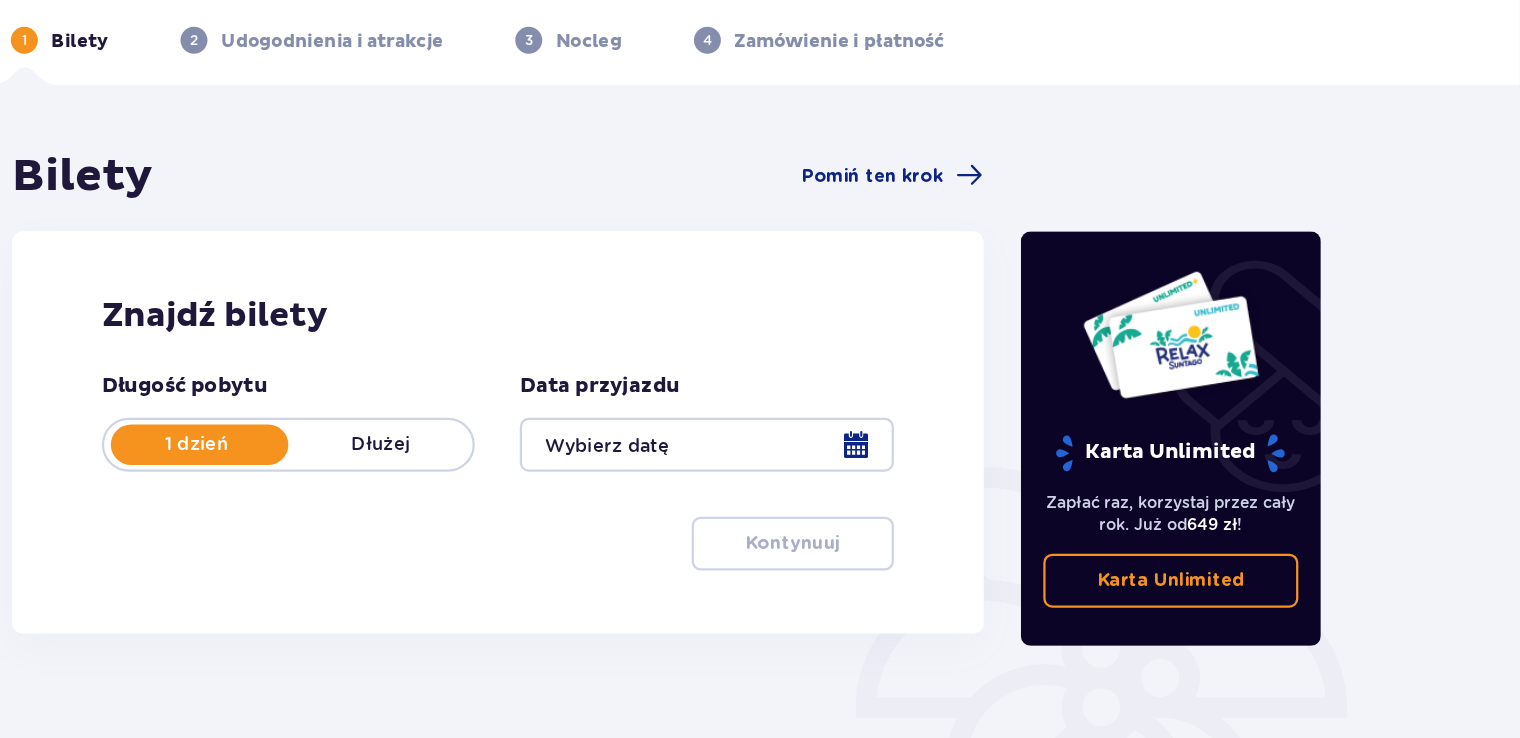 click on "Bilety" at bounding box center [238, 117] 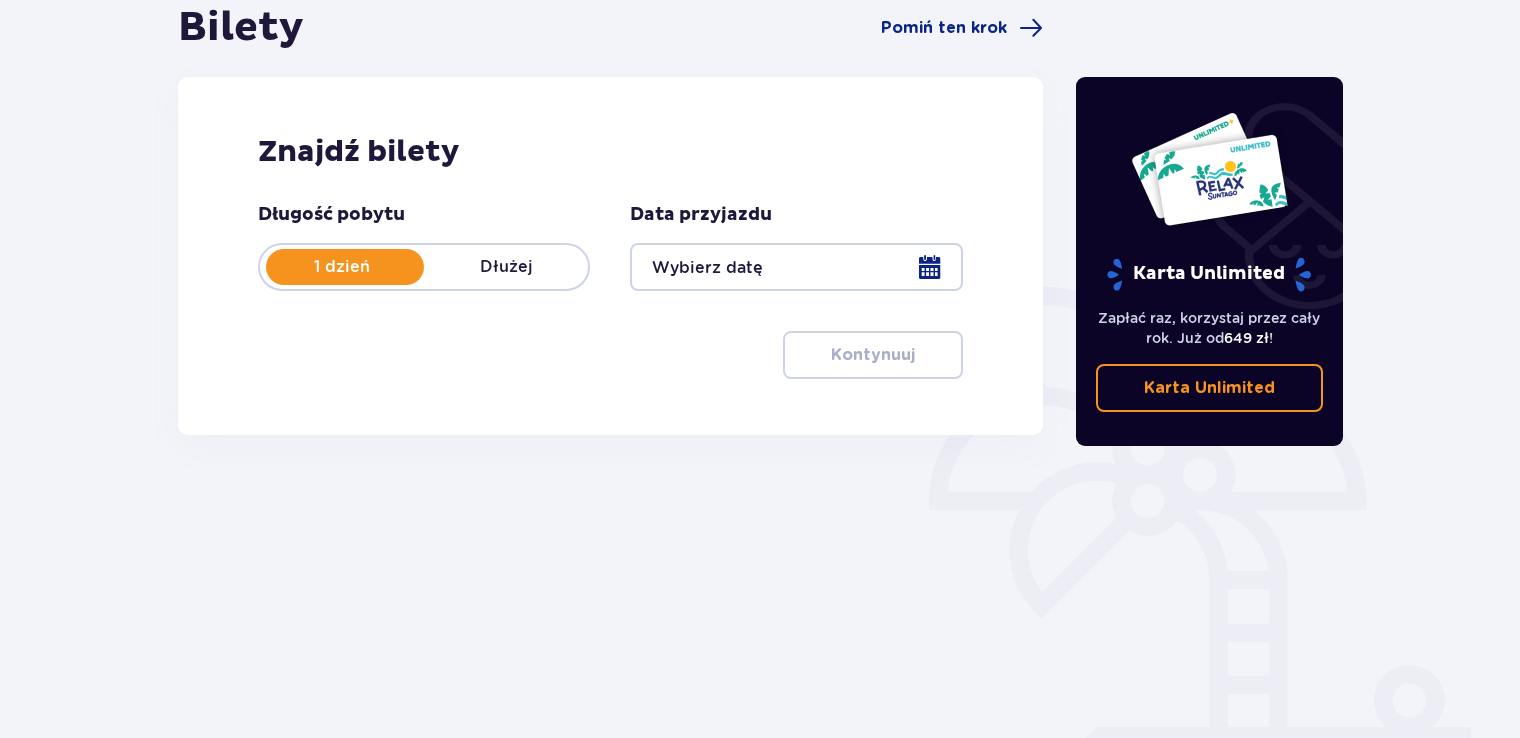 scroll, scrollTop: 280, scrollLeft: 0, axis: vertical 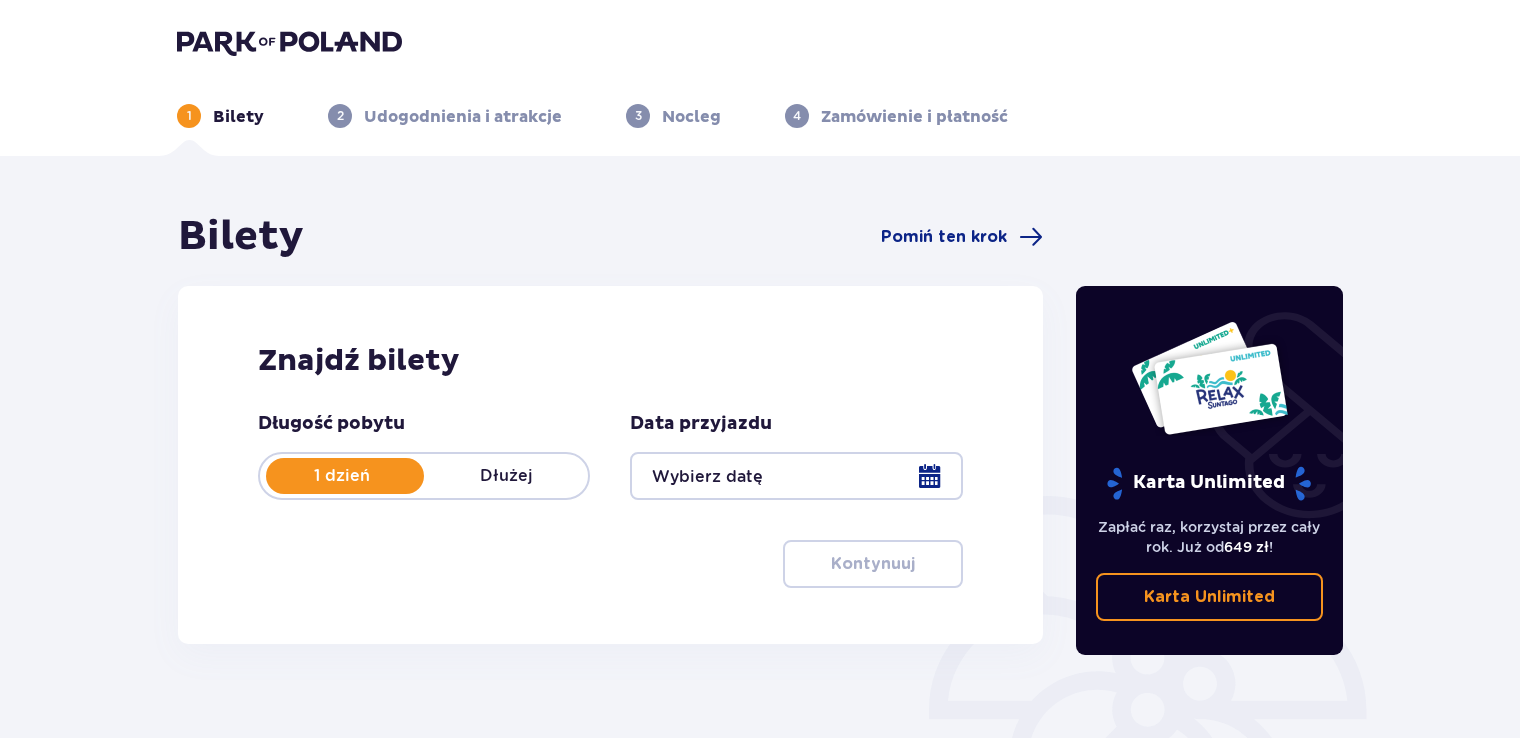 click at bounding box center (796, 476) 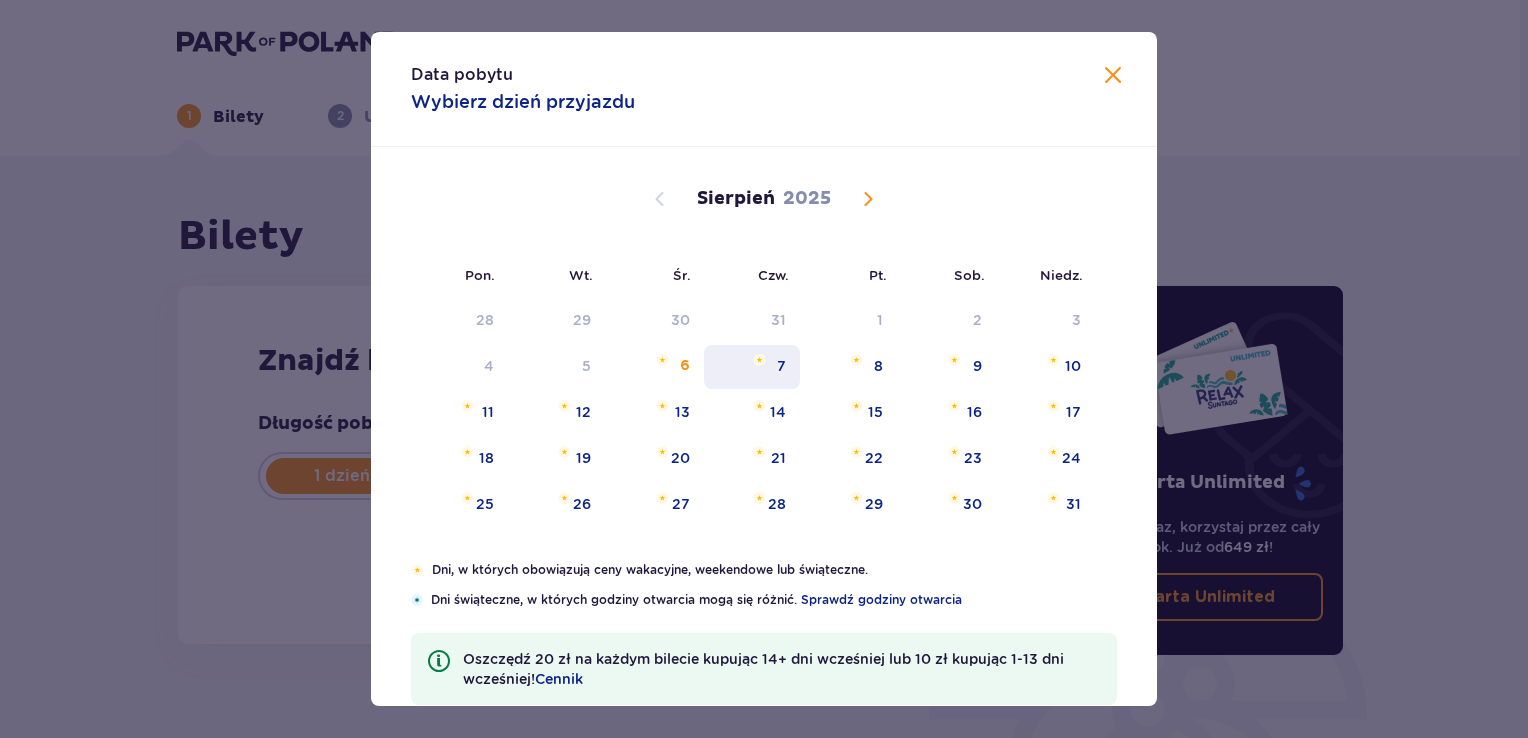 click on "7" at bounding box center (752, 367) 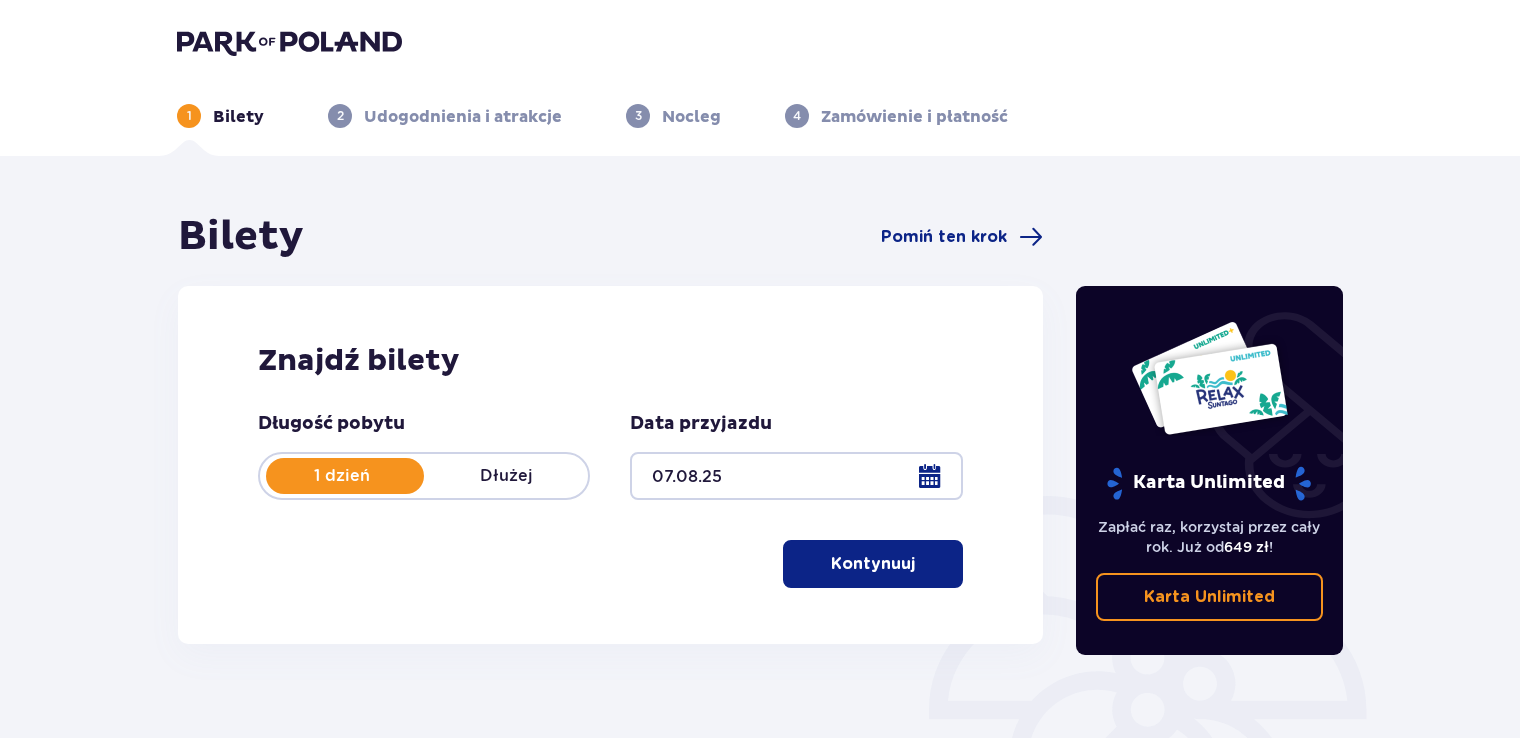 click on "Kontynuuj" at bounding box center (873, 564) 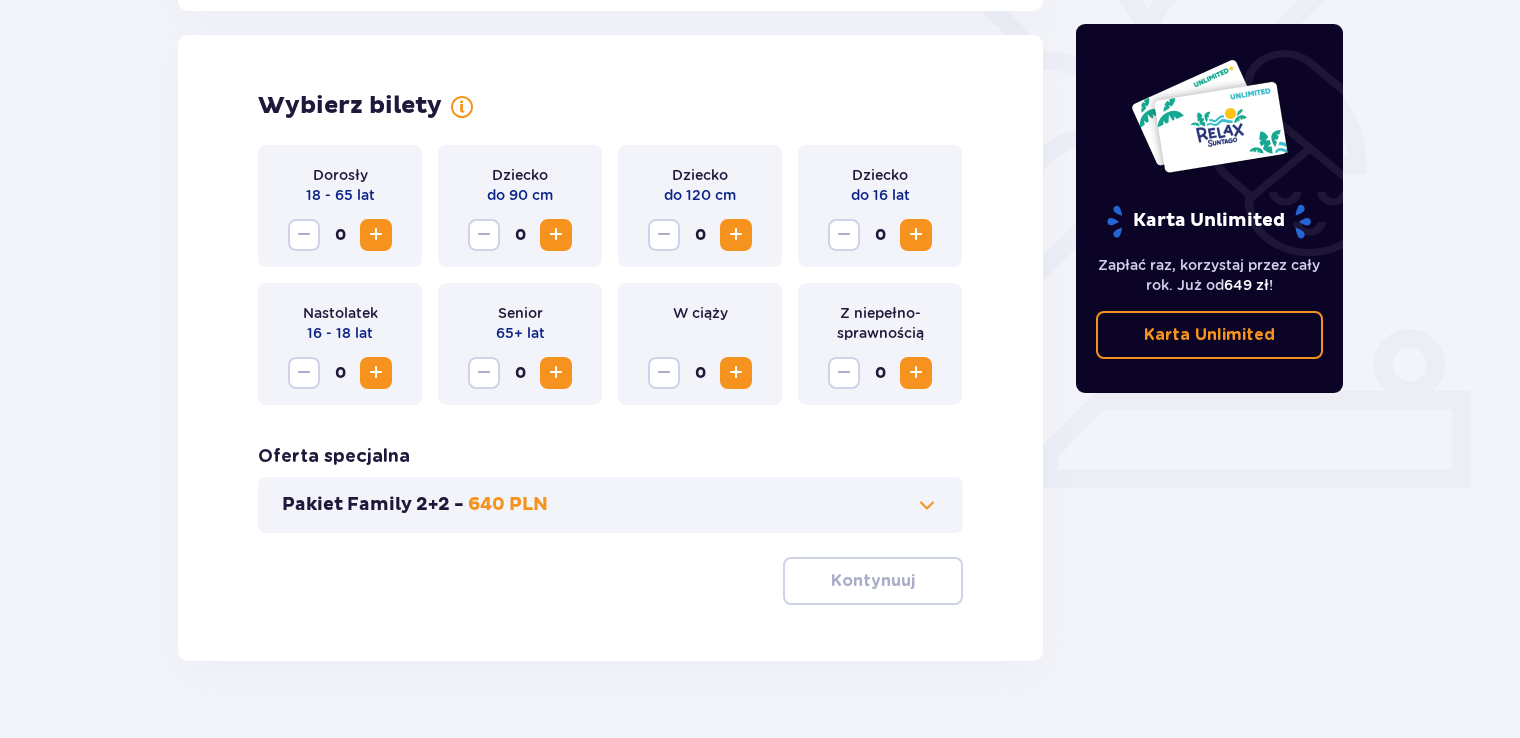 scroll, scrollTop: 556, scrollLeft: 0, axis: vertical 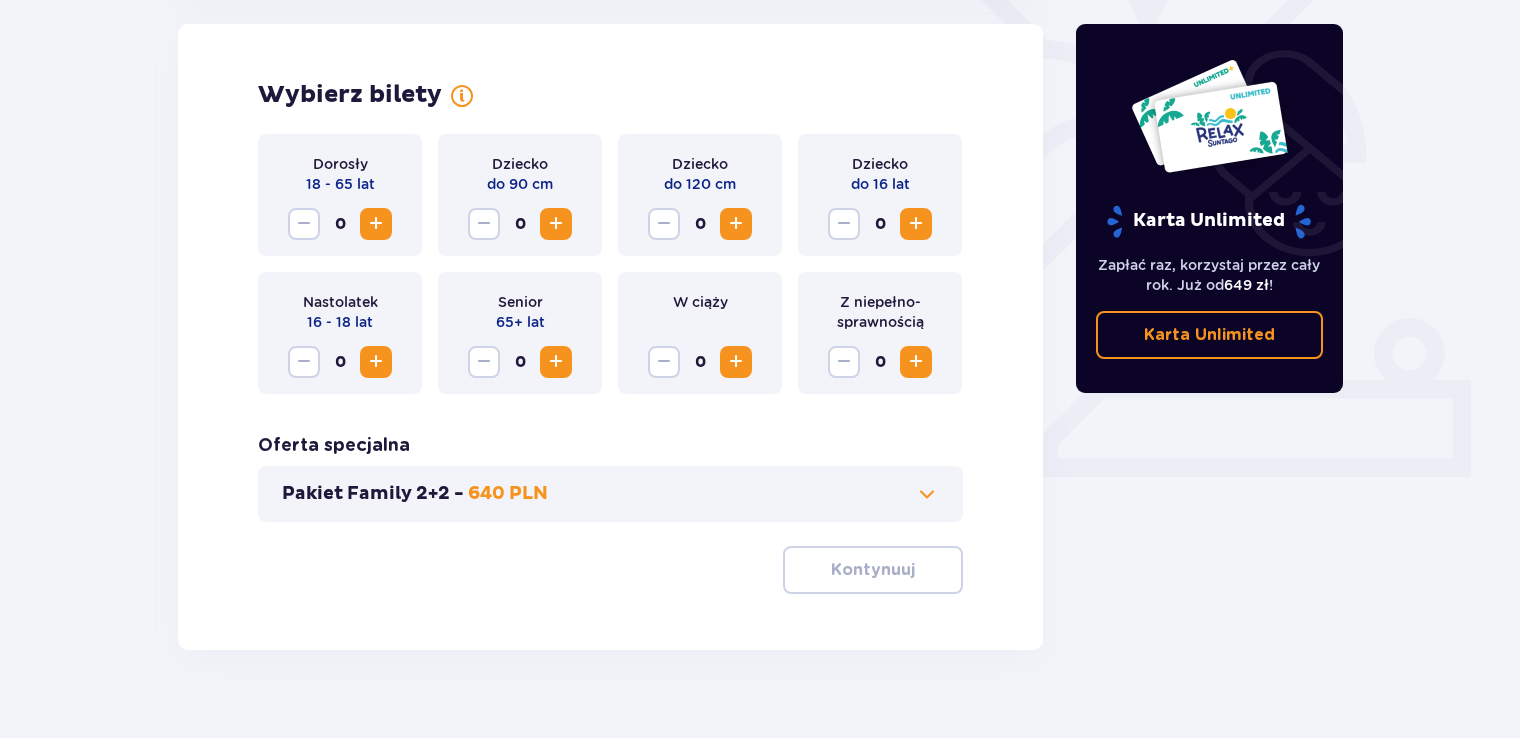 click at bounding box center [376, 224] 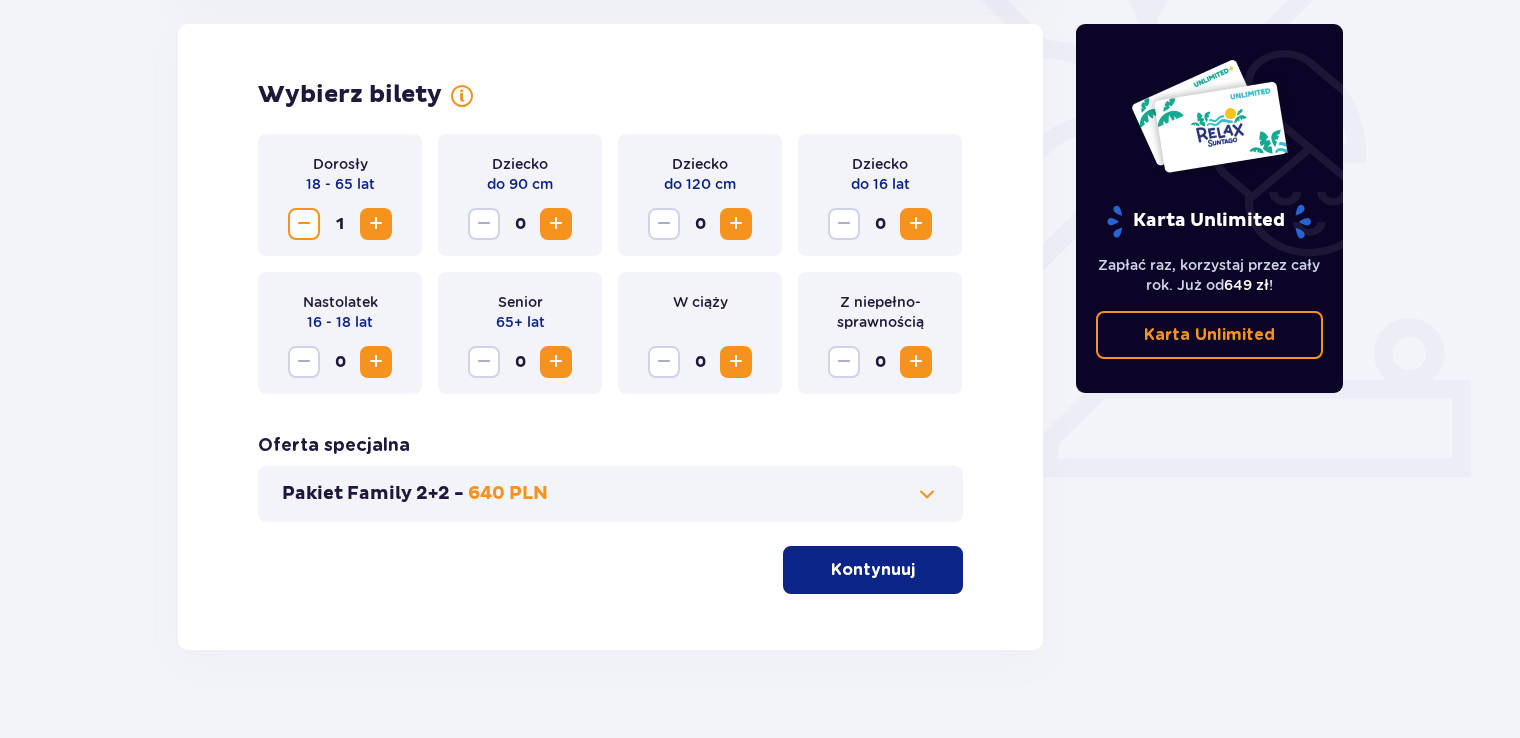 click at bounding box center (376, 224) 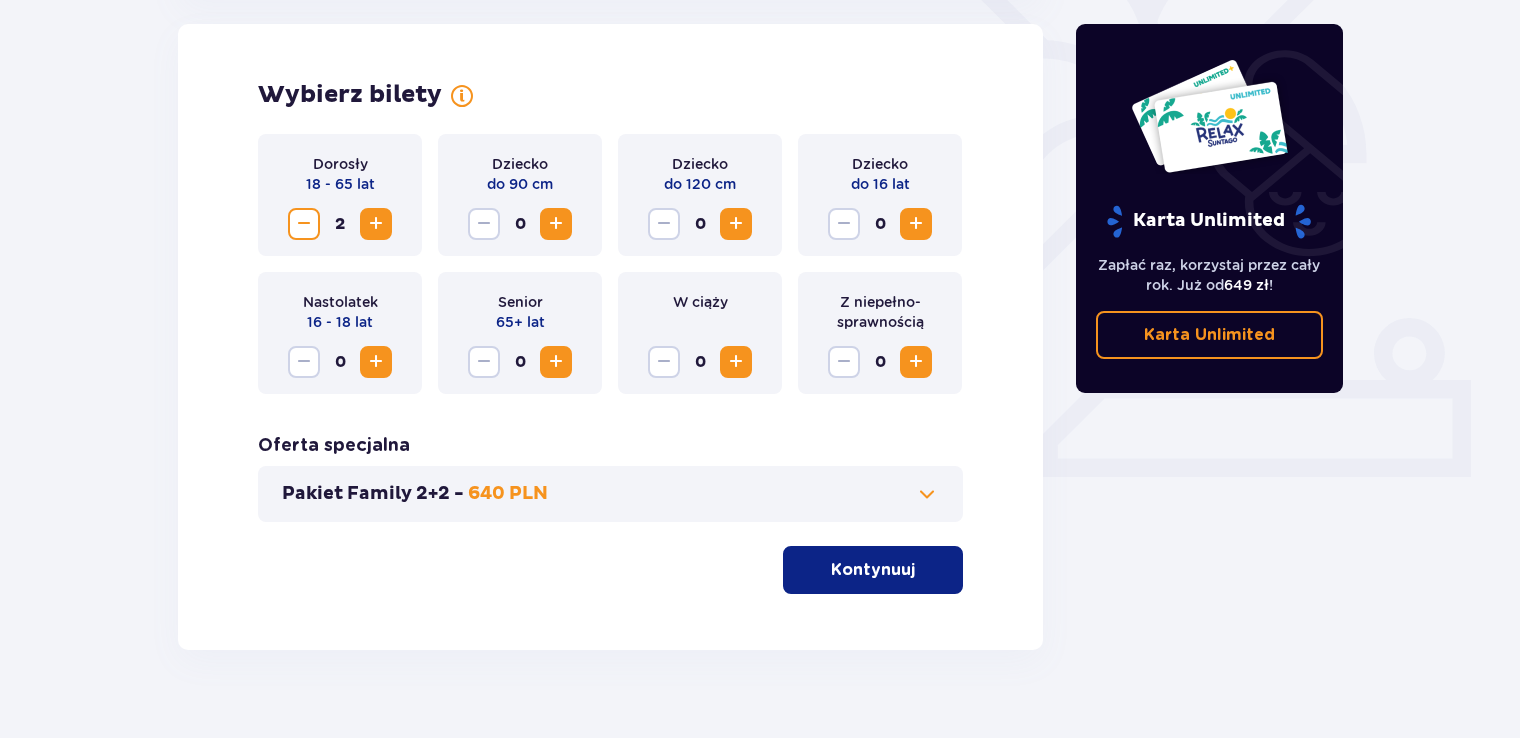 click at bounding box center [916, 224] 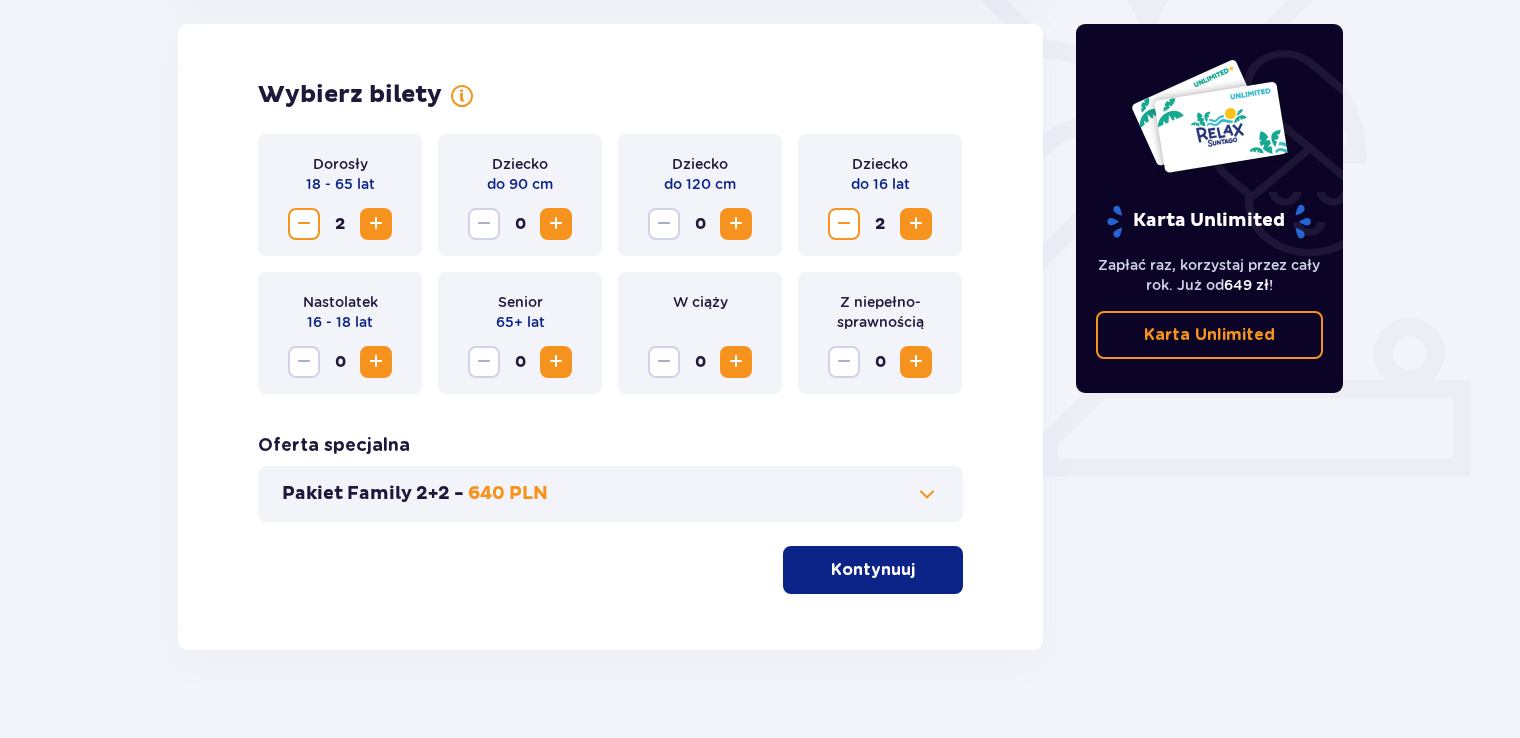 click at bounding box center [927, 494] 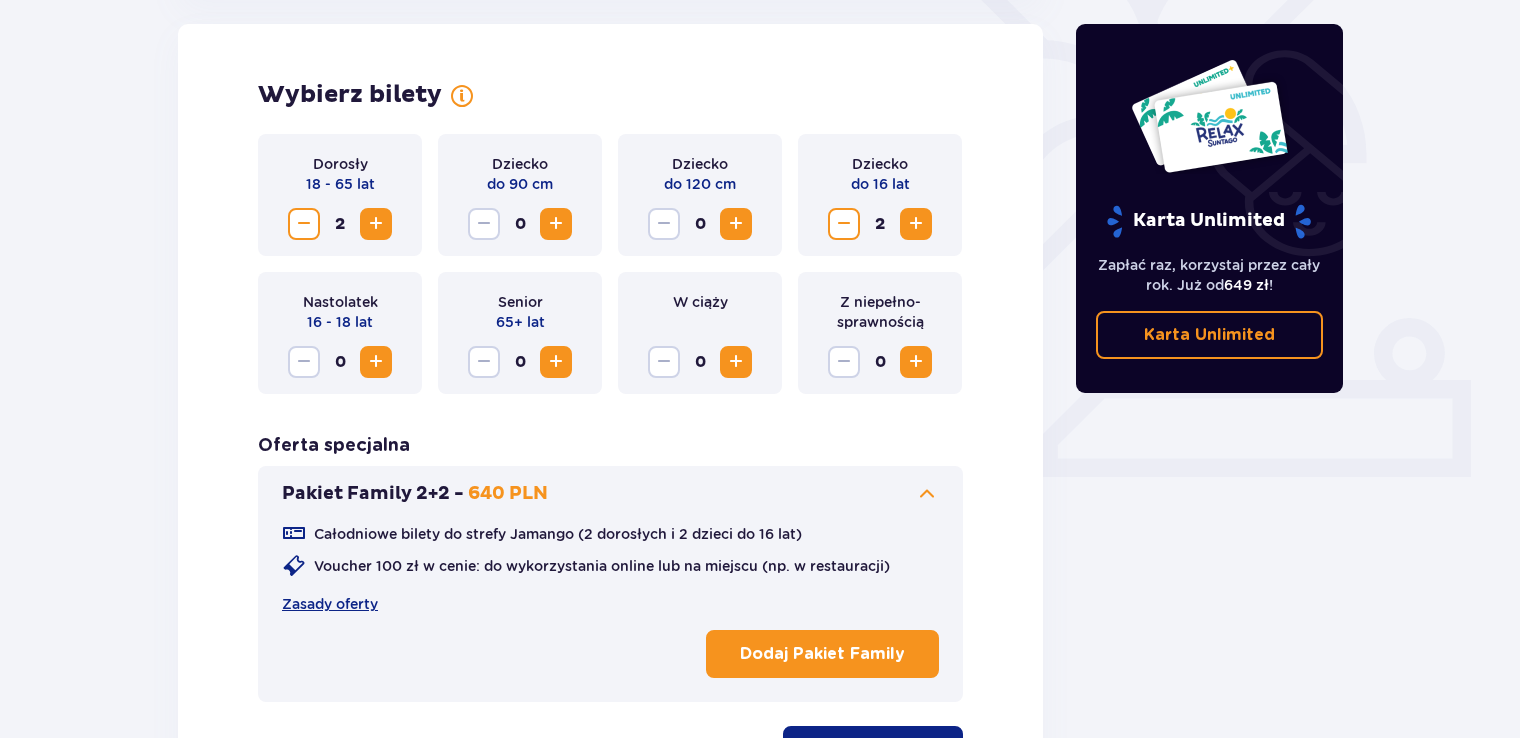 click on "Dodaj Pakiet Family" at bounding box center [822, 654] 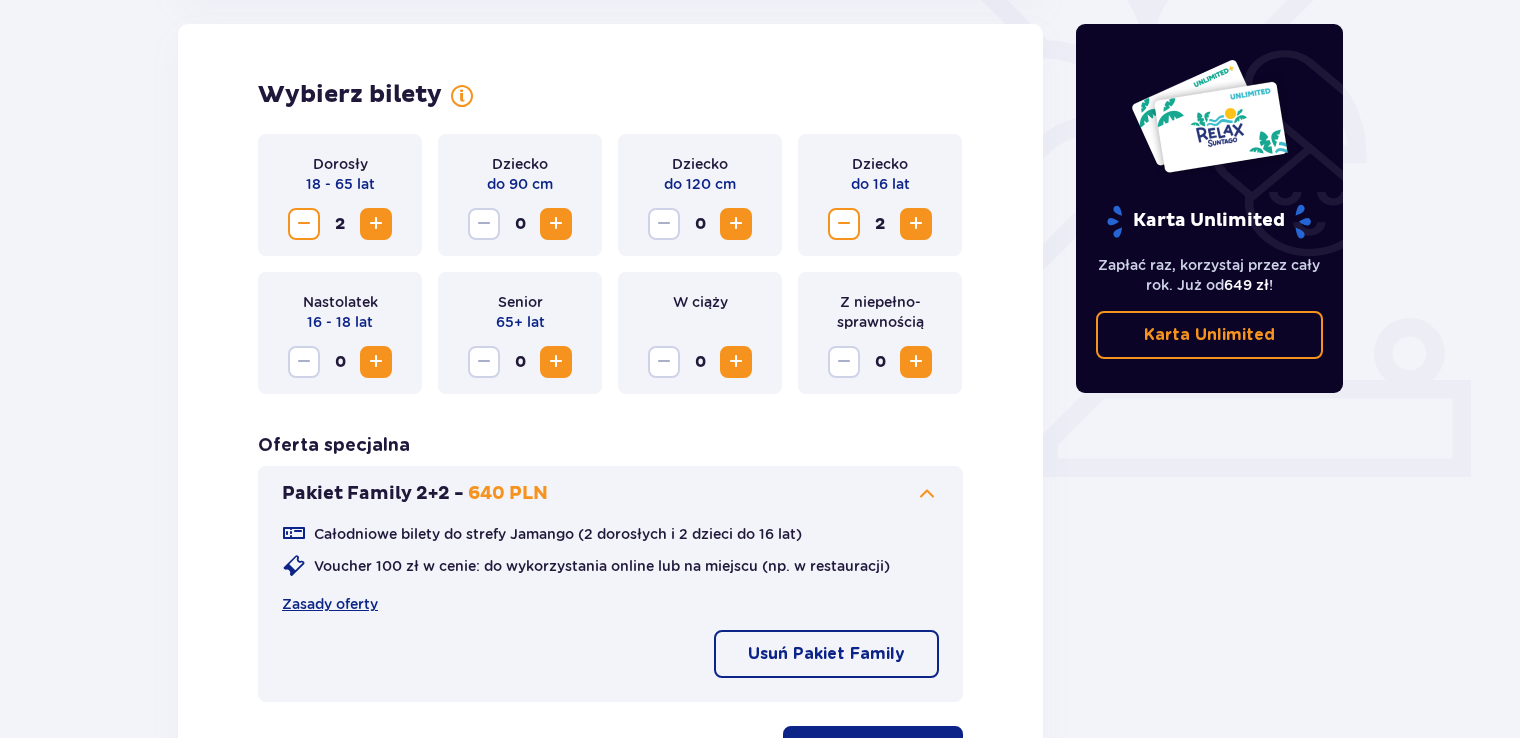 click on "Kontynuuj" at bounding box center [873, 750] 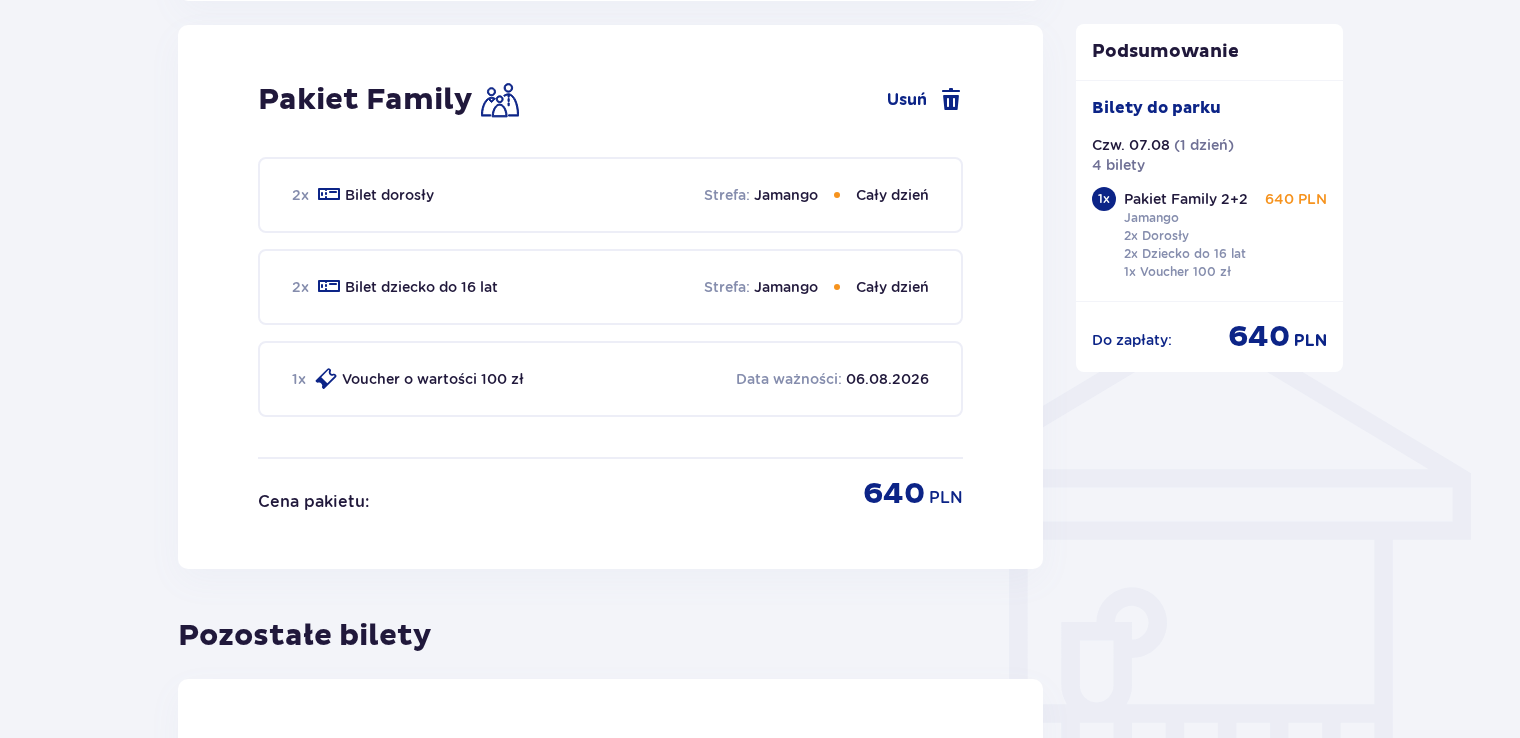 scroll, scrollTop: 1314, scrollLeft: 0, axis: vertical 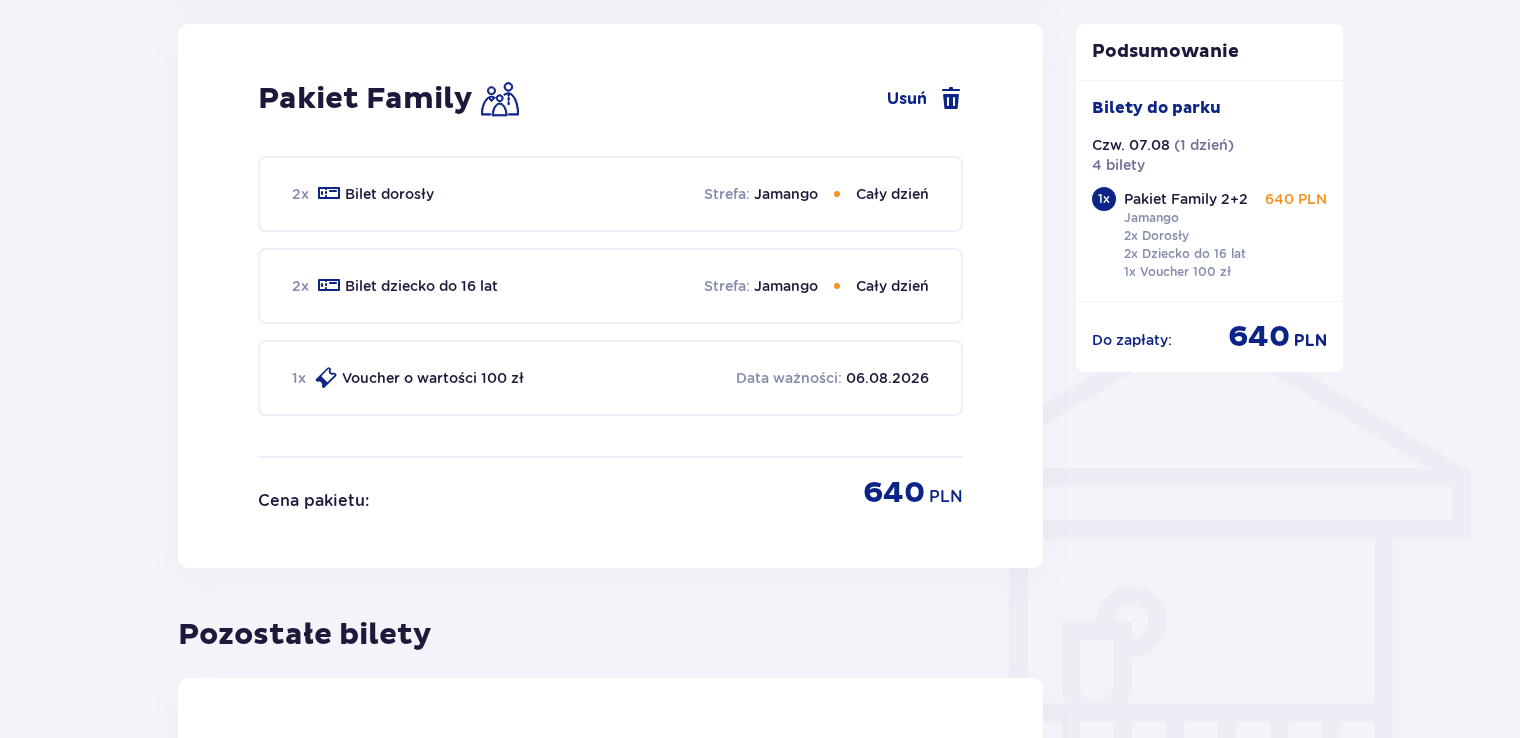 click on "Cały dzień" at bounding box center (892, 286) 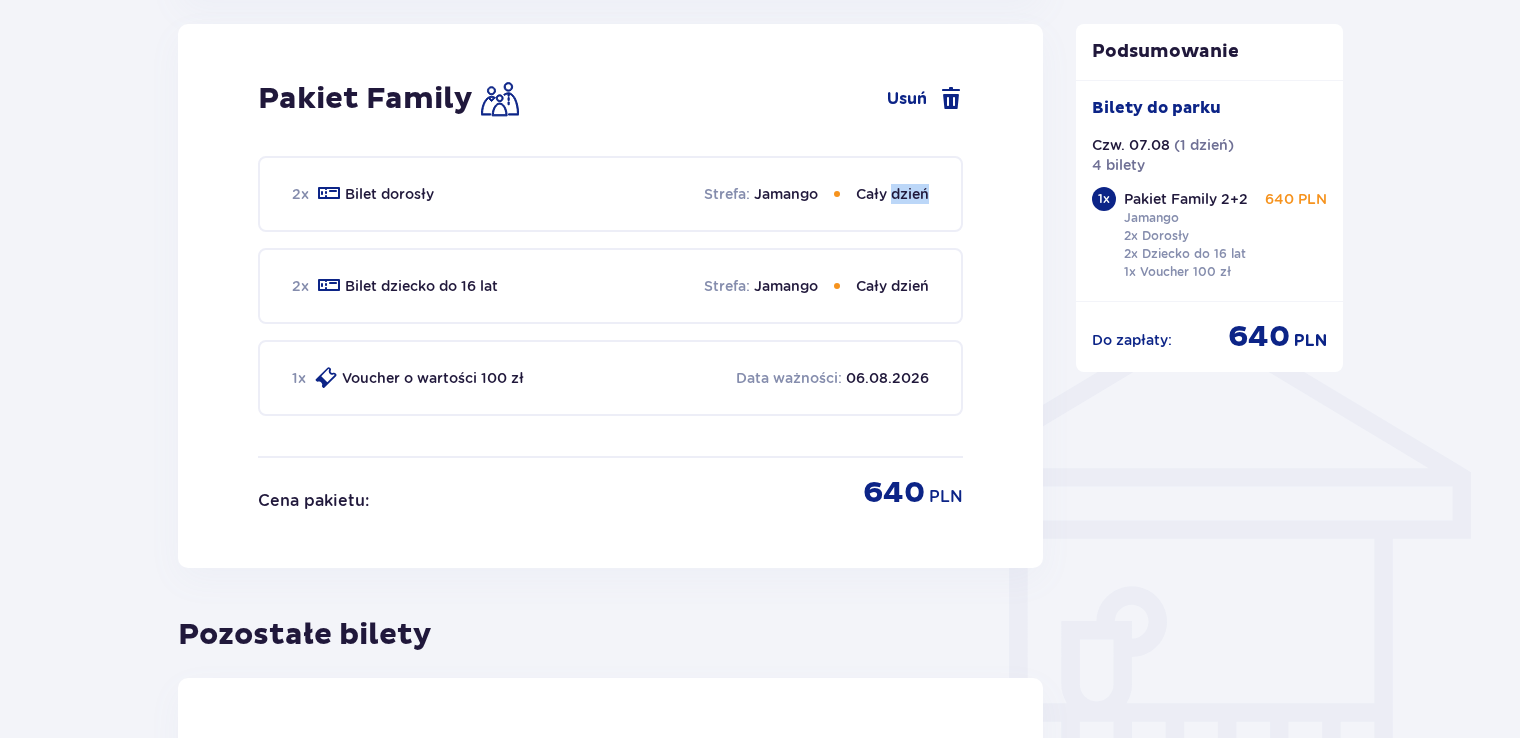 click on "Cały dzień" at bounding box center (892, 194) 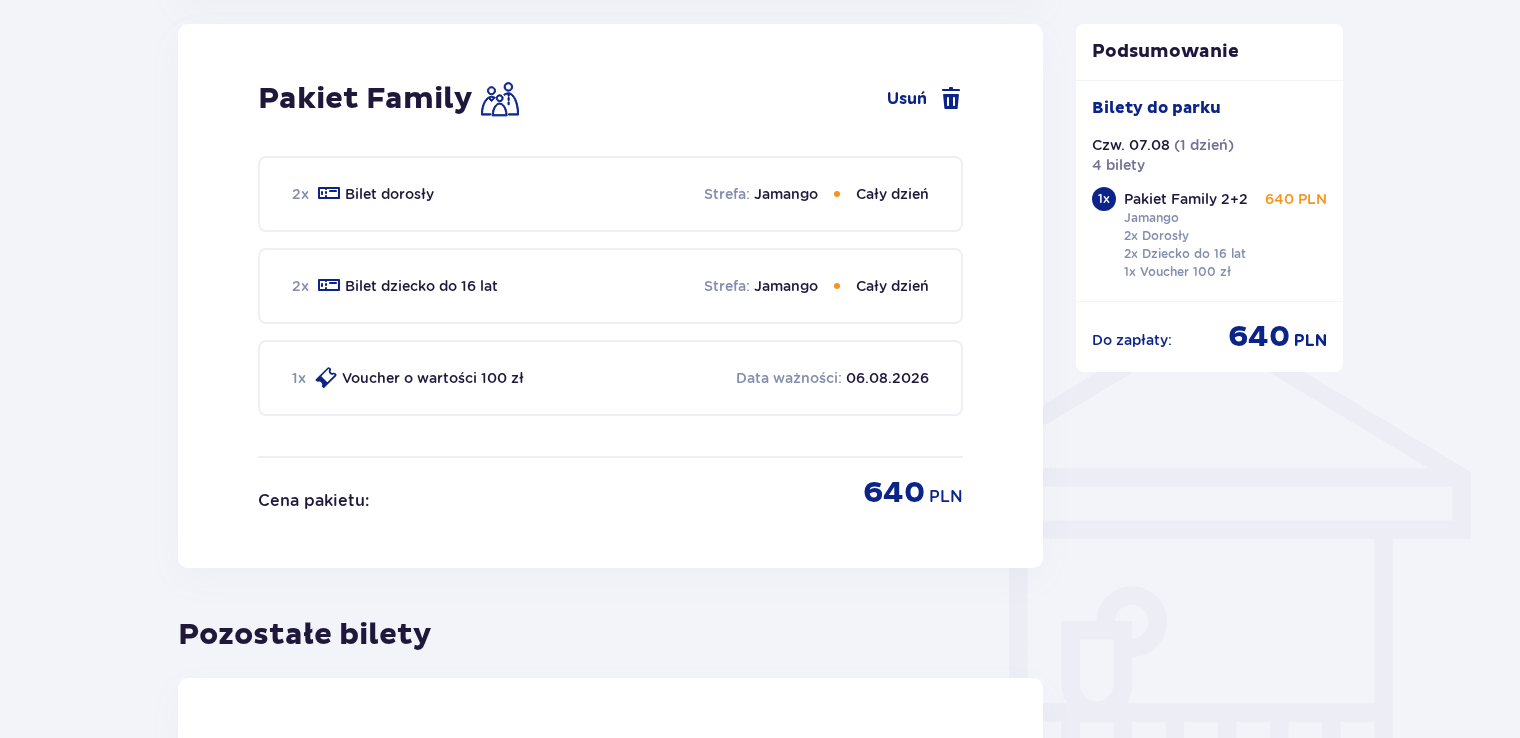 drag, startPoint x: 892, startPoint y: 190, endPoint x: 835, endPoint y: 244, distance: 78.51752 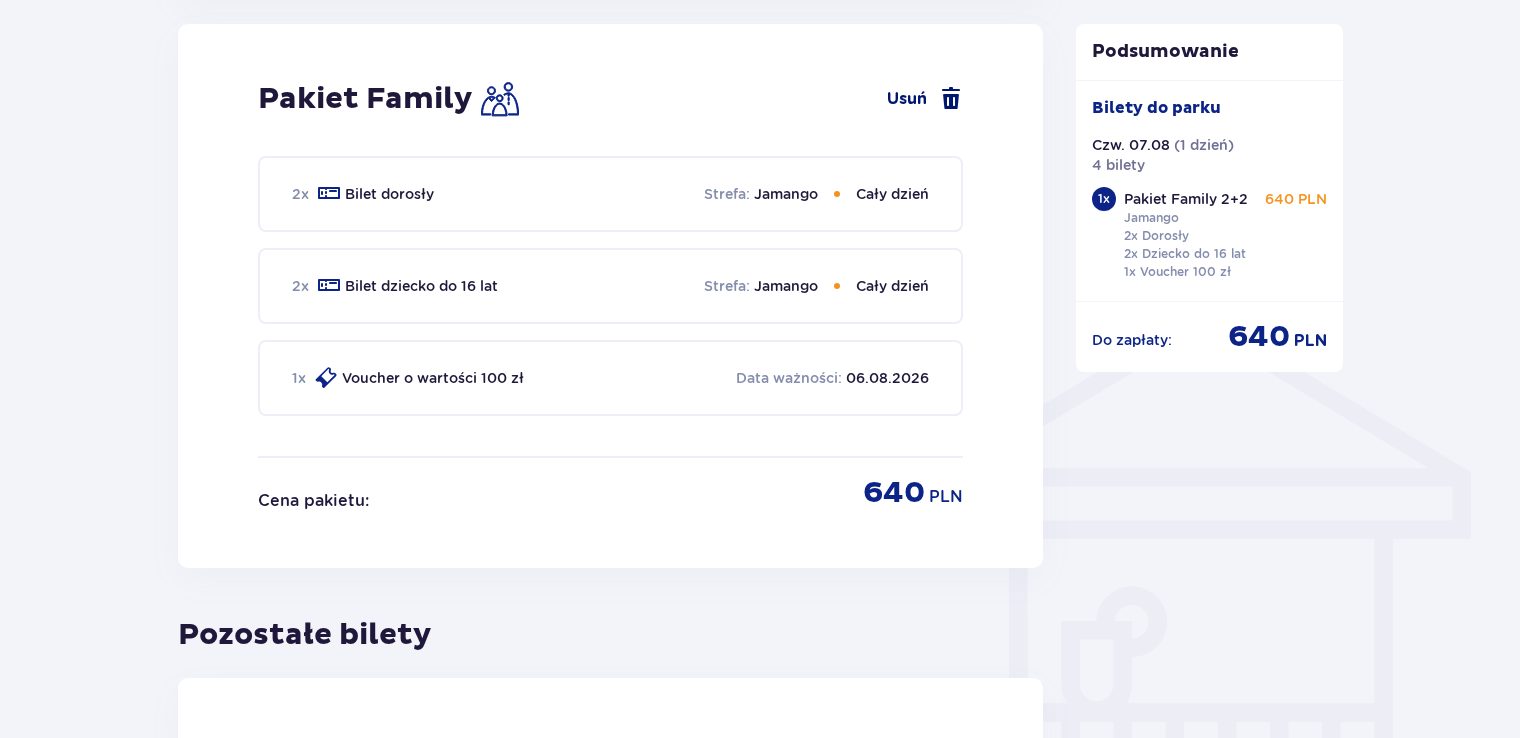 click on "Usuń" at bounding box center (925, 99) 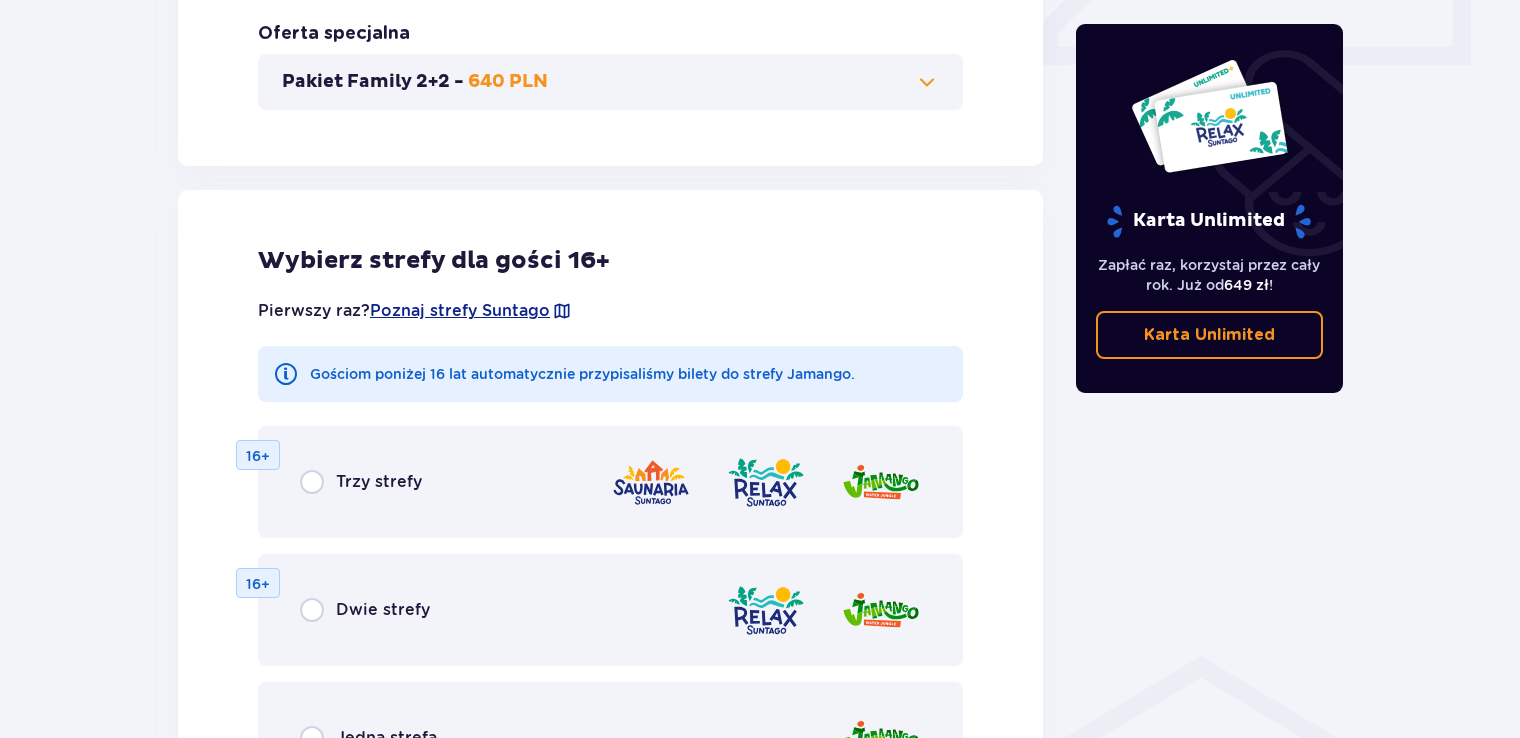 scroll, scrollTop: 1212, scrollLeft: 0, axis: vertical 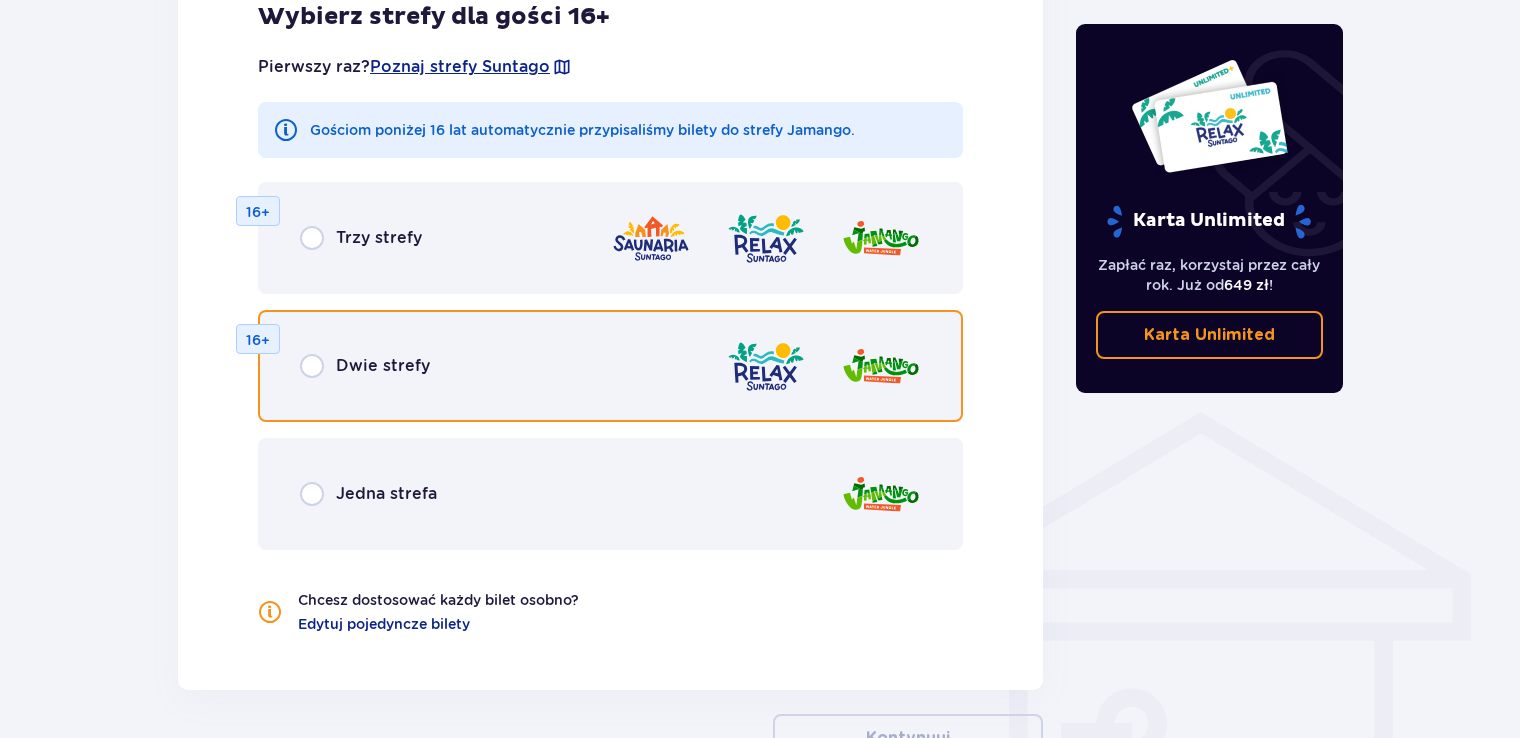 click at bounding box center [312, 366] 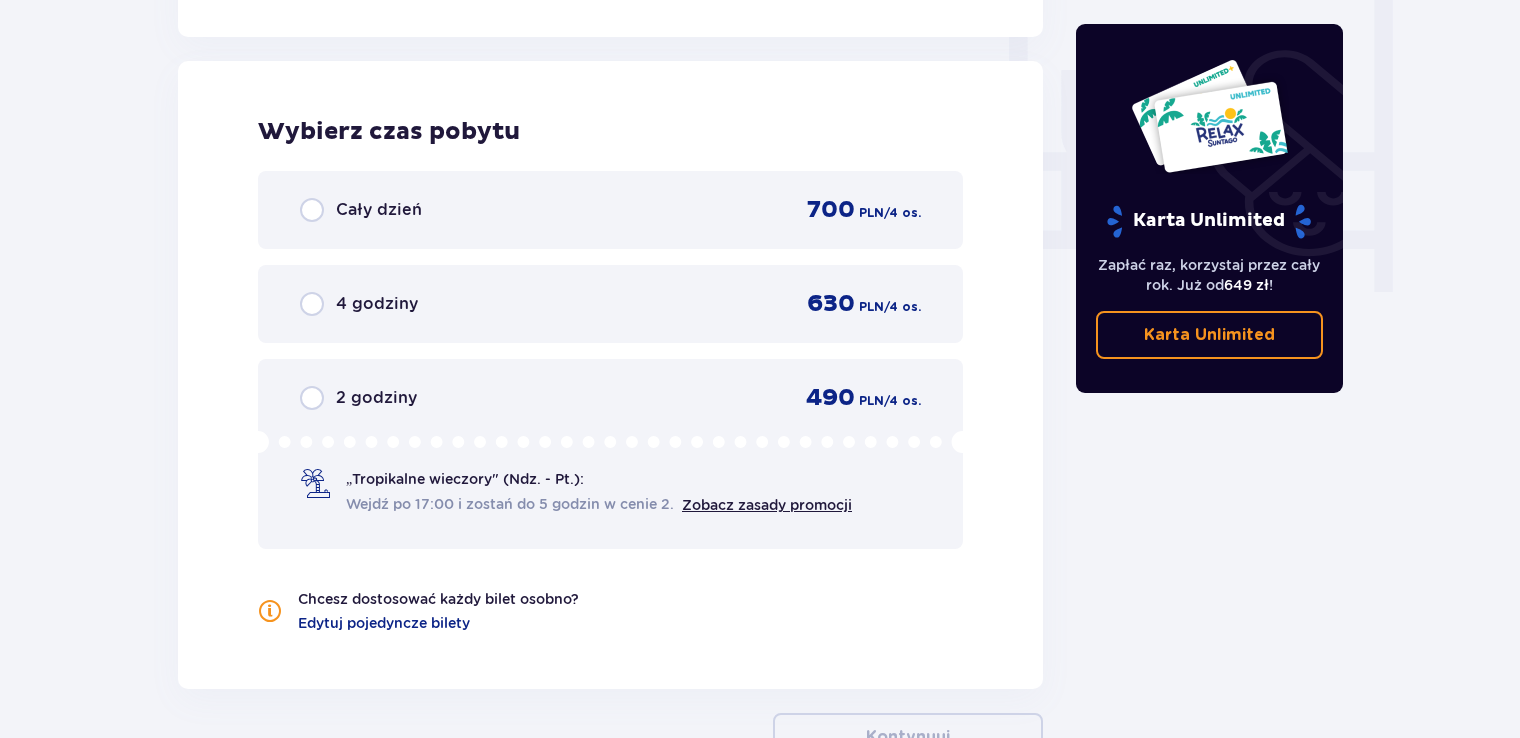 scroll, scrollTop: 1878, scrollLeft: 0, axis: vertical 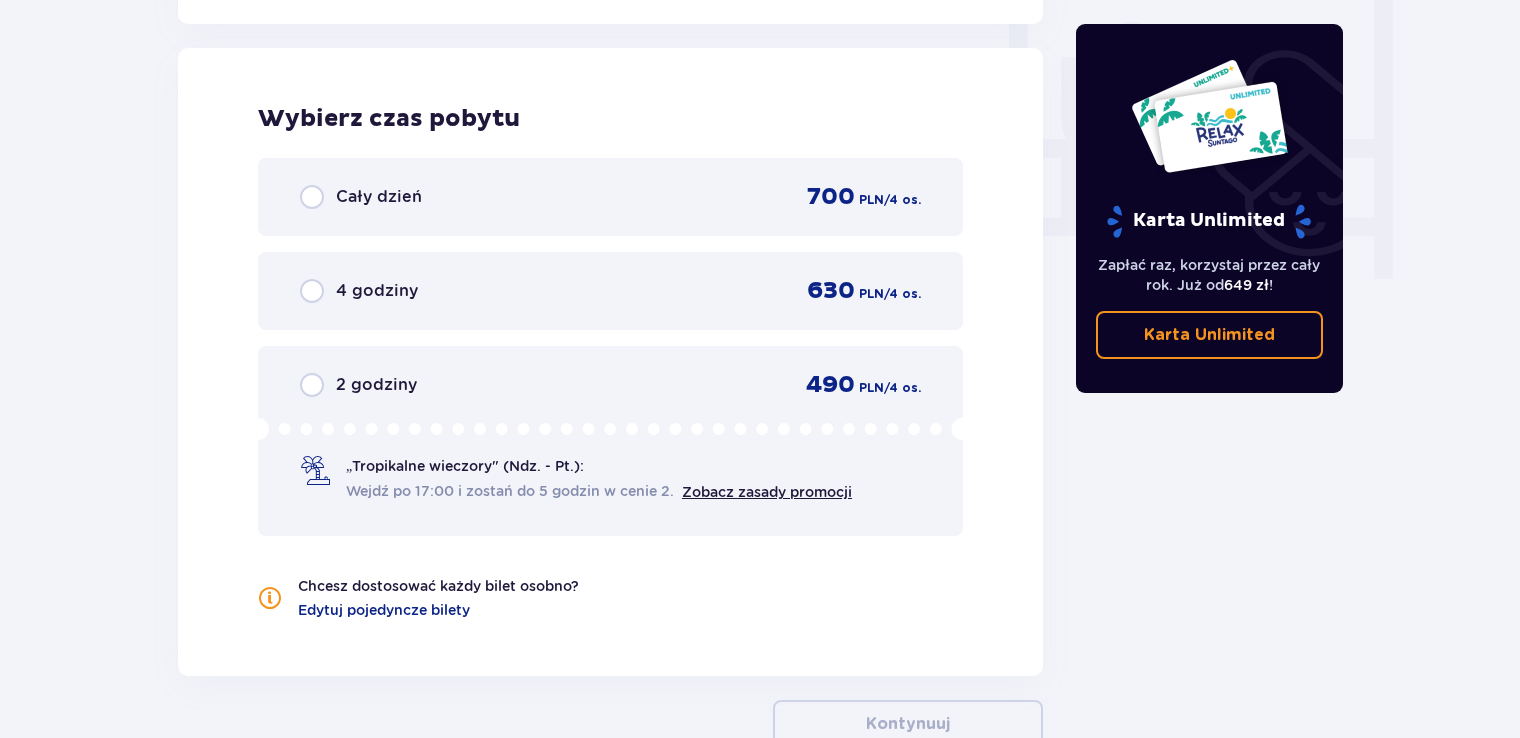 click on "2 godziny   490 PLN / 4 os. „Tropikalne wieczory" (Ndz. - Pt.): Wejdź po 17:00 i zostań do 5 godzin w cenie 2. Zobacz zasady promocji" at bounding box center (610, 441) 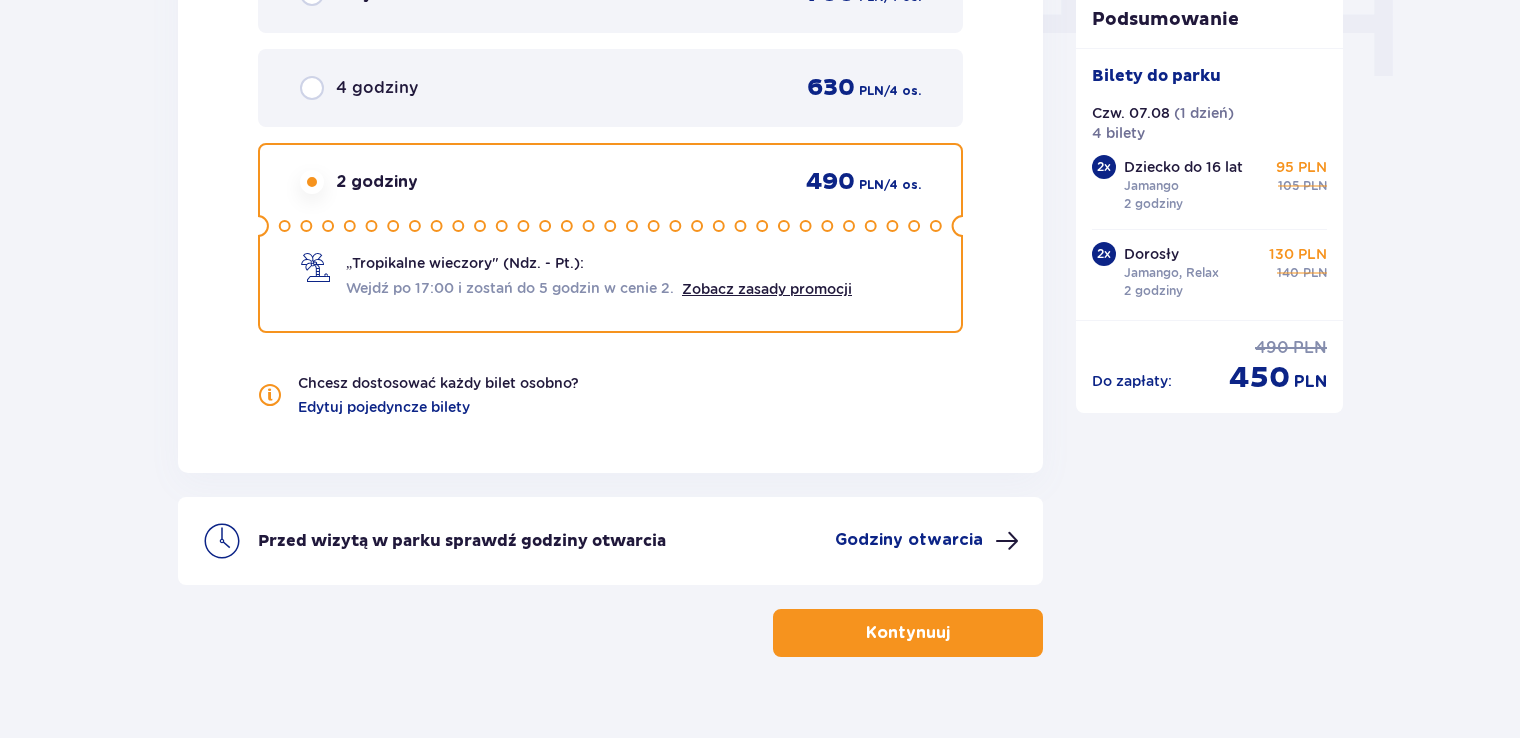 scroll, scrollTop: 2117, scrollLeft: 0, axis: vertical 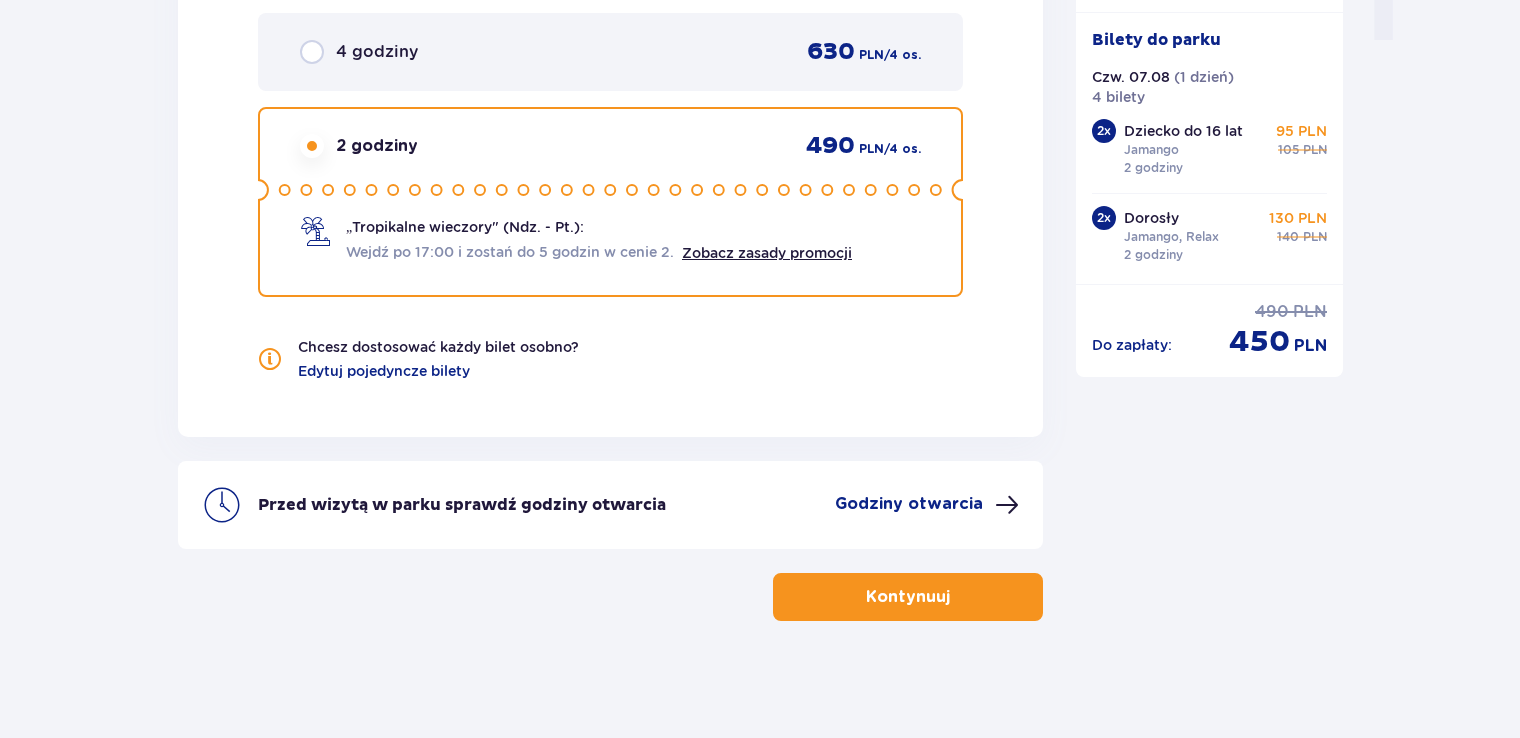 click on "Kontynuuj" at bounding box center (908, 597) 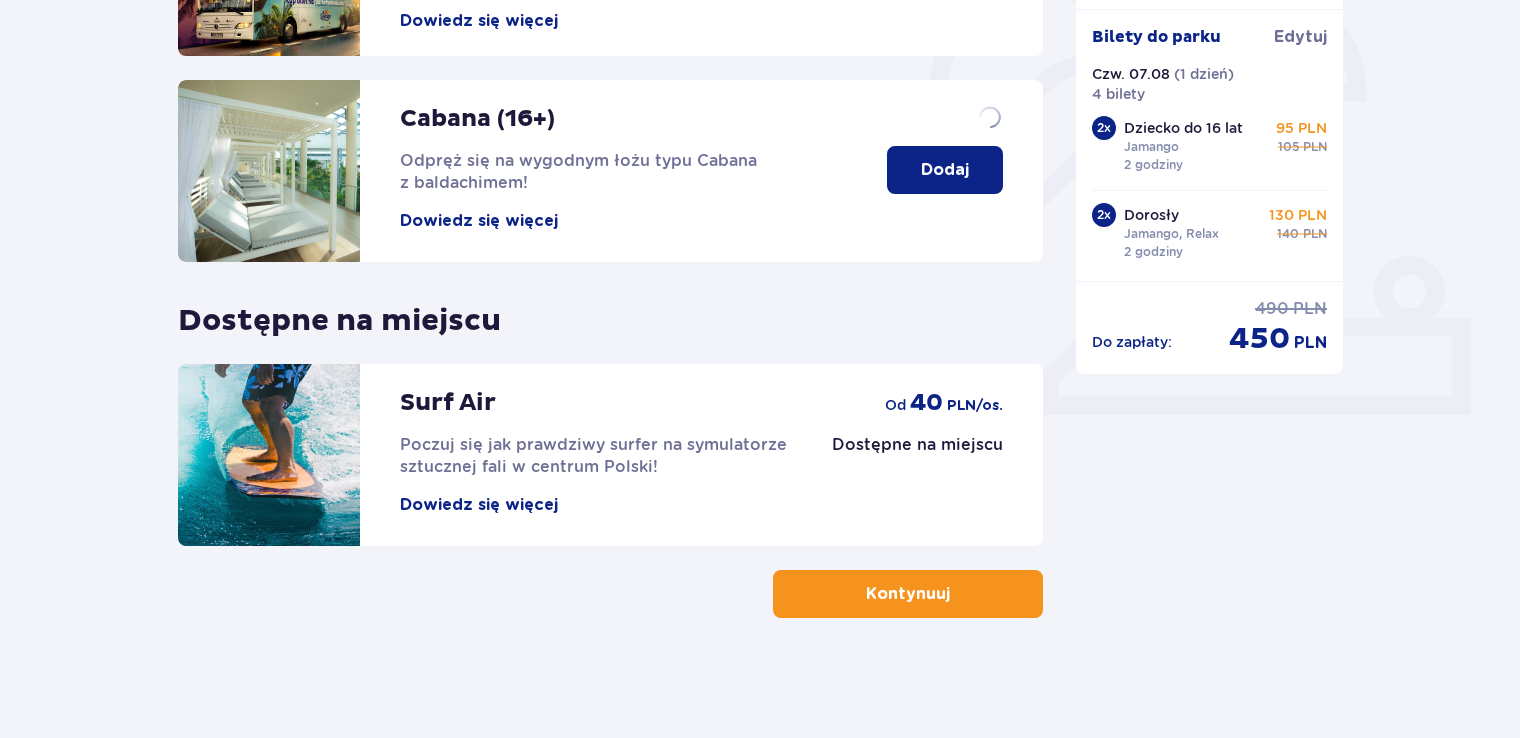 scroll, scrollTop: 0, scrollLeft: 0, axis: both 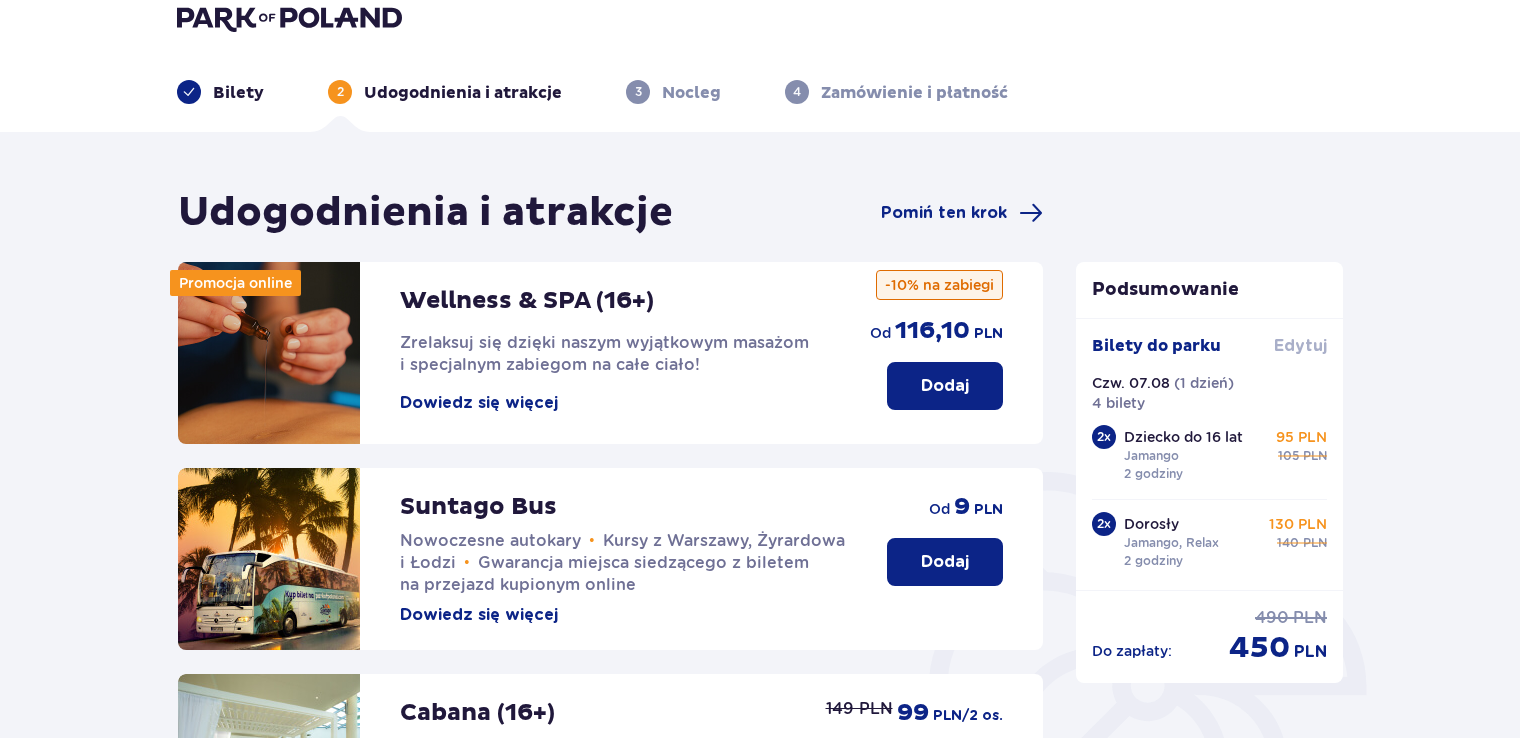 click on "Edytuj" at bounding box center [1300, 346] 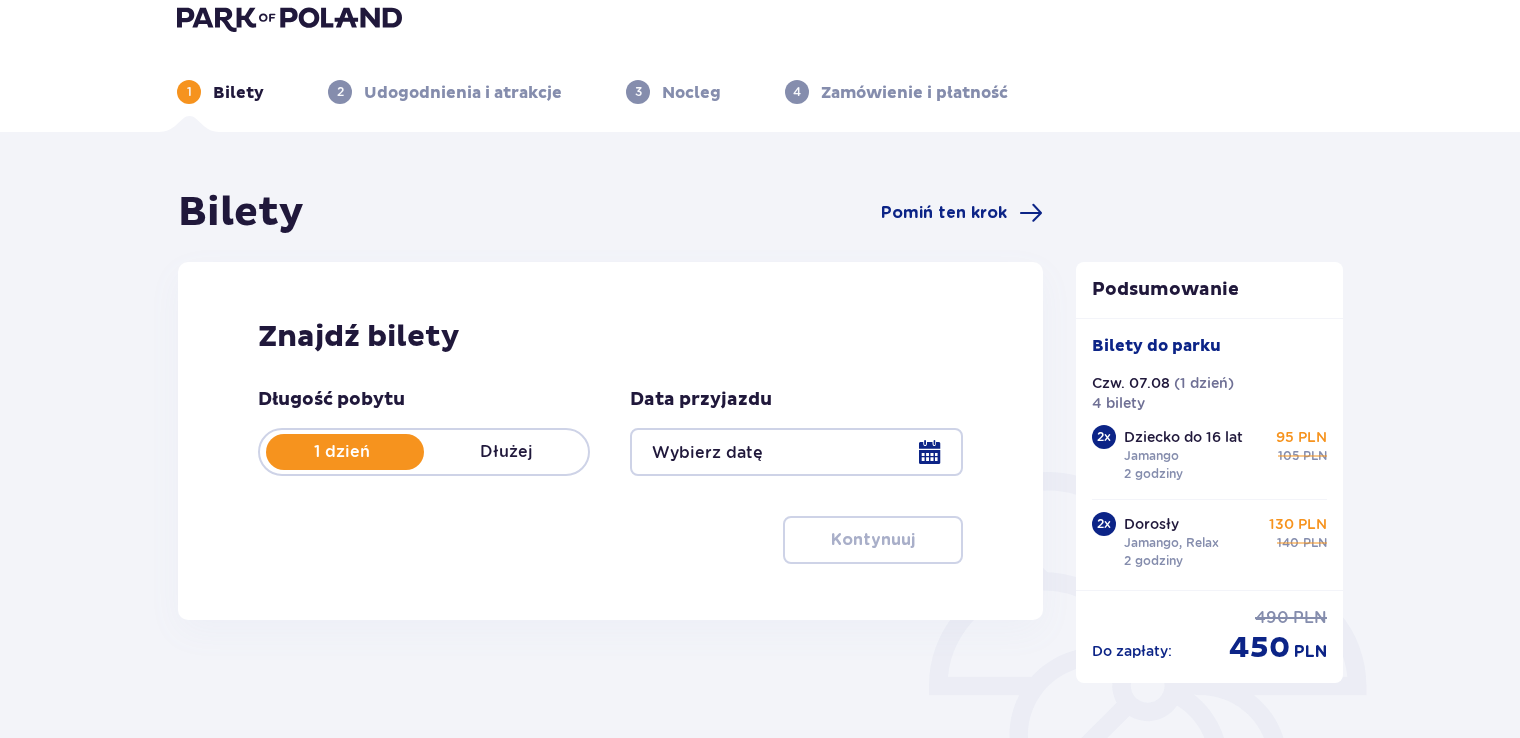 scroll, scrollTop: 0, scrollLeft: 0, axis: both 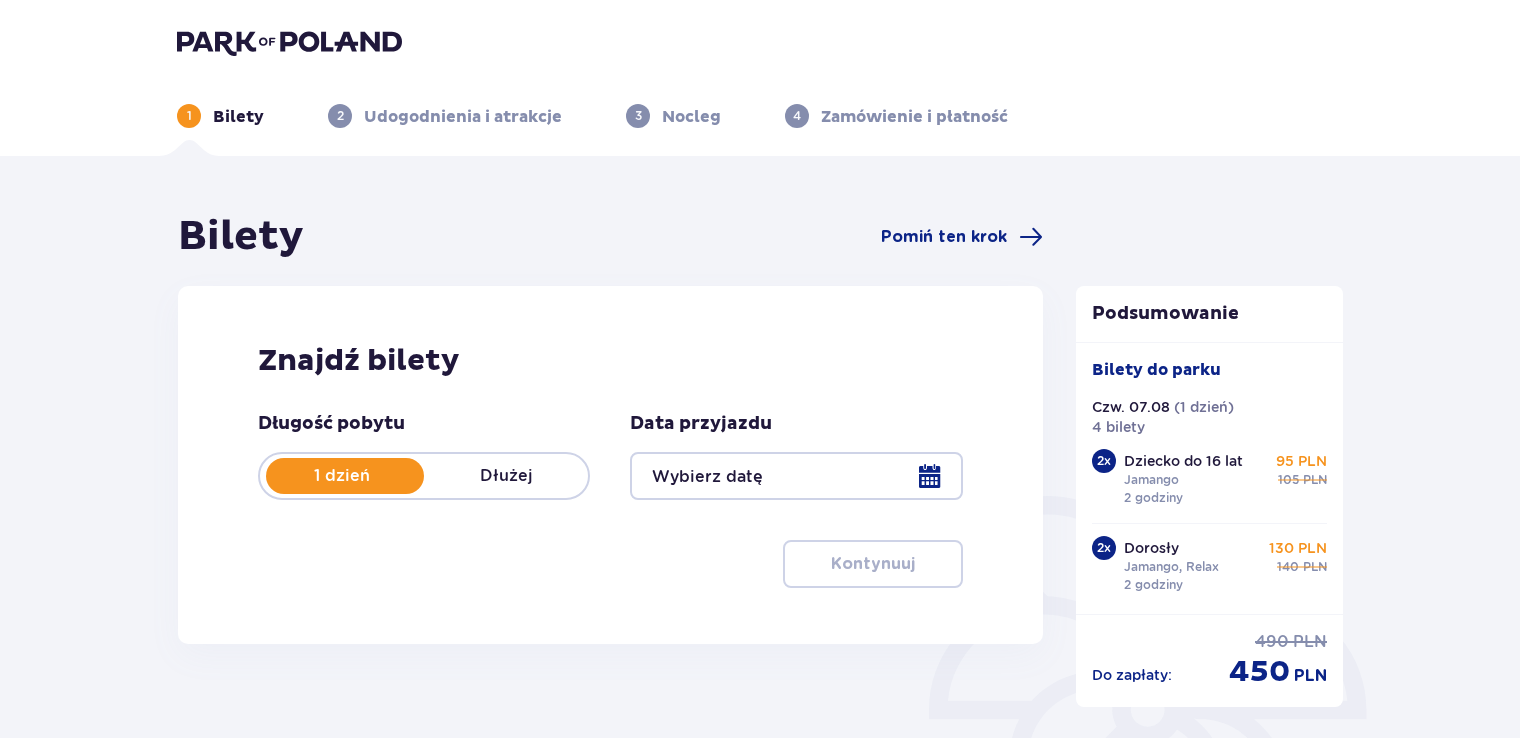 type on "07.08.25" 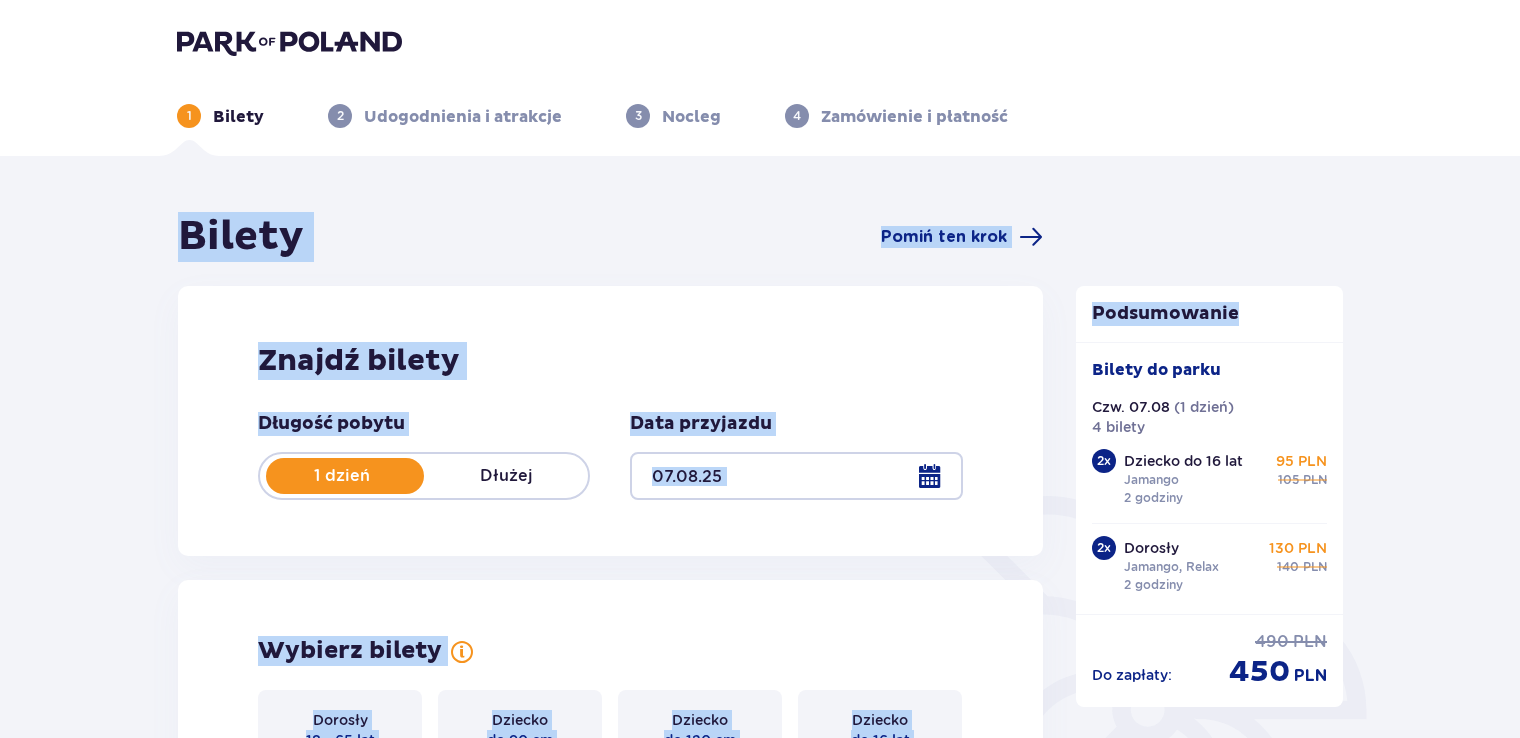drag, startPoint x: 1519, startPoint y: 132, endPoint x: 1526, endPoint y: 174, distance: 42.579338 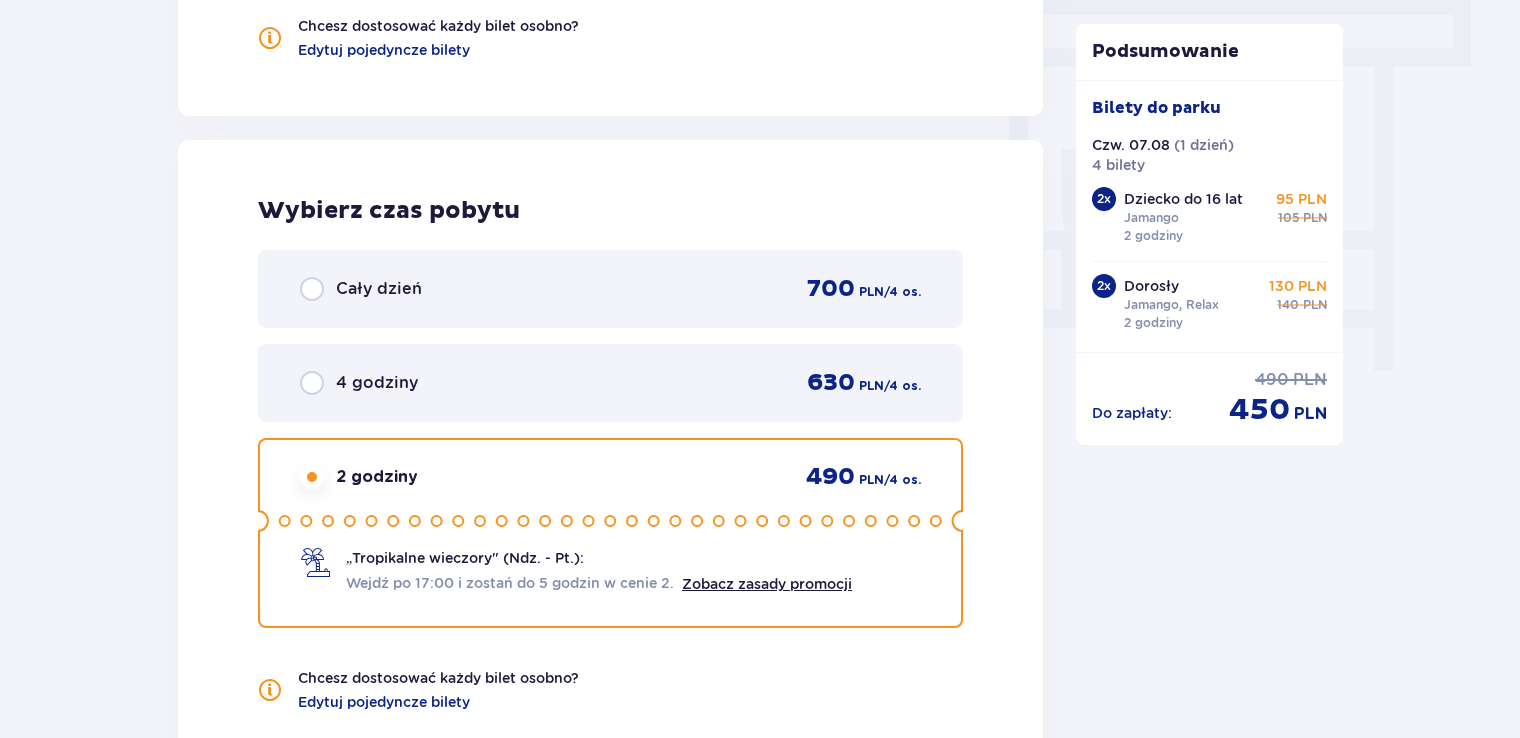 scroll, scrollTop: 1783, scrollLeft: 0, axis: vertical 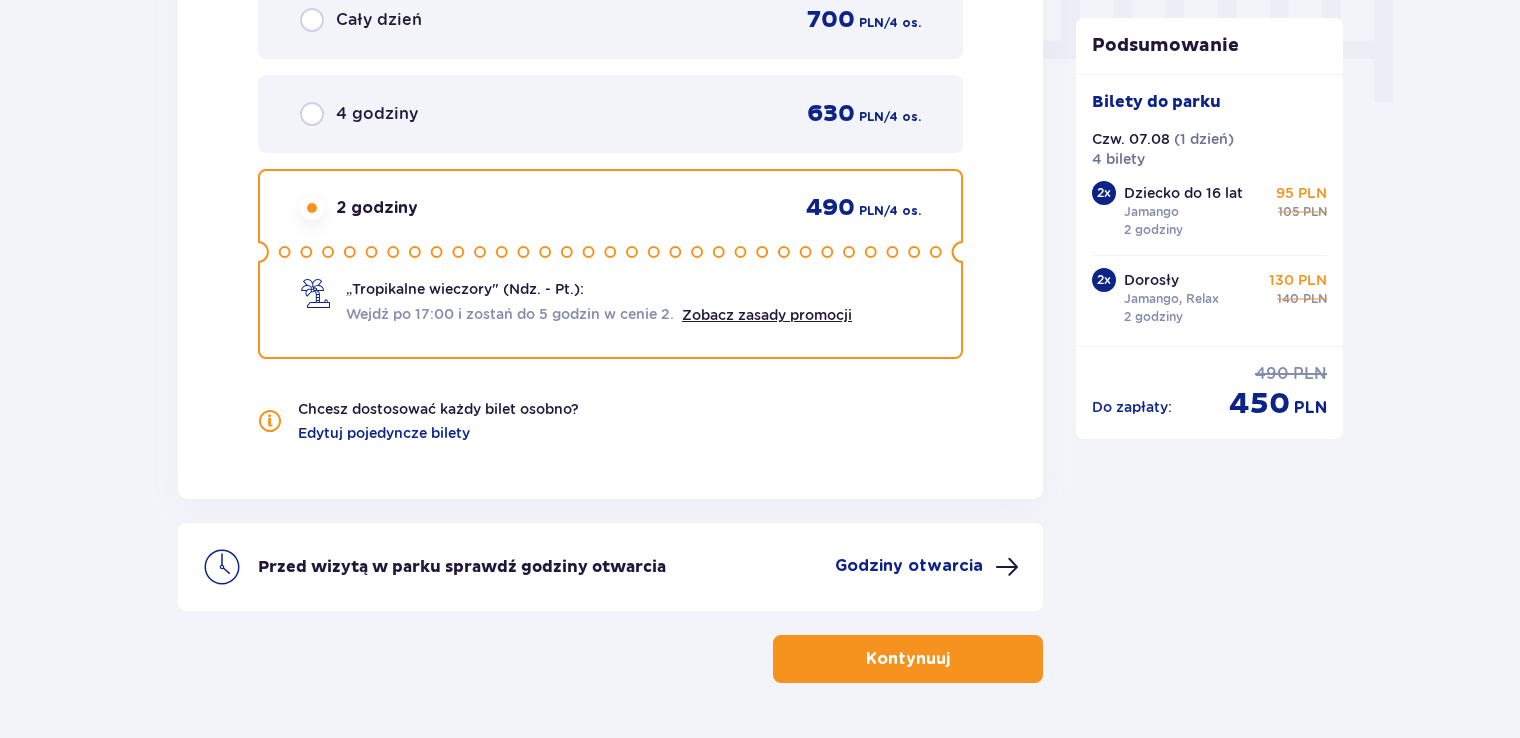 click on "Bilety Pomiń ten krok Znajdź bilety Długość pobytu 1 dzień Dłużej Data przyjazdu [DATE] Wybierz bilety Dorosły 18 - 65 lat 2 Dziecko do 90 cm 0 Dziecko do 120 cm 0 Dziecko do 16 lat 2 Nastolatek 16 - 18 lat 0 Senior 65+ lat 0 W ciąży 0 Z niepełnością 0 Oferta specjalna Pakiet Family 2+2 -  640 PLN Wybierz strefy dla gości 16+ Pierwszy raz?  Poznaj strefy Suntago Gościom poniżej 16 lat automatycznie przypisaliśmy bilety do strefy Jamango. Trzy strefy 16+ Dwie strefy 16+ Jedna strefa Chcesz dostosować każdy bilet osobno? Edytuj pojedyncze bilety Wybierz czas pobytu Cały dzień   700 PLN / 4 os. 4 godziny   630 PLN / 4 os. 2 godziny   490 PLN / 4 os. „Tropikalne wieczory" (Ndz. - Pt.): Wejdź po 17:00 i zostań do 5 godzin w cenie 2. Zobacz zasady promocji Chcesz dostosować każdy bilet osobno? Edytuj pojedyncze bilety Przed wizytą w parku sprawdź godziny otwarcia Godziny otwarcia Kontynuuj Podsumowanie Bilety do parku Czw. [DATE]   ( 1 dzień ) 4 bilety 2 x Dziecko do 16 lat" at bounding box center [760, -548] 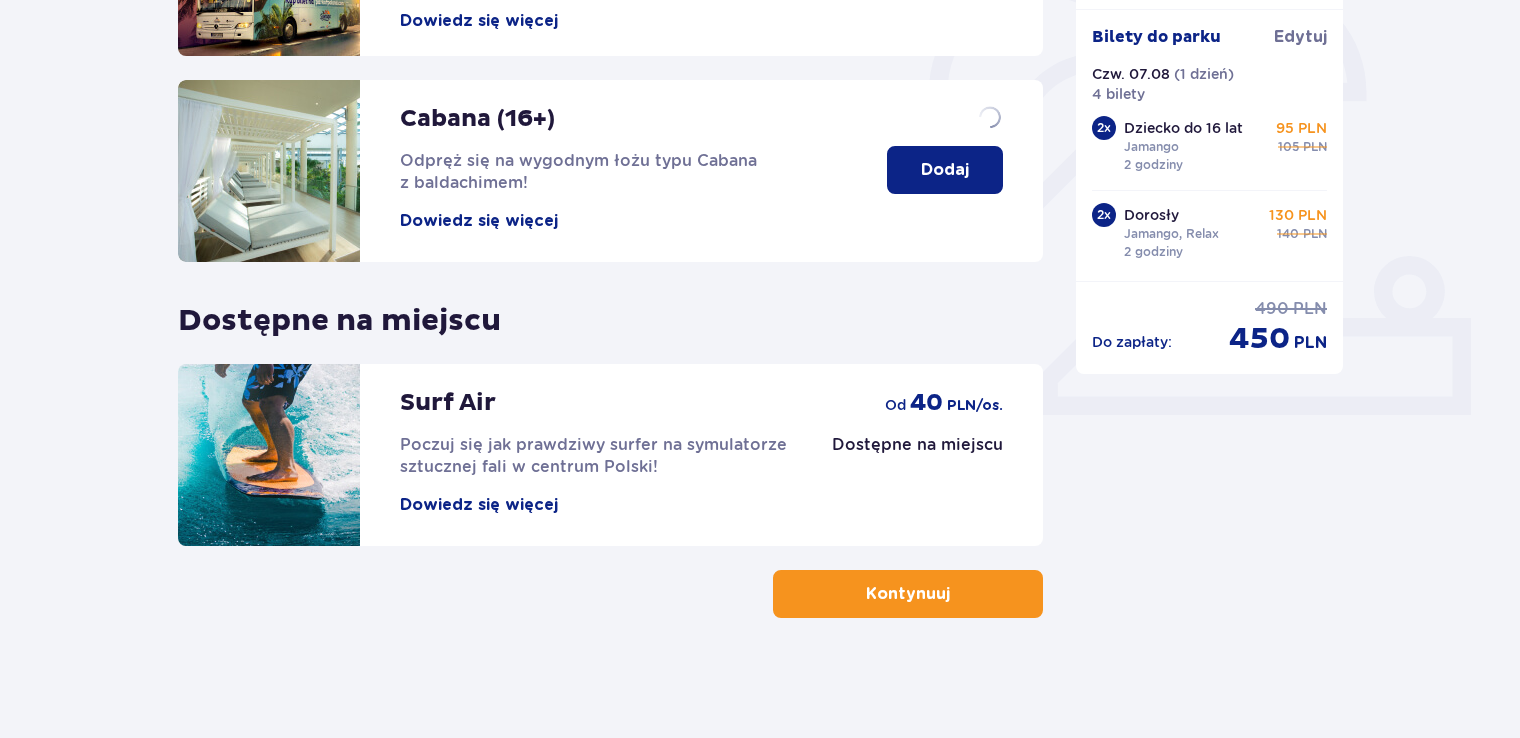 scroll, scrollTop: 0, scrollLeft: 0, axis: both 